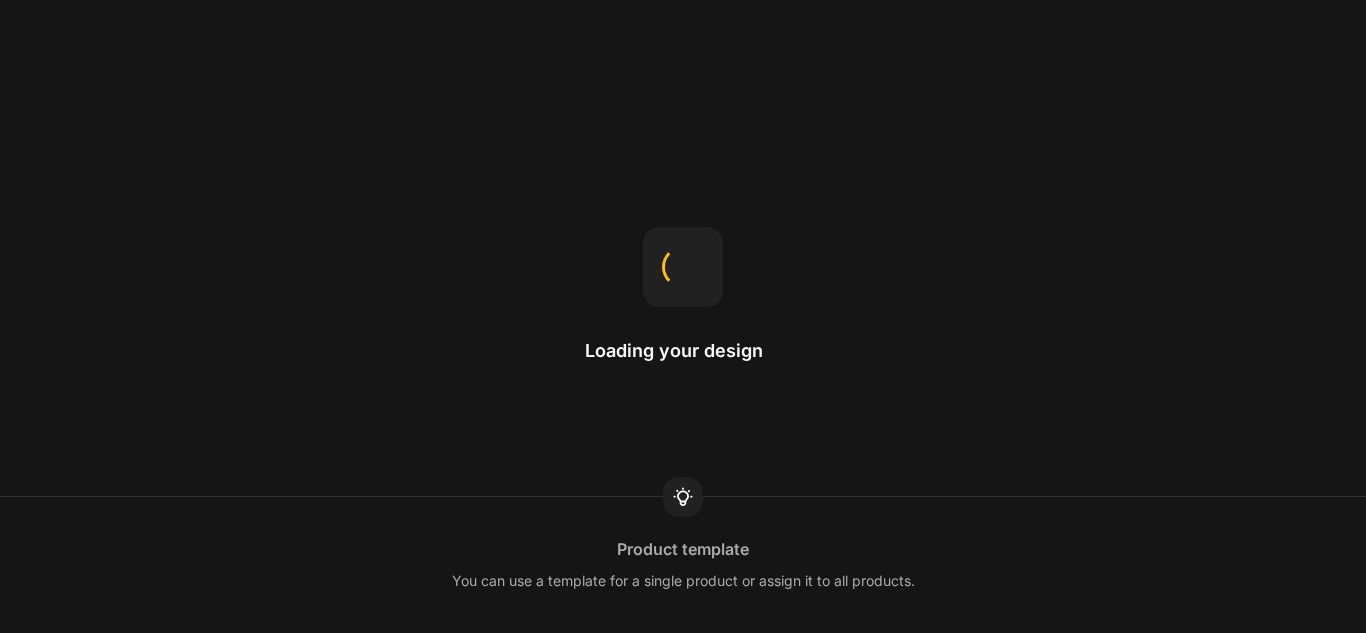 scroll, scrollTop: 0, scrollLeft: 0, axis: both 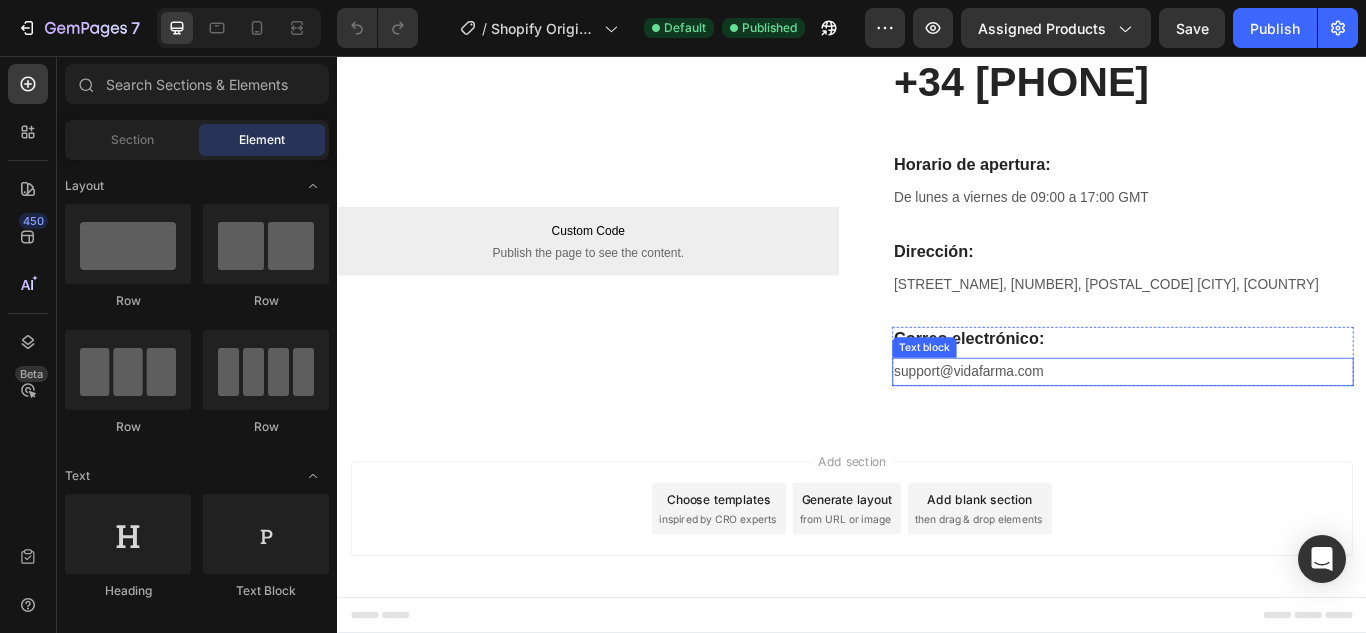 click on "support@vidafarma.com" at bounding box center (1253, 424) 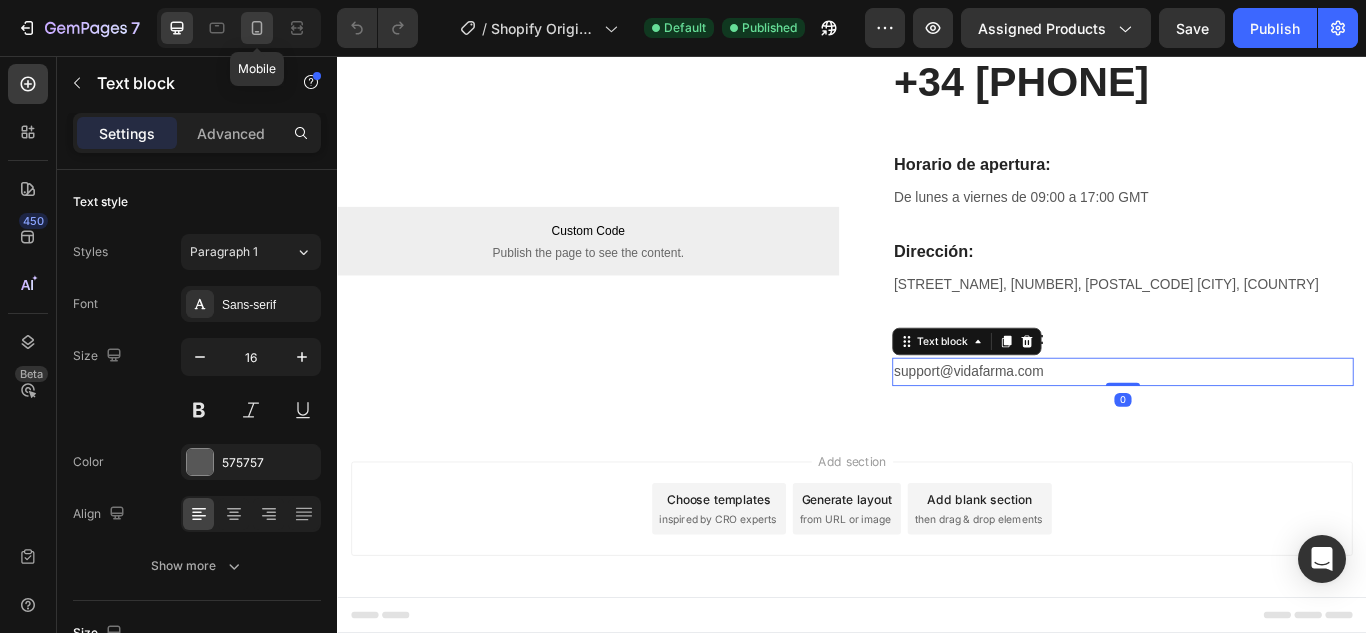 click 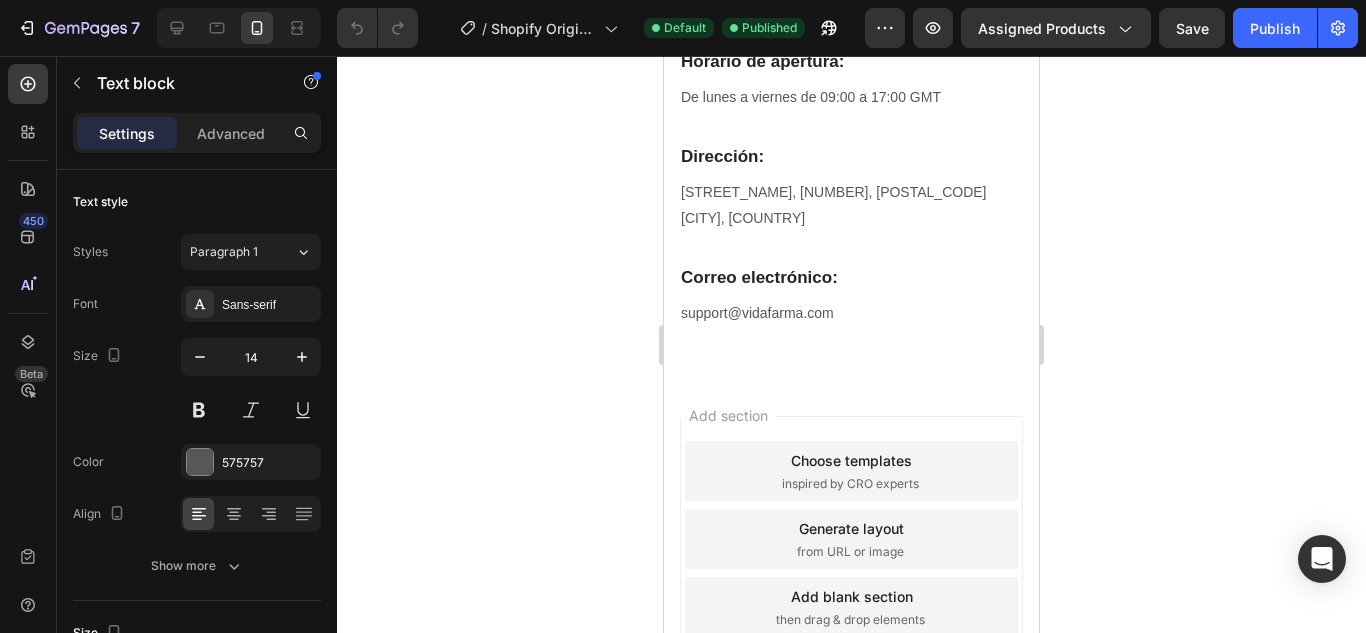 scroll, scrollTop: 3830, scrollLeft: 0, axis: vertical 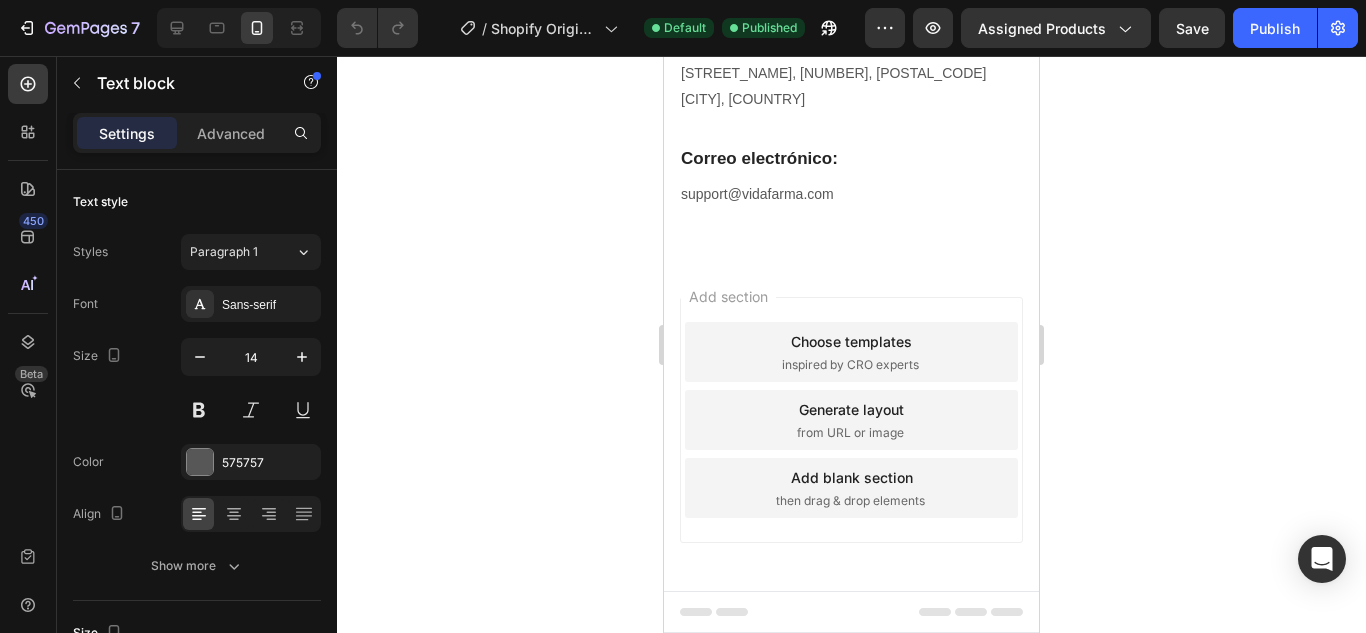click on "support@vidafarma.com" at bounding box center (851, 194) 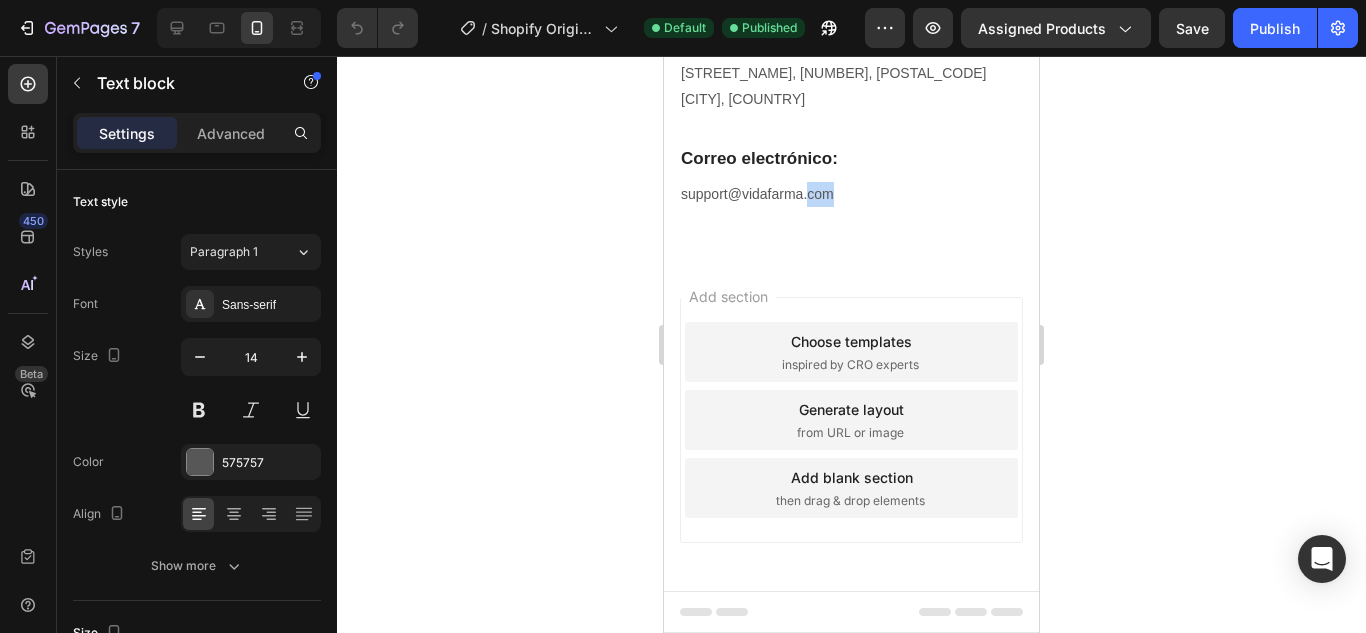click on "support@vidafarma.com" at bounding box center (851, 194) 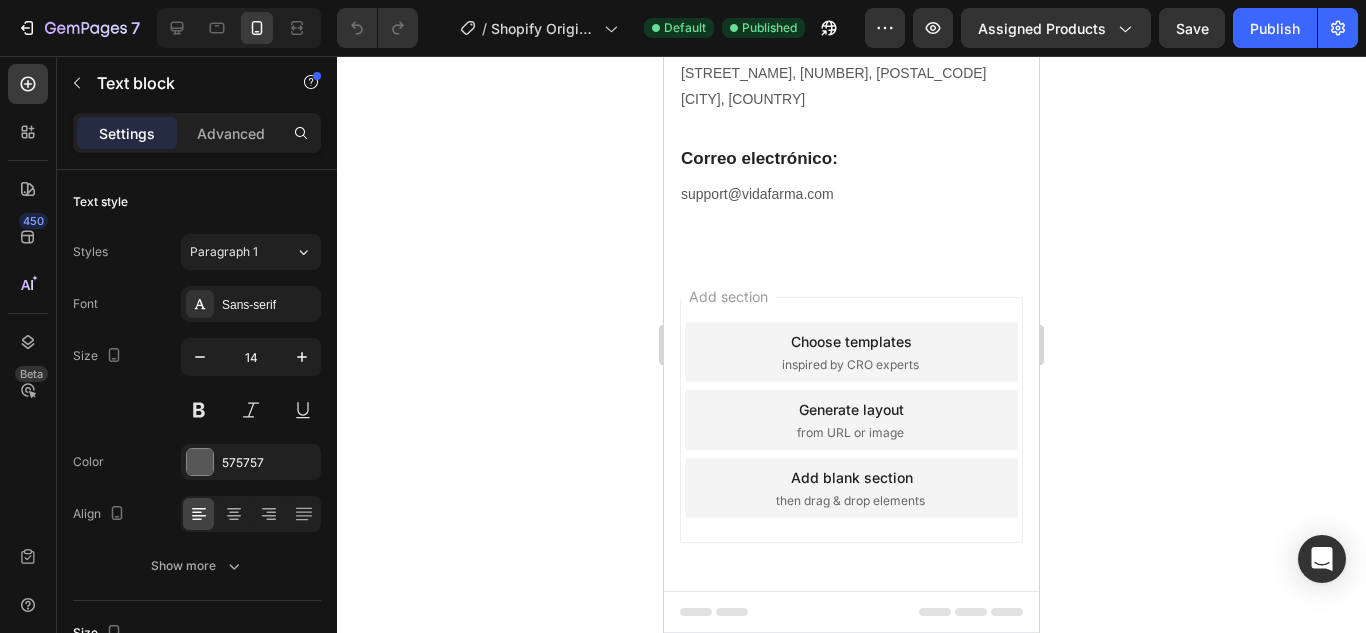 click on "support@vidafarma.com" at bounding box center (851, 194) 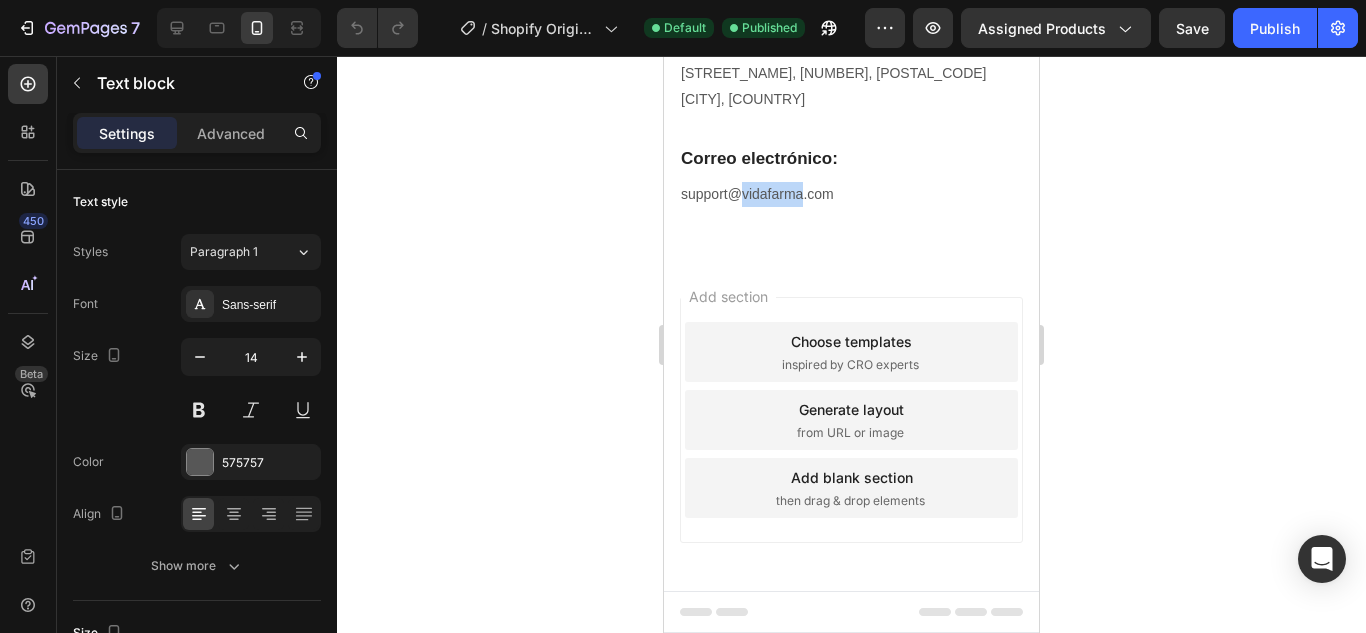 click on "support@vidafarma.com" at bounding box center (851, 194) 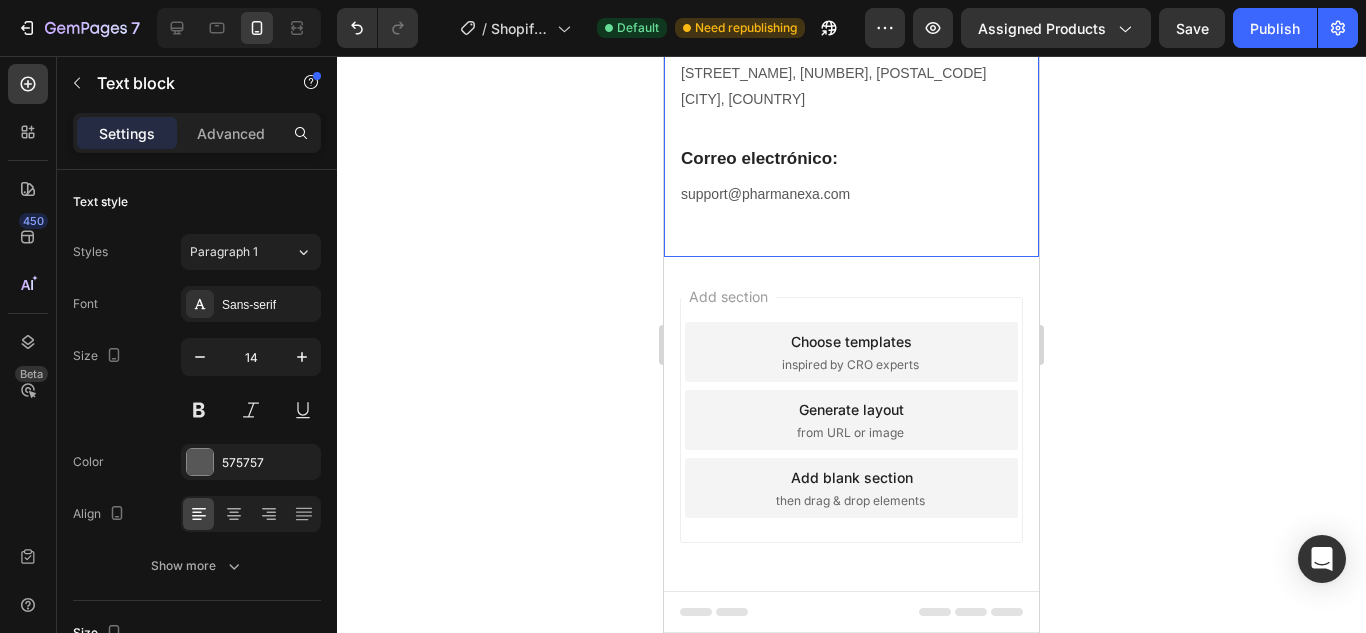 click on "+34 52 123 6547 Heading Horario de apertura: Heading De lunes a viernes de 09:00 a 17:00 GMT Text block Row Dirección: Heading Av. Verbena de la Paloma, 66, 41006 Sevilla, España Text block Row Correo electrónico: Heading support@pharmanexa.com Text block Row Row" at bounding box center (851, 40) 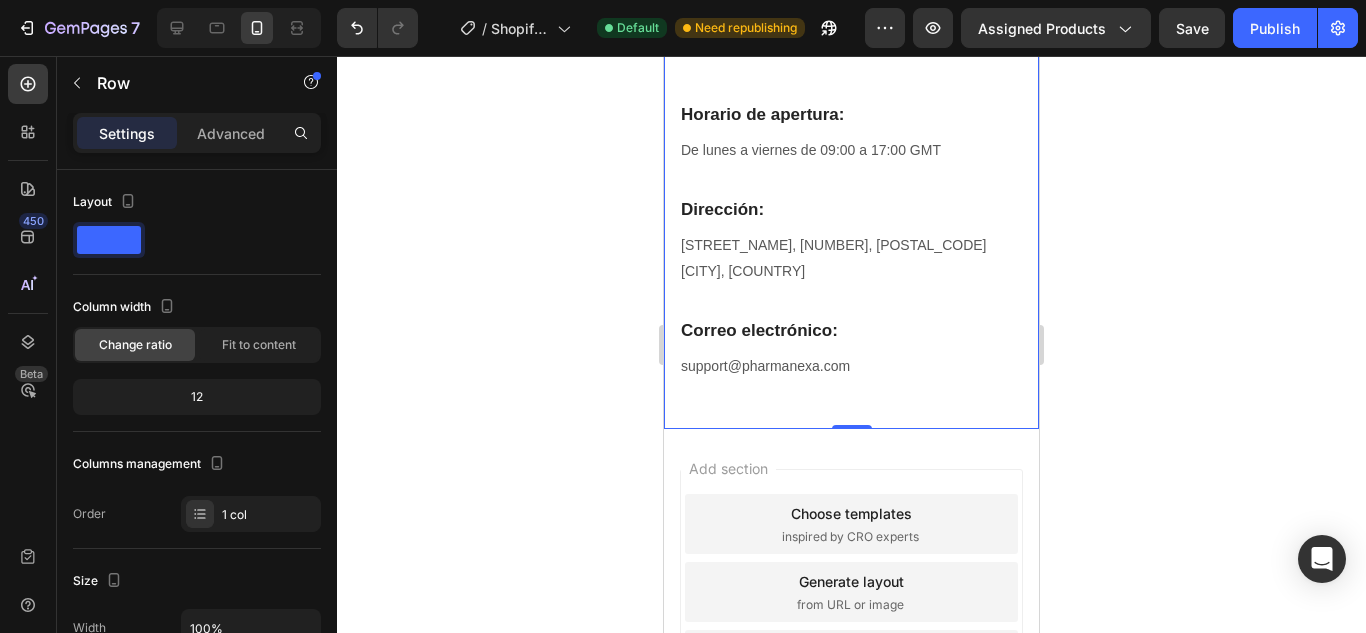 scroll, scrollTop: 3683, scrollLeft: 0, axis: vertical 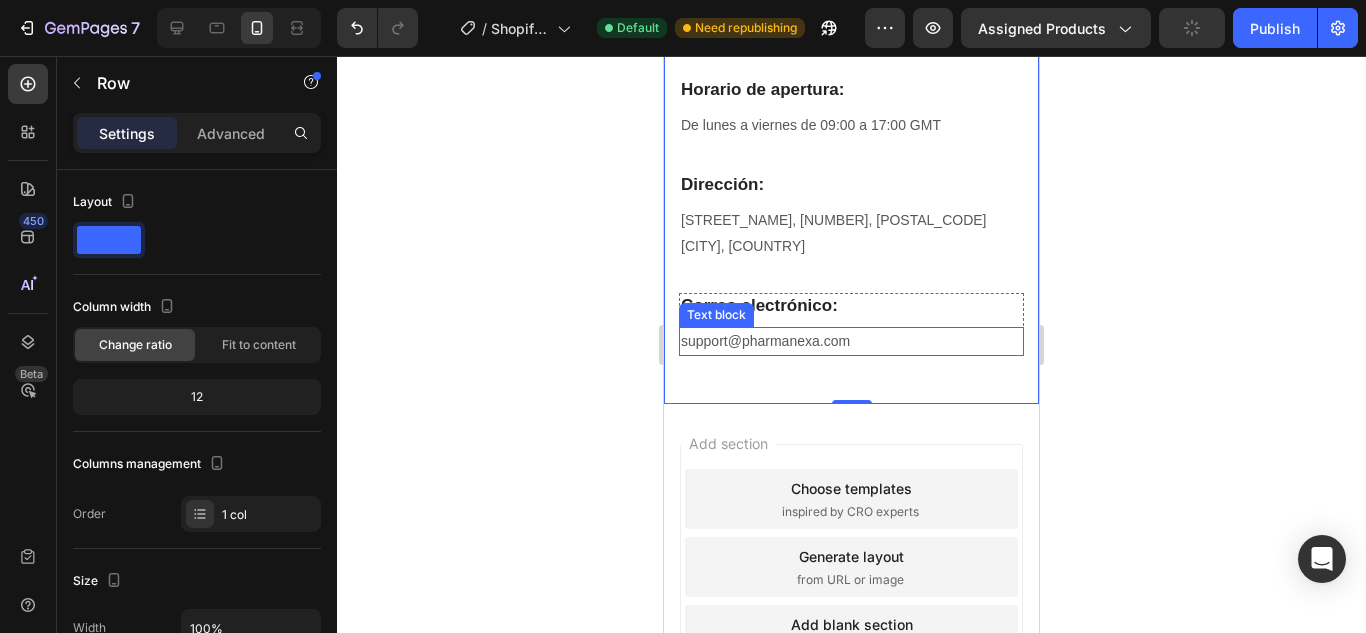 click on "support@pharmanexa.com" at bounding box center [851, 341] 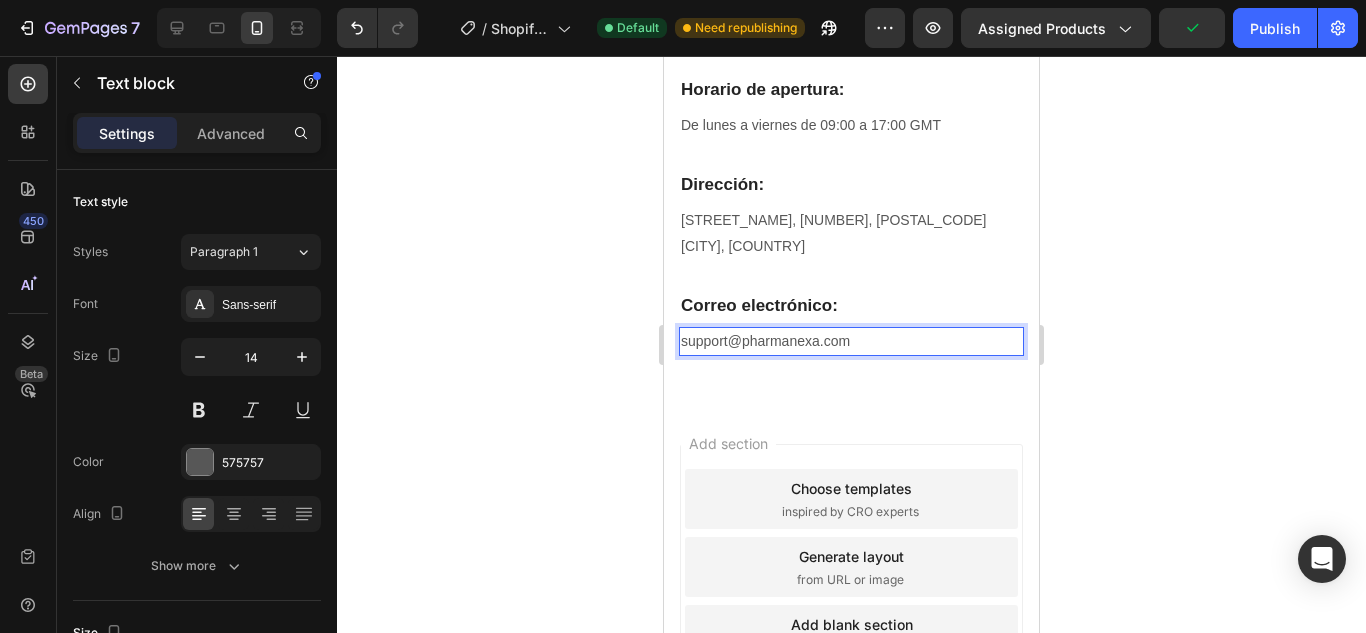 drag, startPoint x: 815, startPoint y: 342, endPoint x: 800, endPoint y: 342, distance: 15 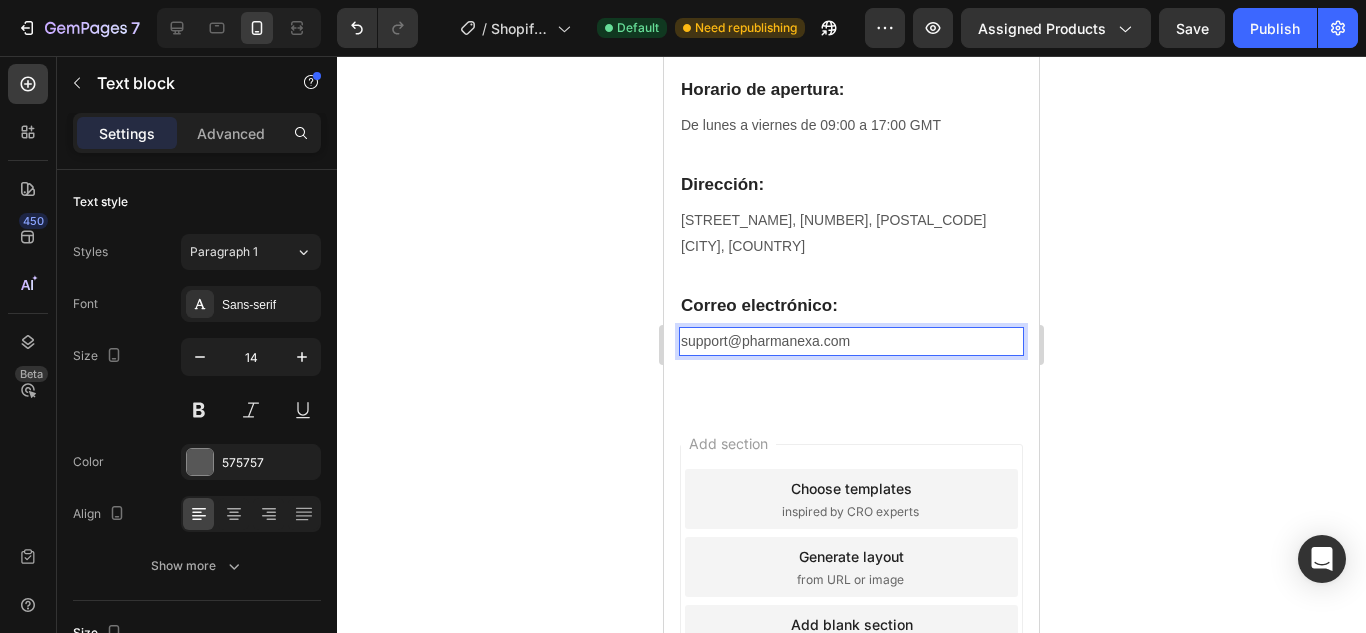 drag, startPoint x: 800, startPoint y: 342, endPoint x: 759, endPoint y: 360, distance: 44.777225 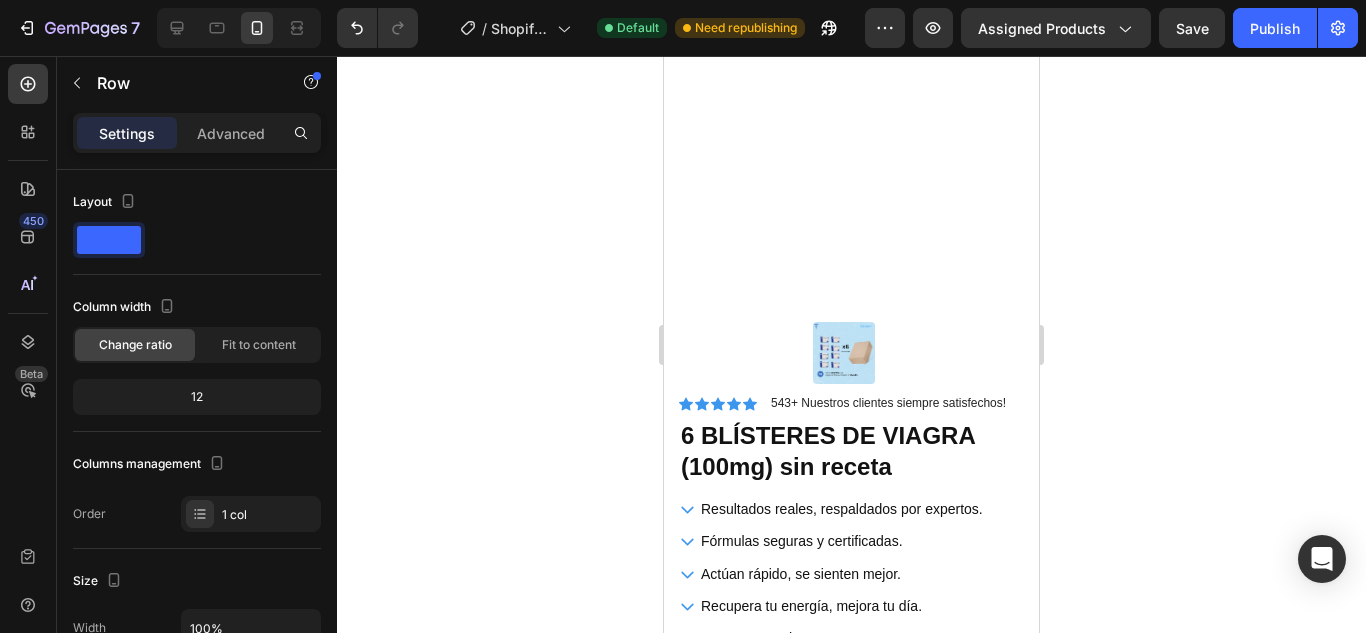 scroll, scrollTop: 200, scrollLeft: 0, axis: vertical 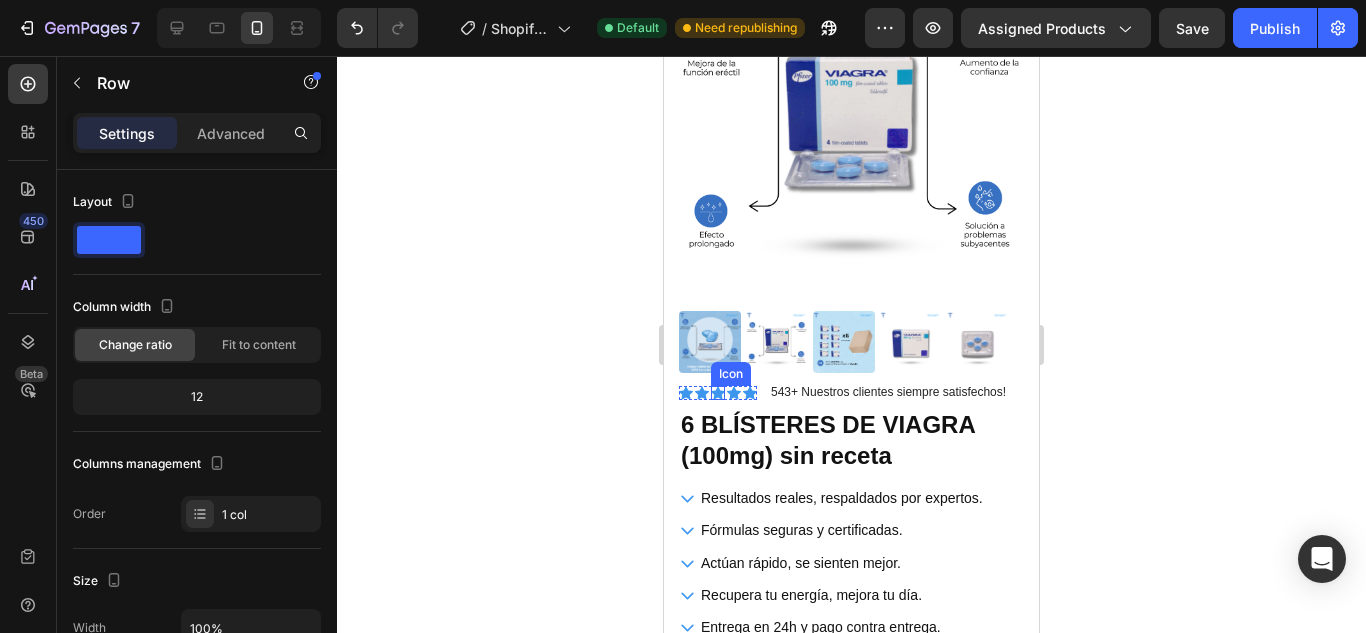click 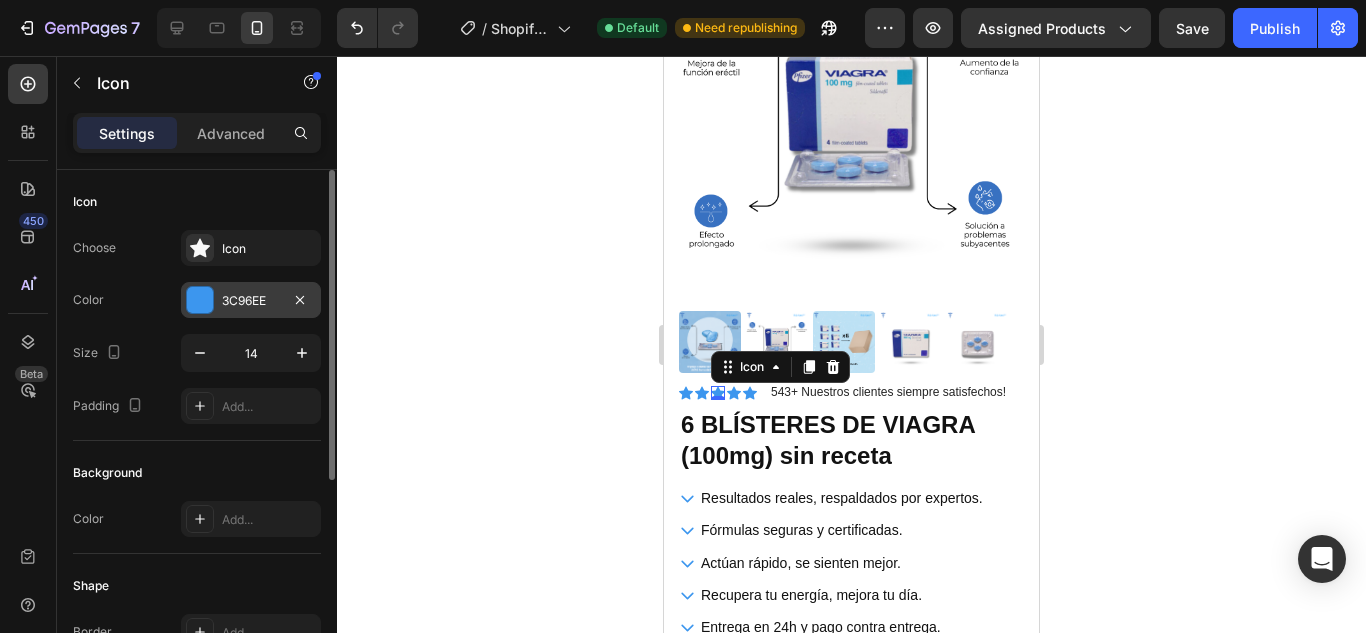 click on "3C96EE" at bounding box center [251, 301] 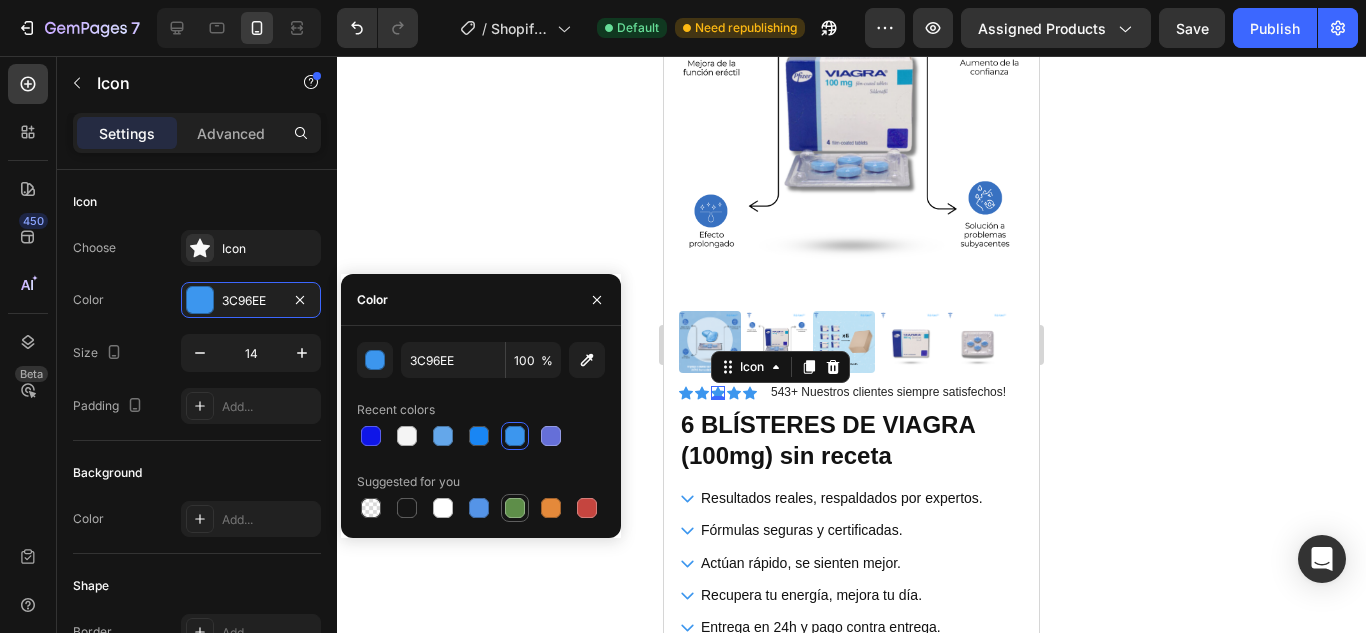 click at bounding box center [515, 508] 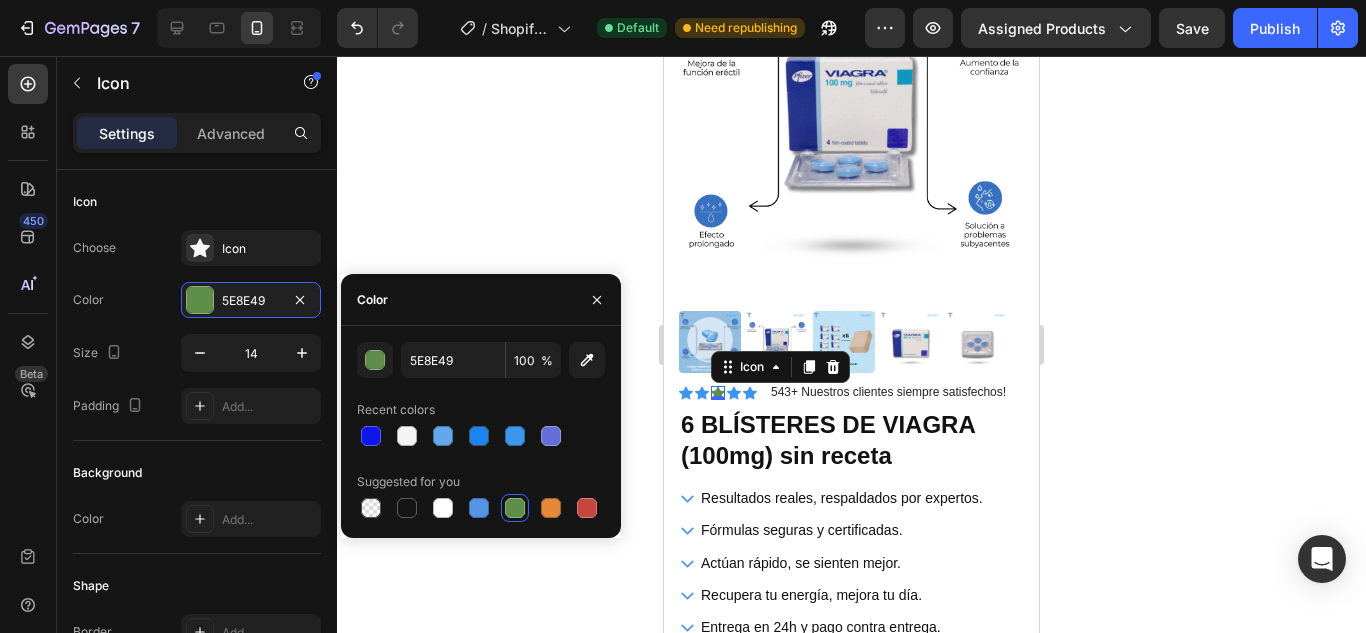 click 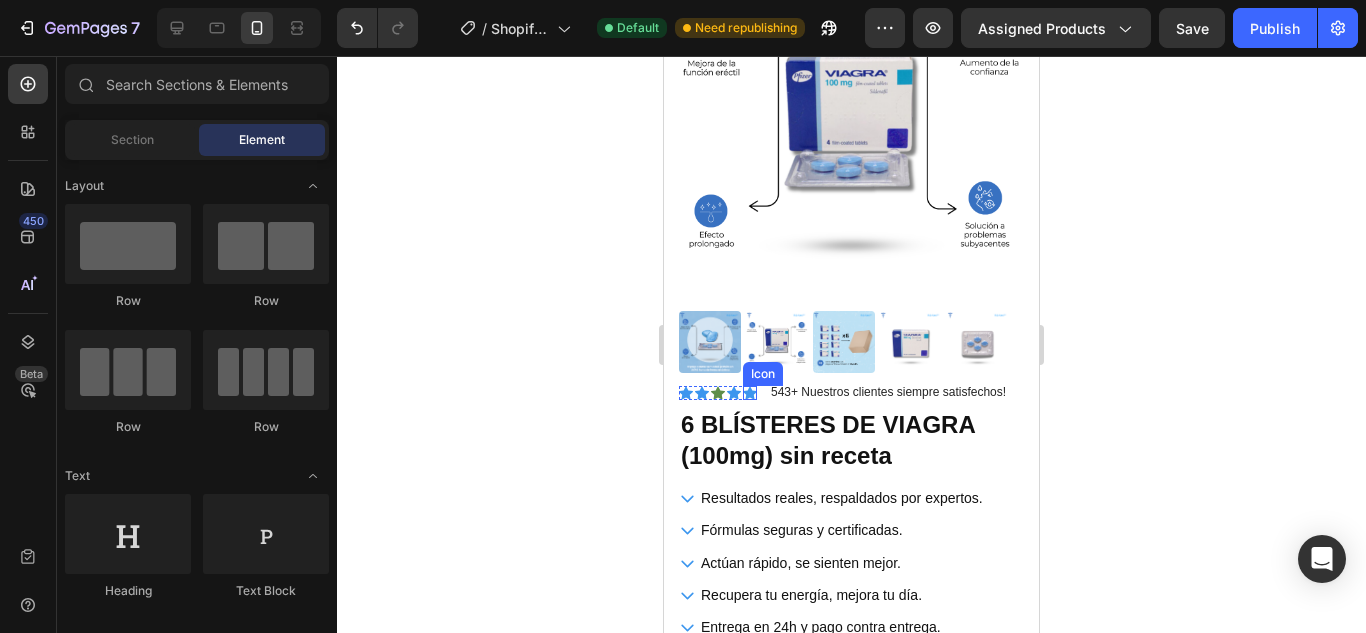 click 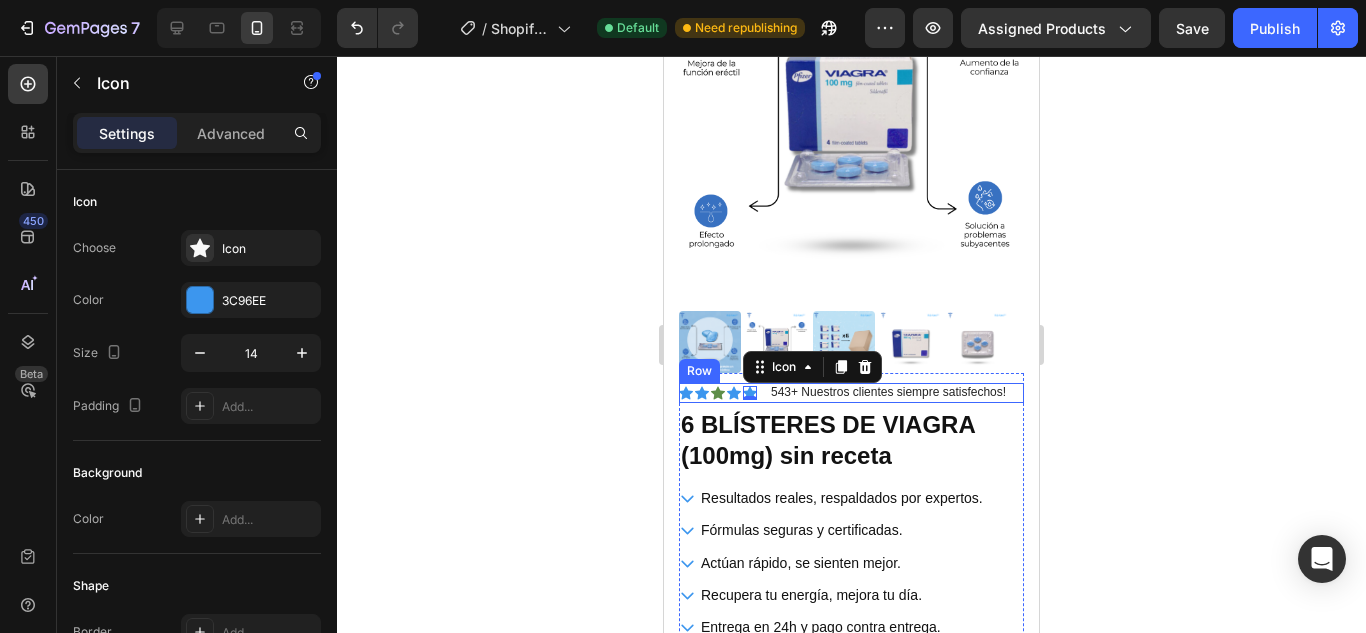 click on "Icon Icon Icon Icon Icon   0 Icon List 543+ Nuestros clientes siempre satisfechos! Text Block Row" at bounding box center [851, 393] 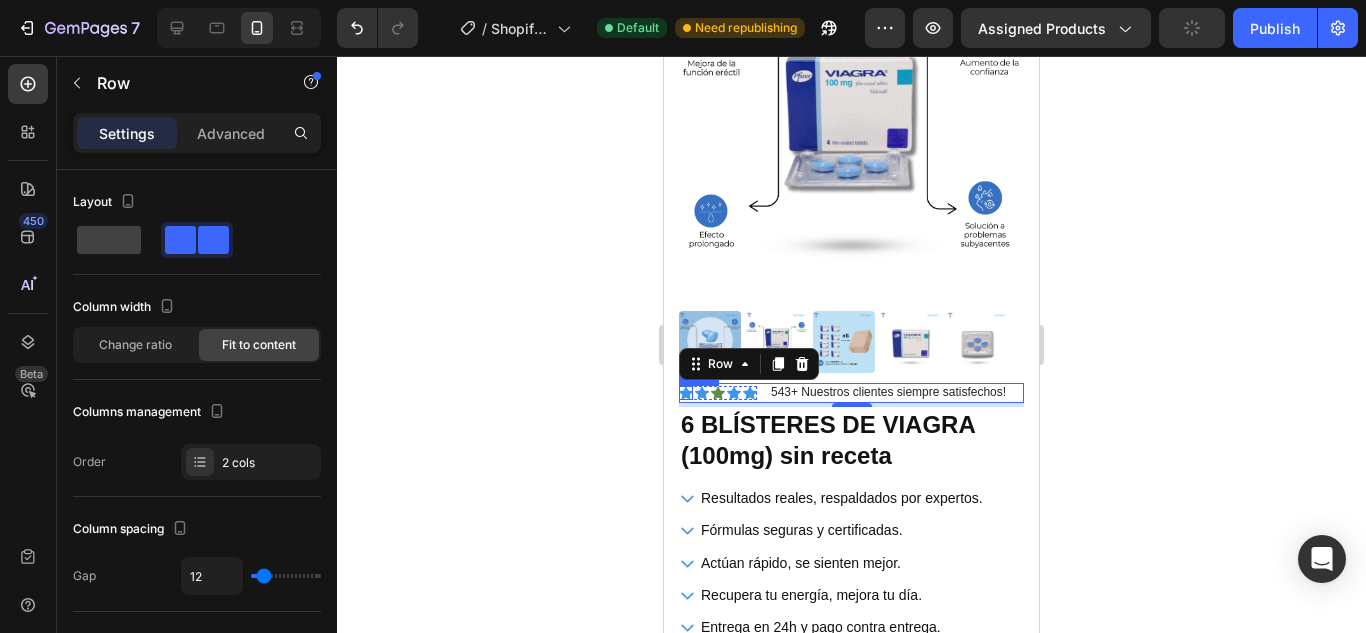 click 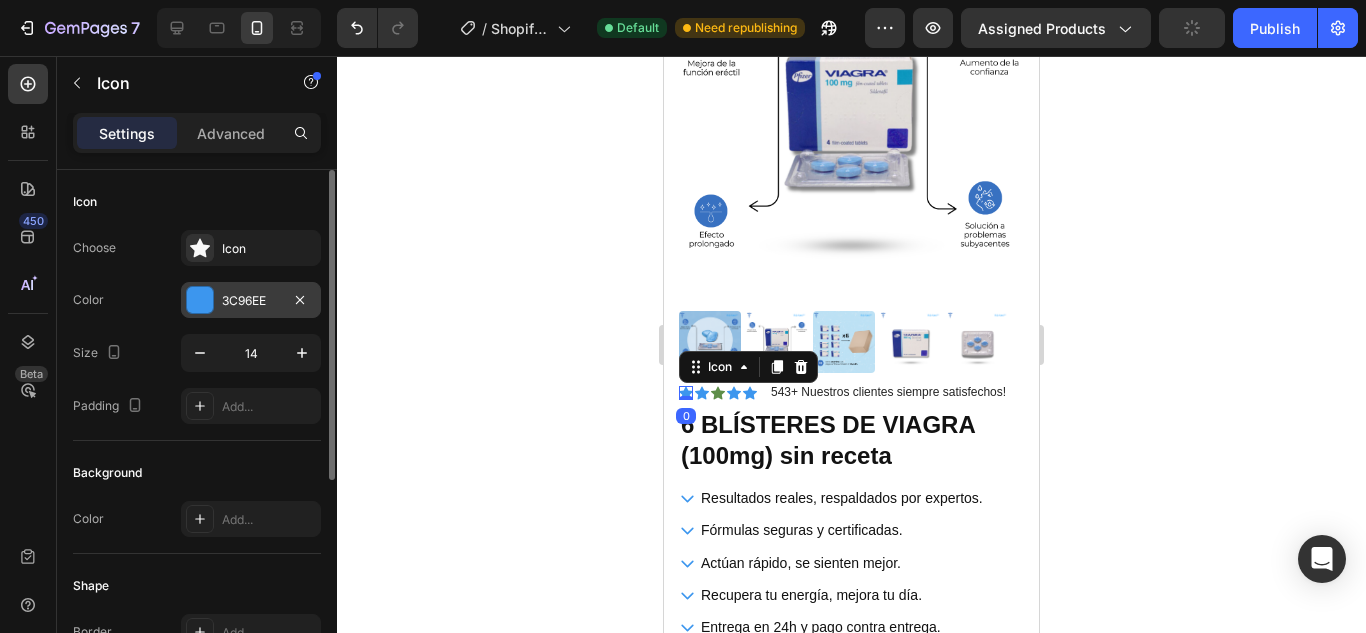 click at bounding box center (200, 300) 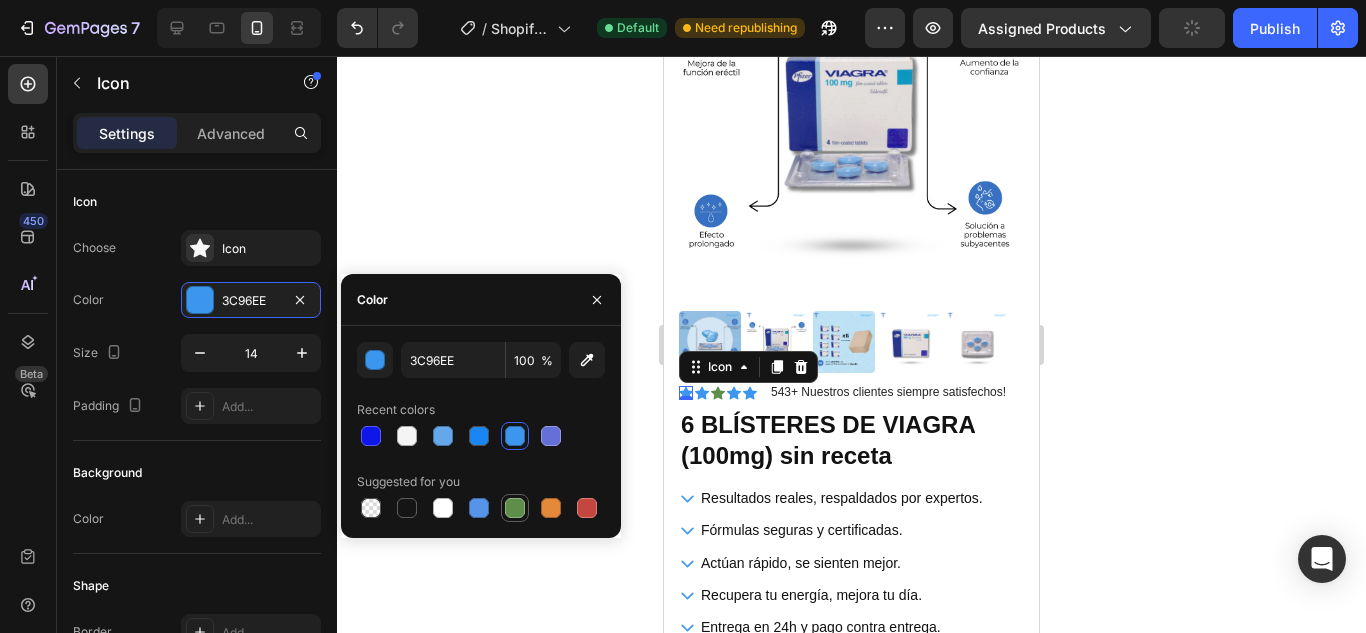 click at bounding box center [515, 508] 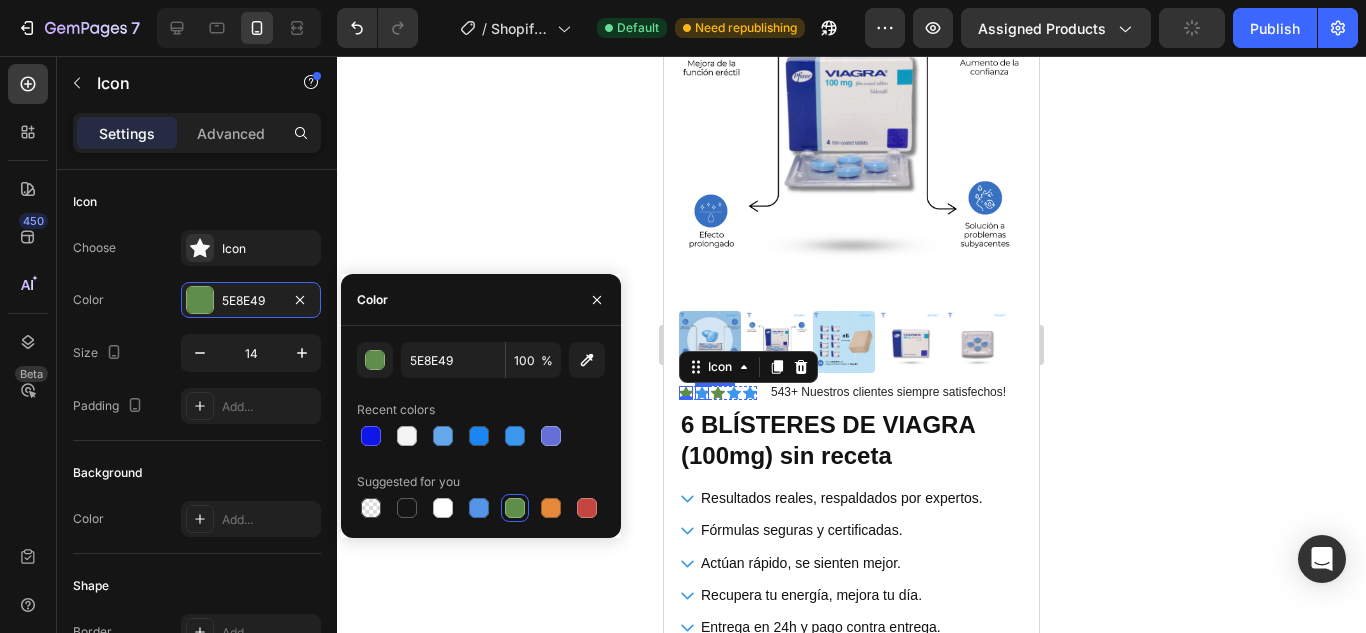 click 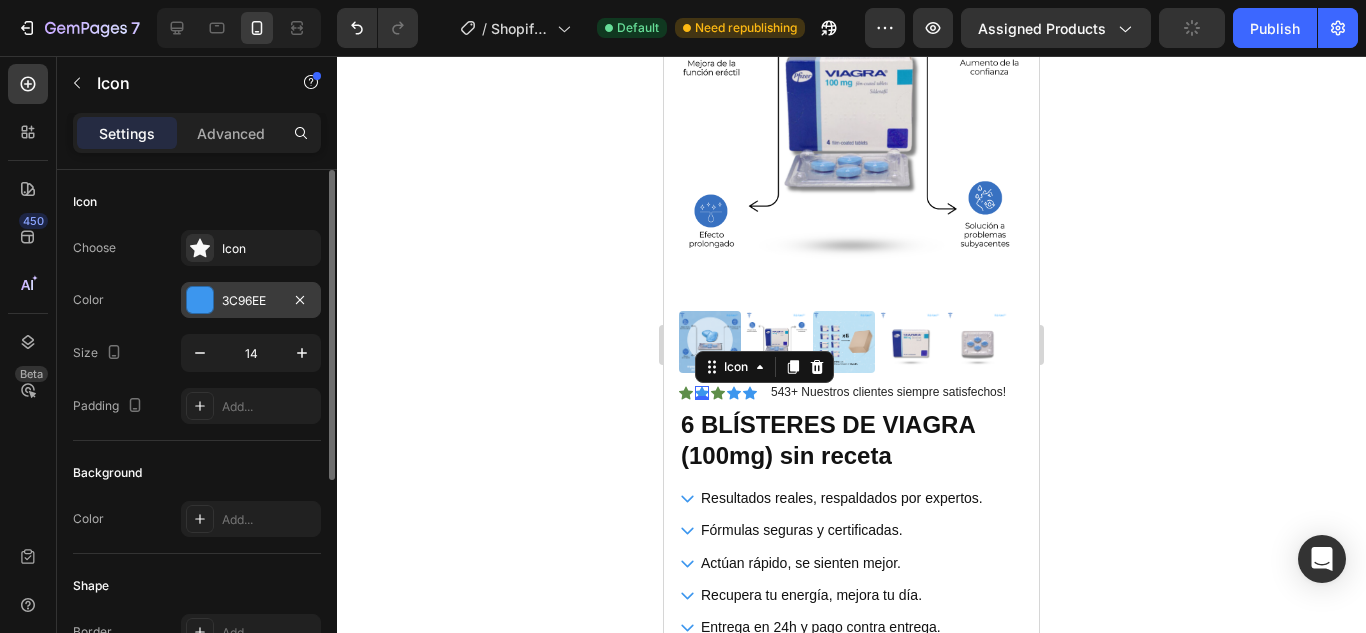 click at bounding box center (200, 300) 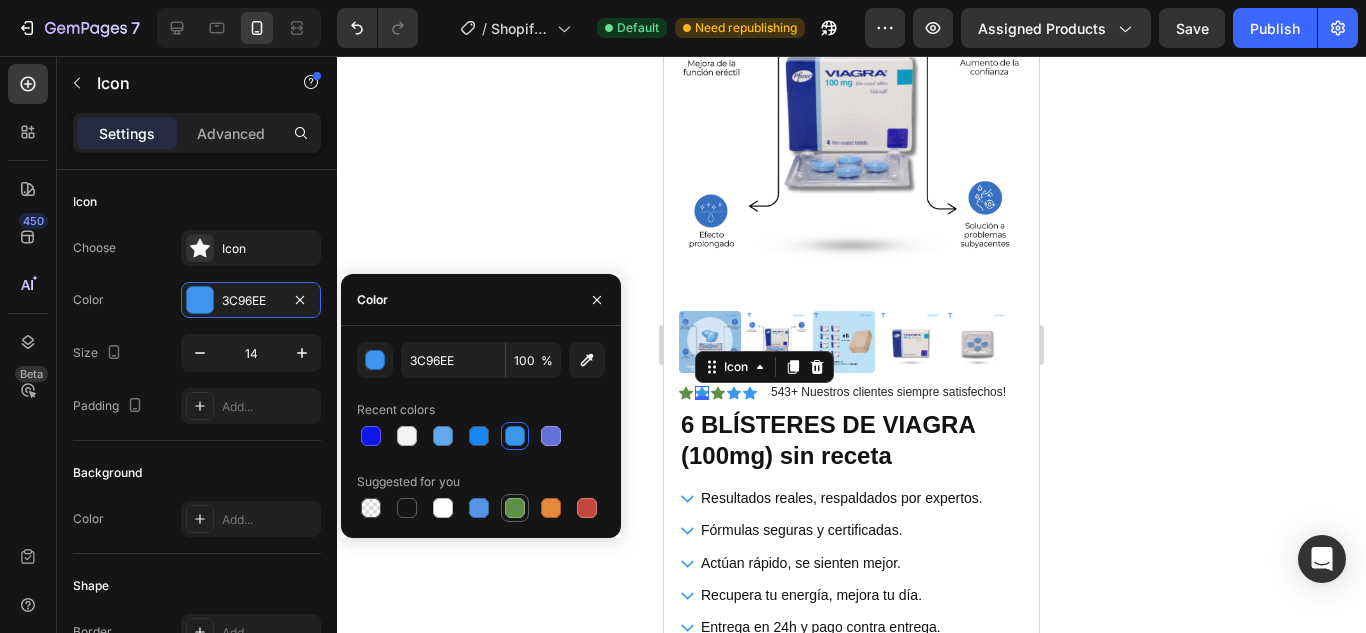 click at bounding box center [515, 508] 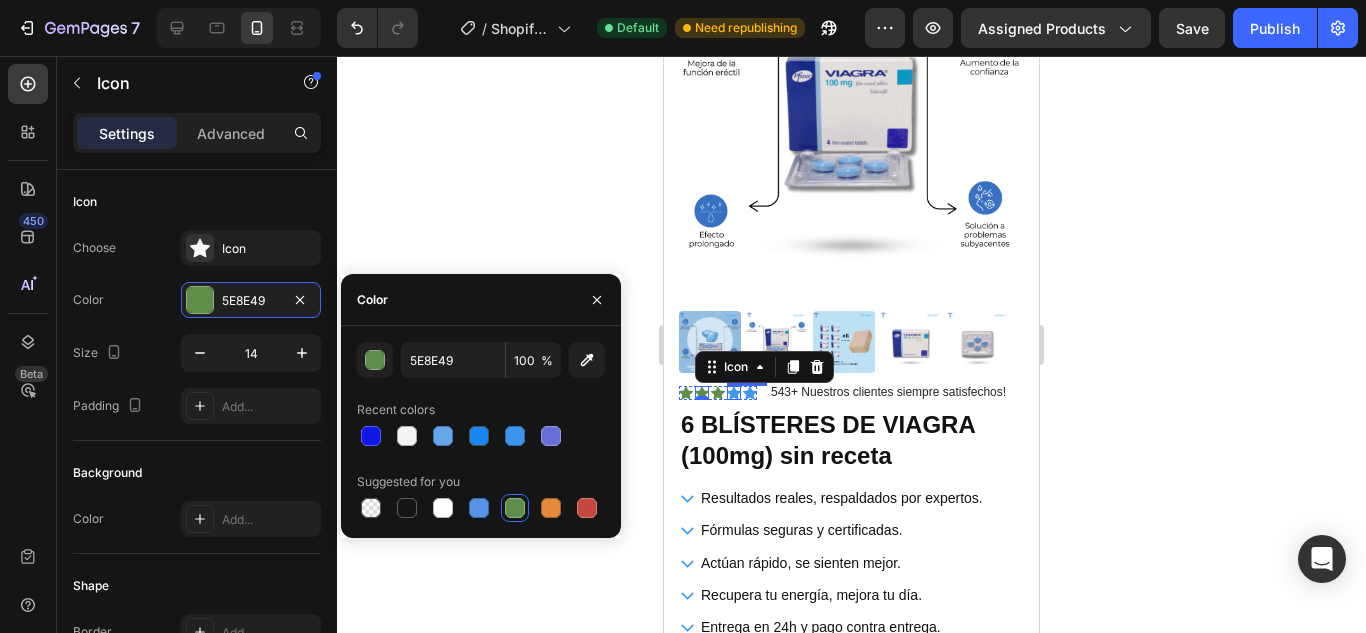 click 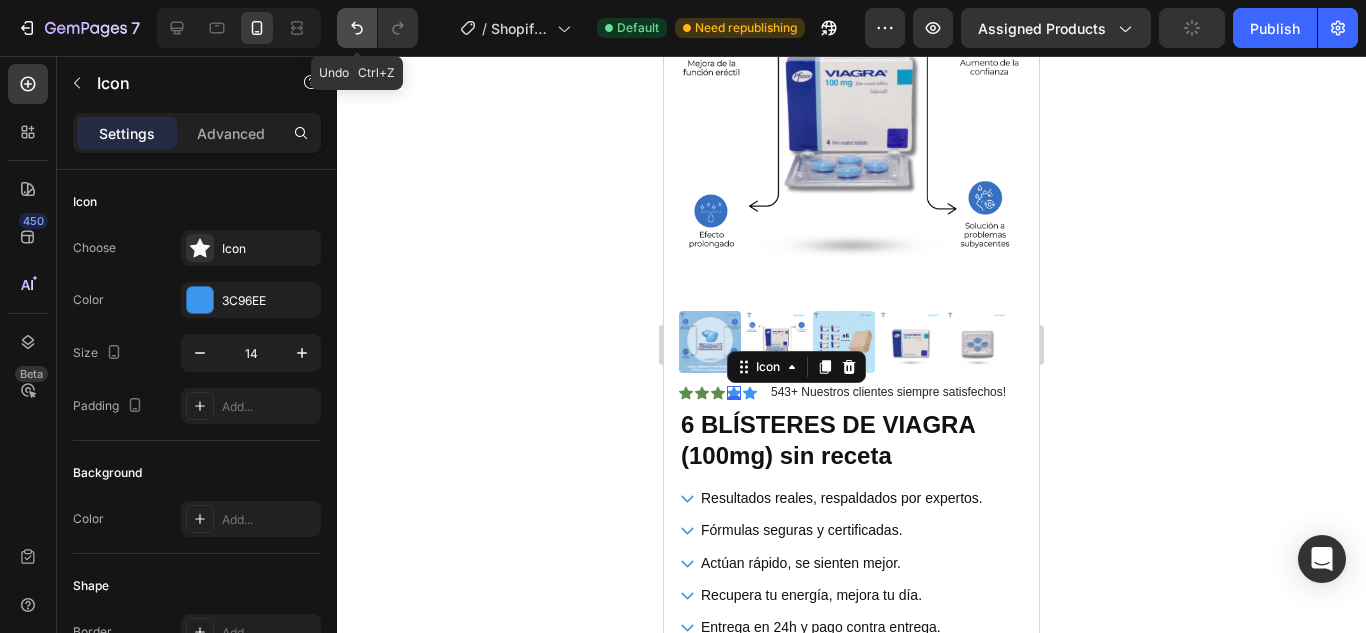 click 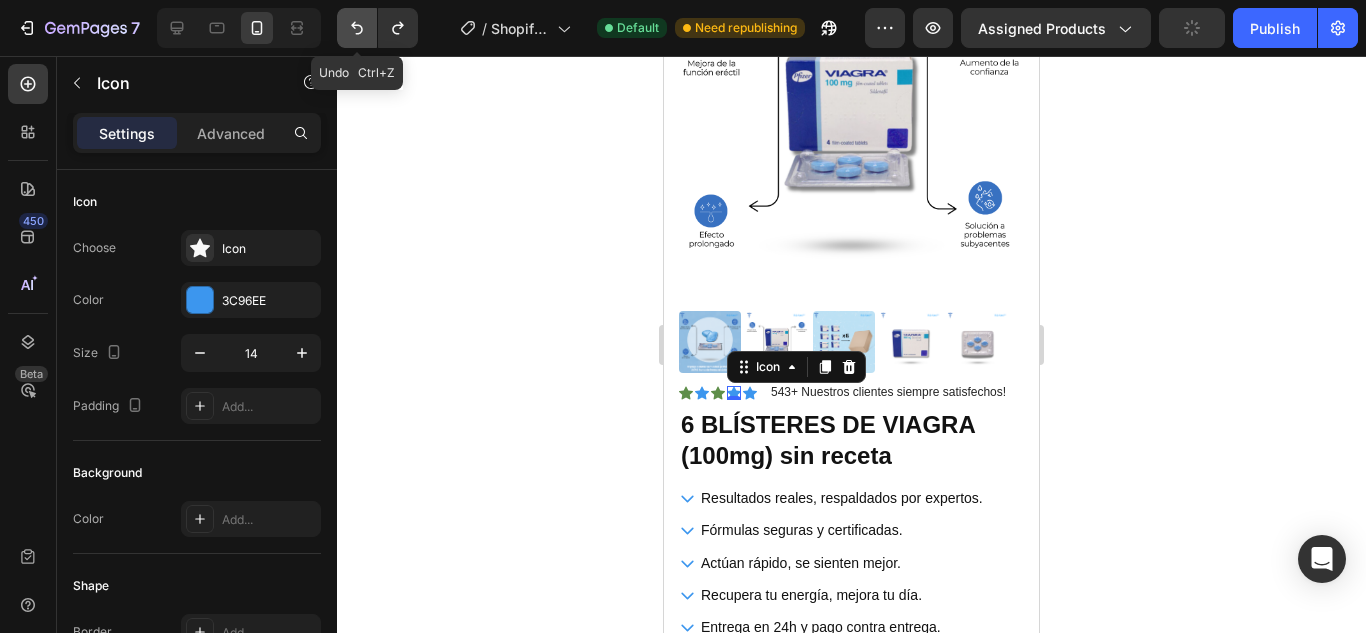 click 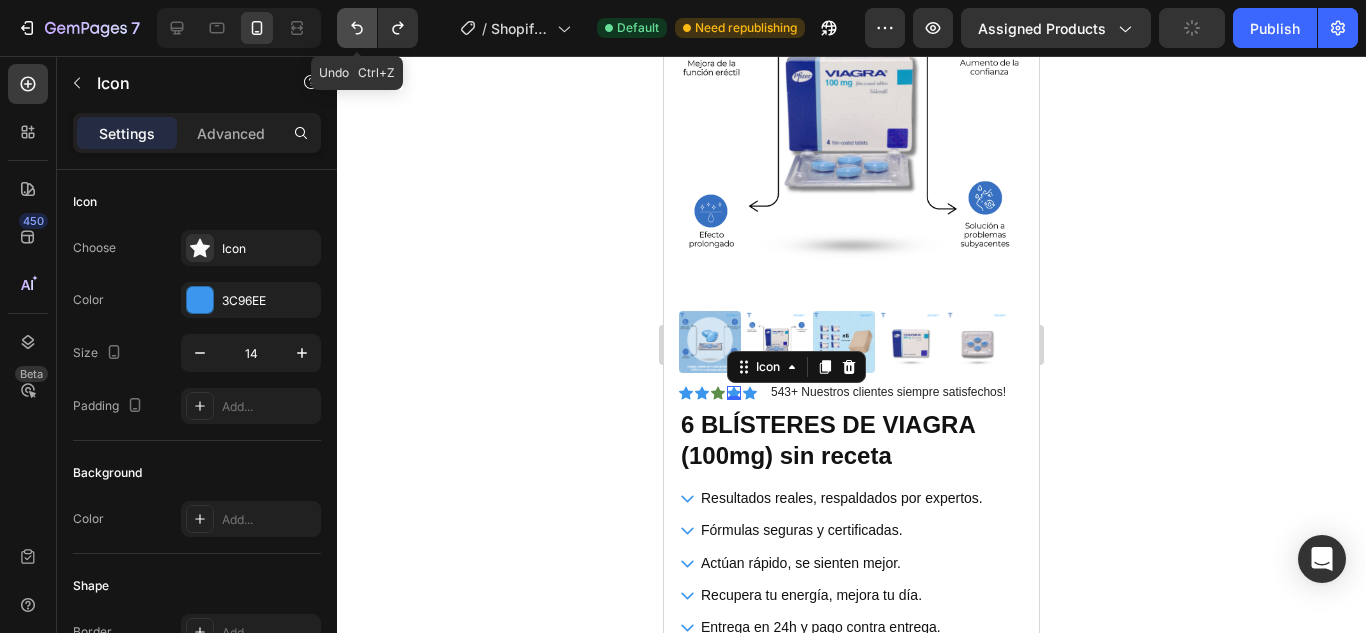 click 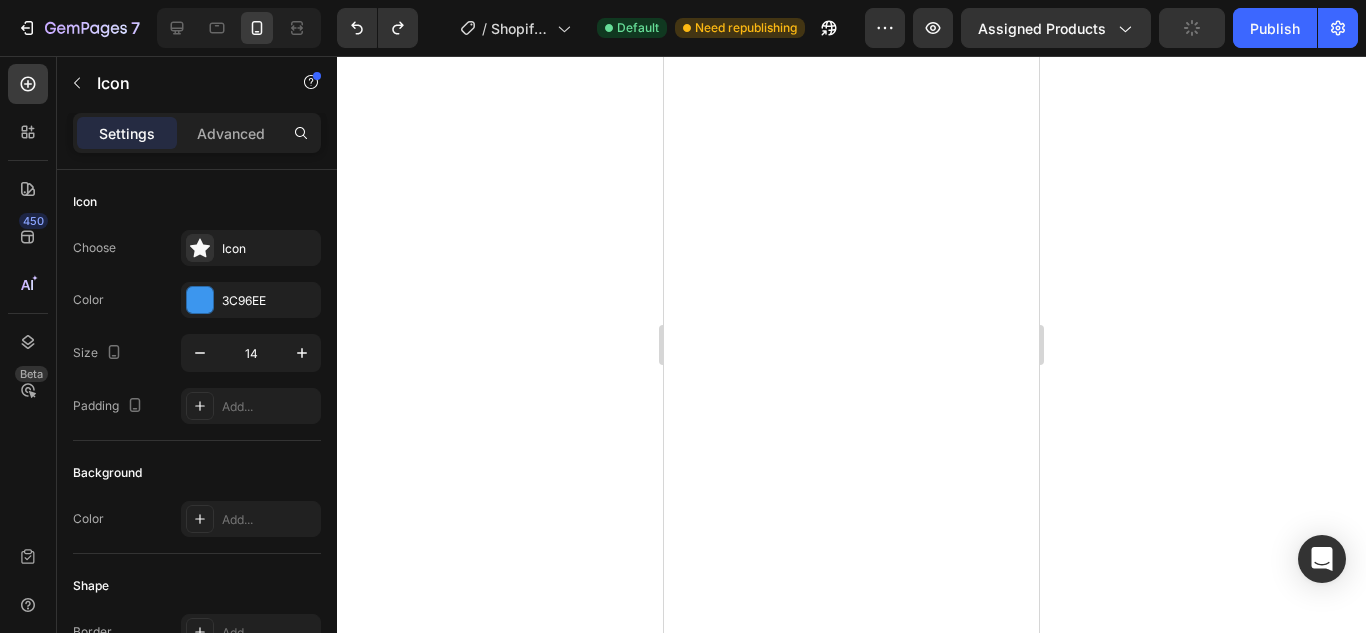 scroll, scrollTop: 3830, scrollLeft: 0, axis: vertical 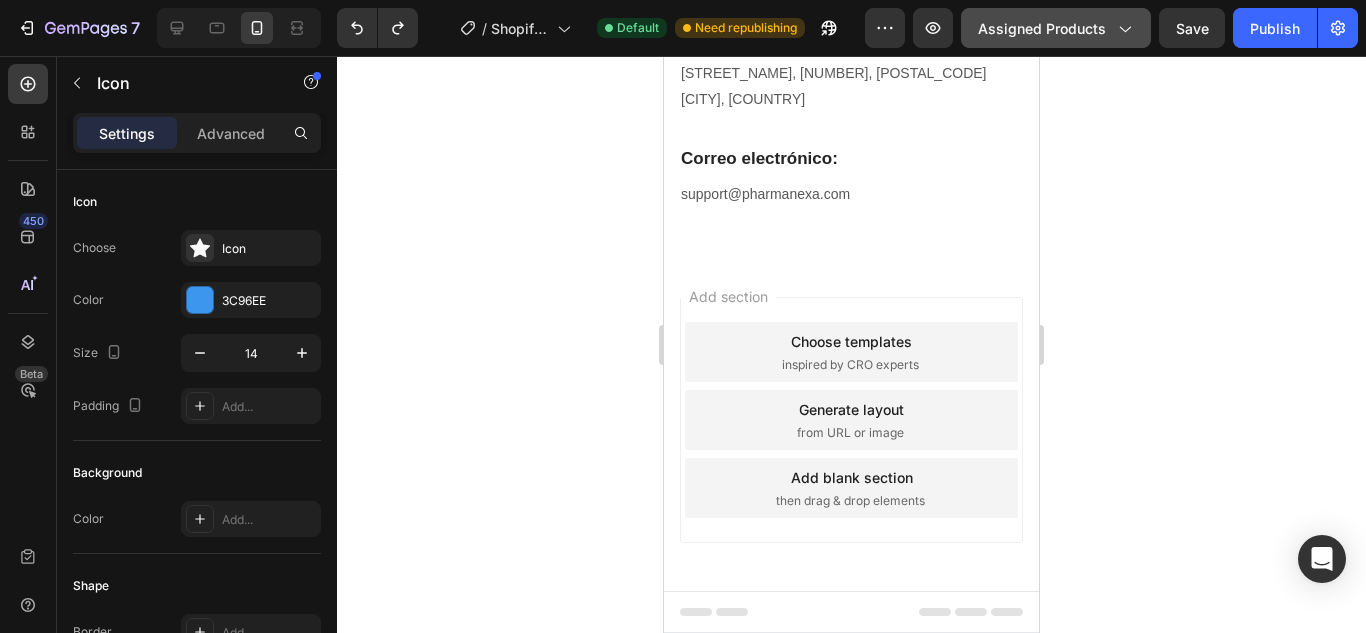click on "Assigned Products" 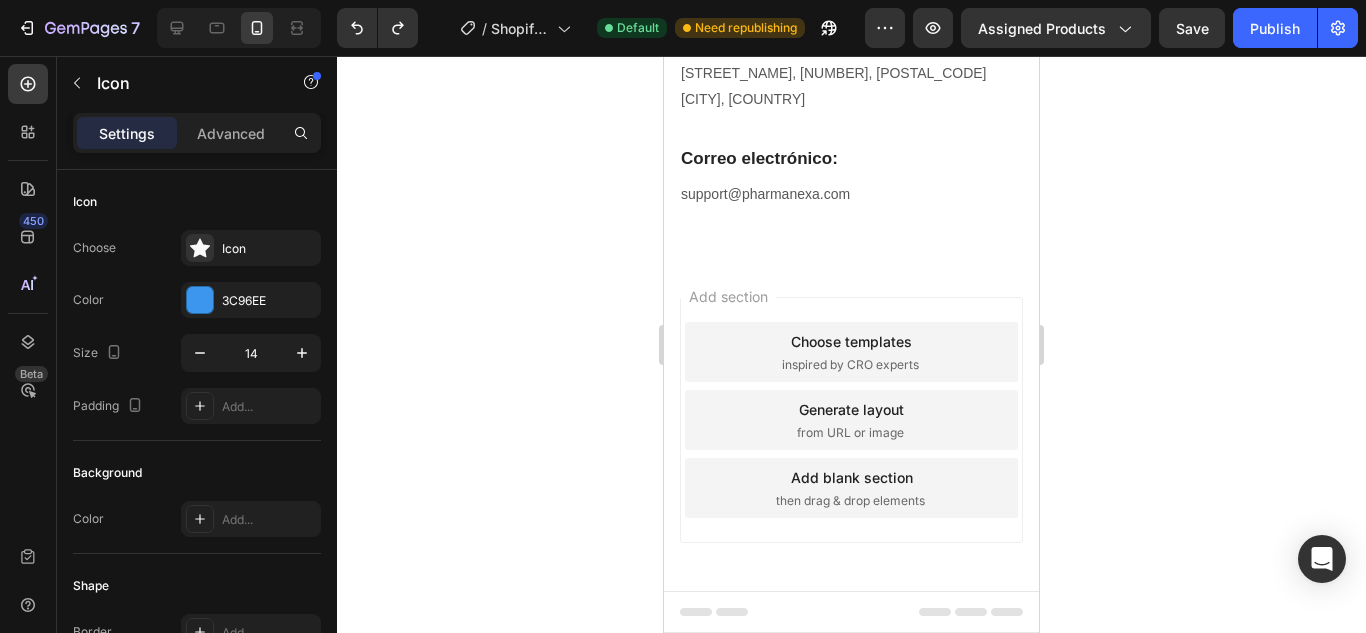 click 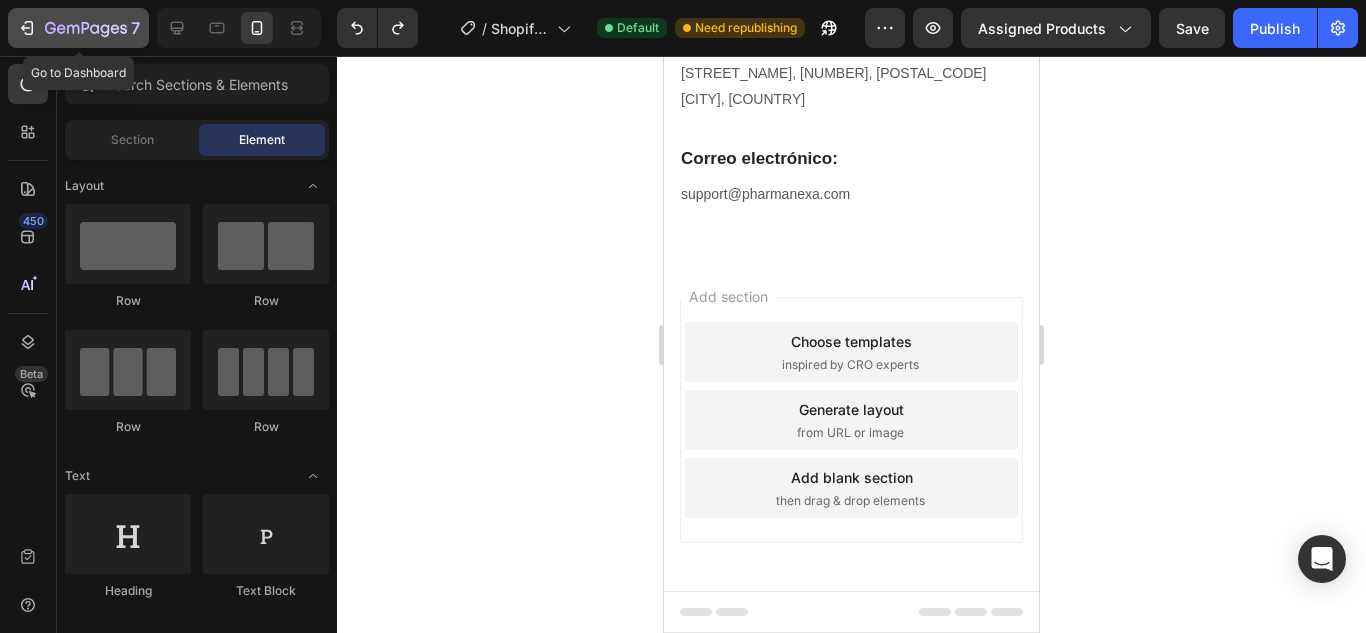 click 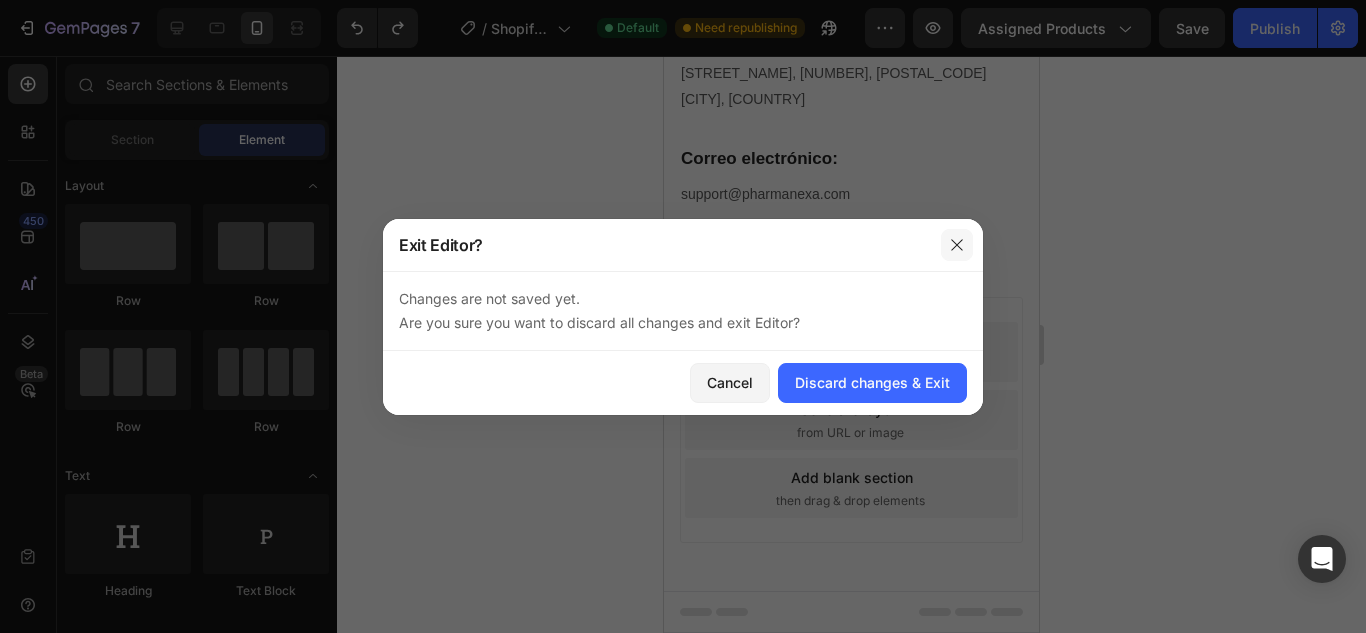 click 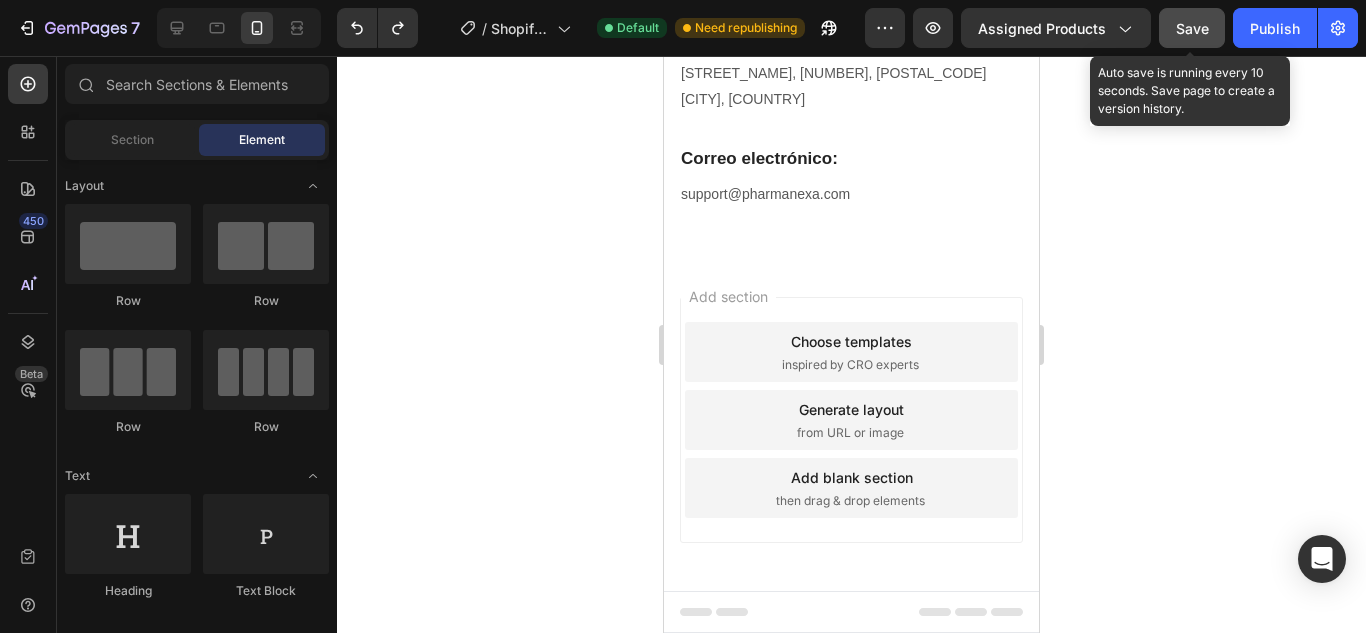 click on "Save" at bounding box center (1192, 28) 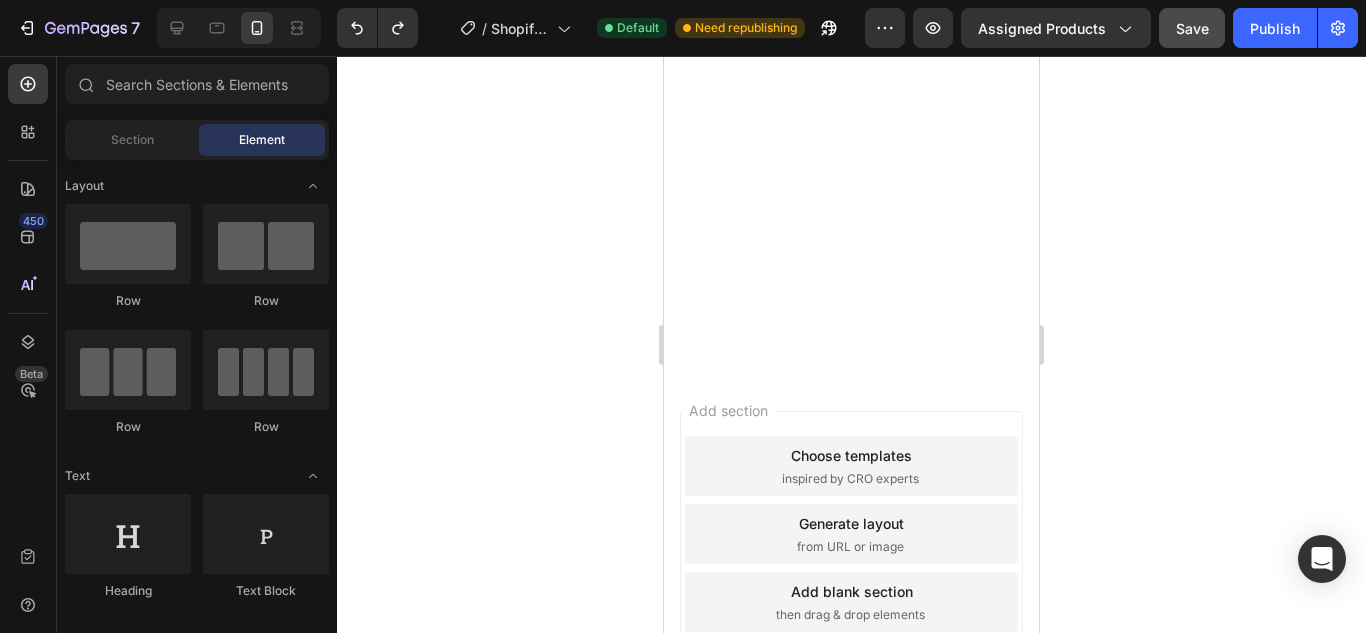 scroll, scrollTop: 0, scrollLeft: 0, axis: both 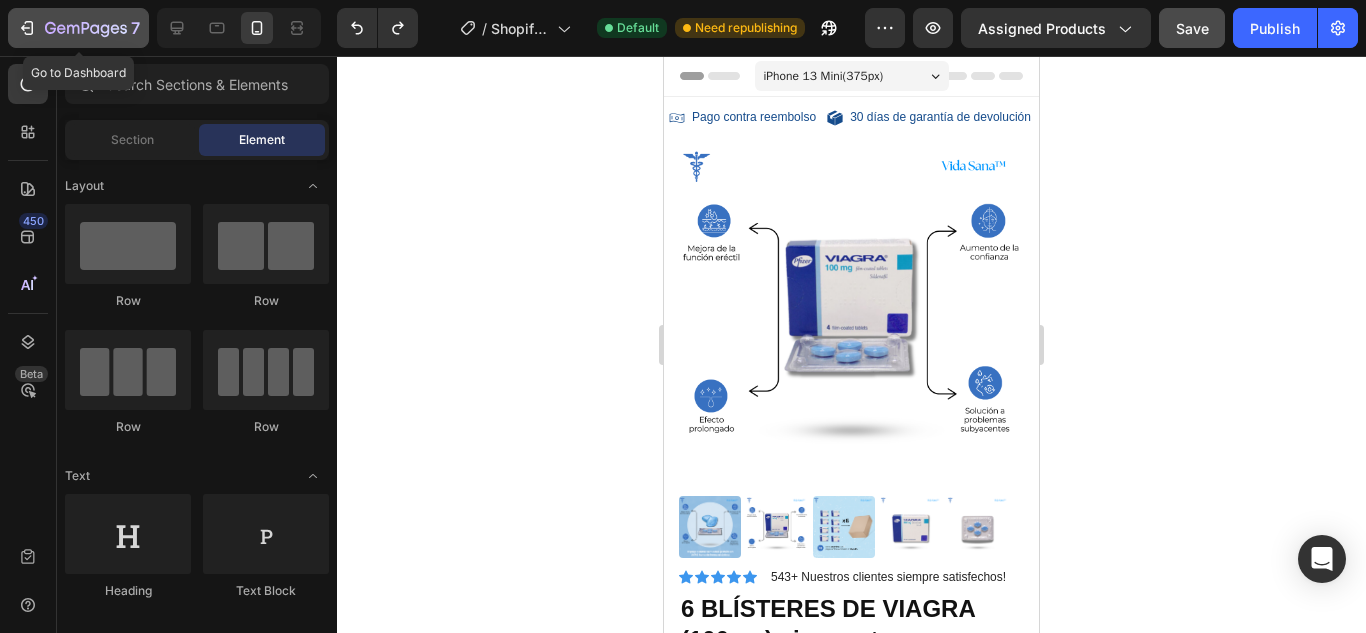 click on "7" at bounding box center [78, 28] 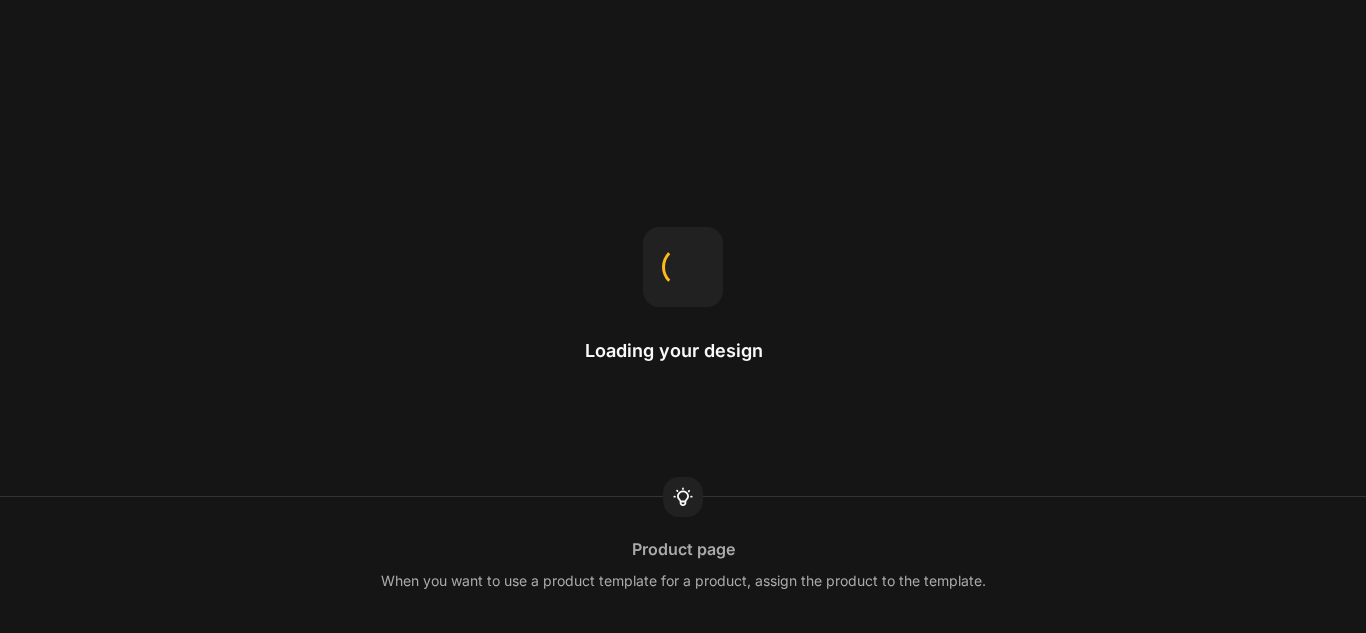 scroll, scrollTop: 0, scrollLeft: 0, axis: both 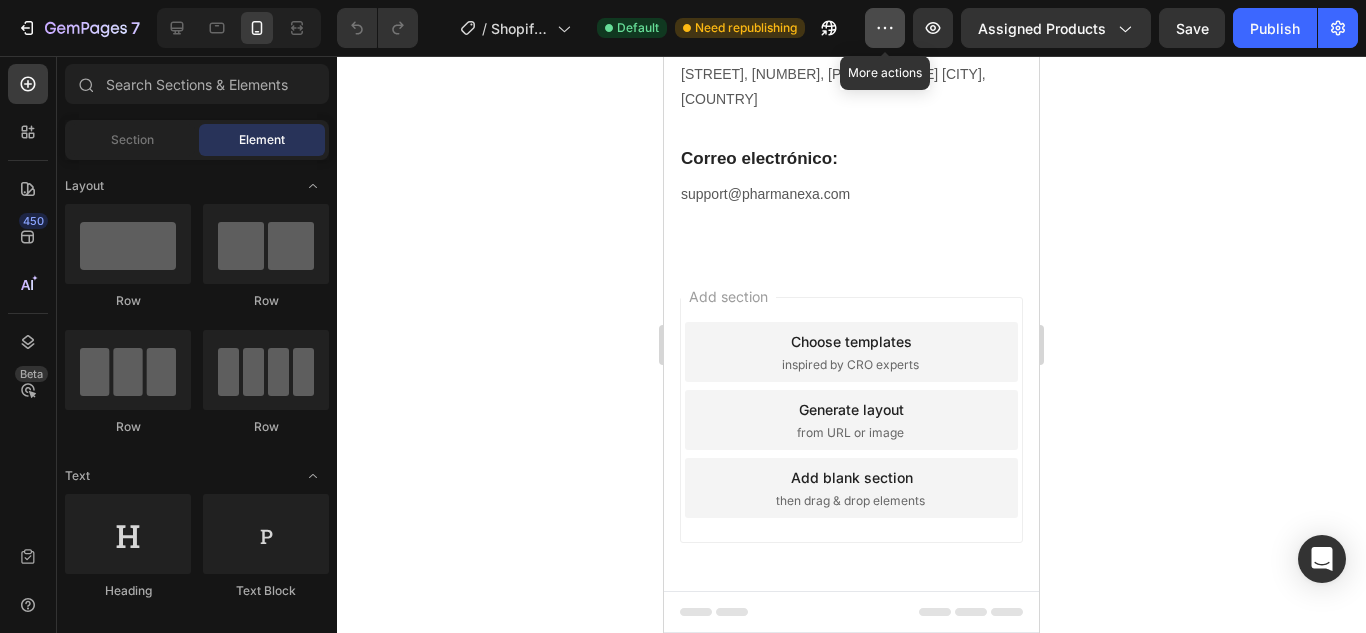 click 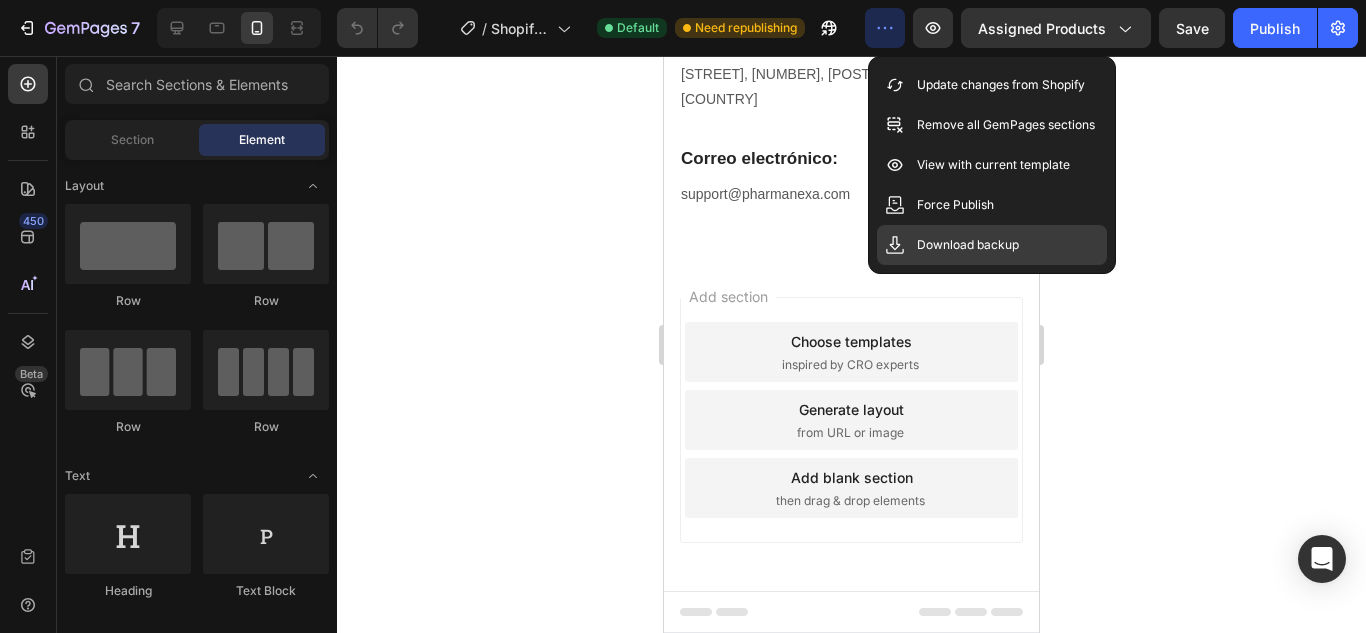 click on "Download backup" 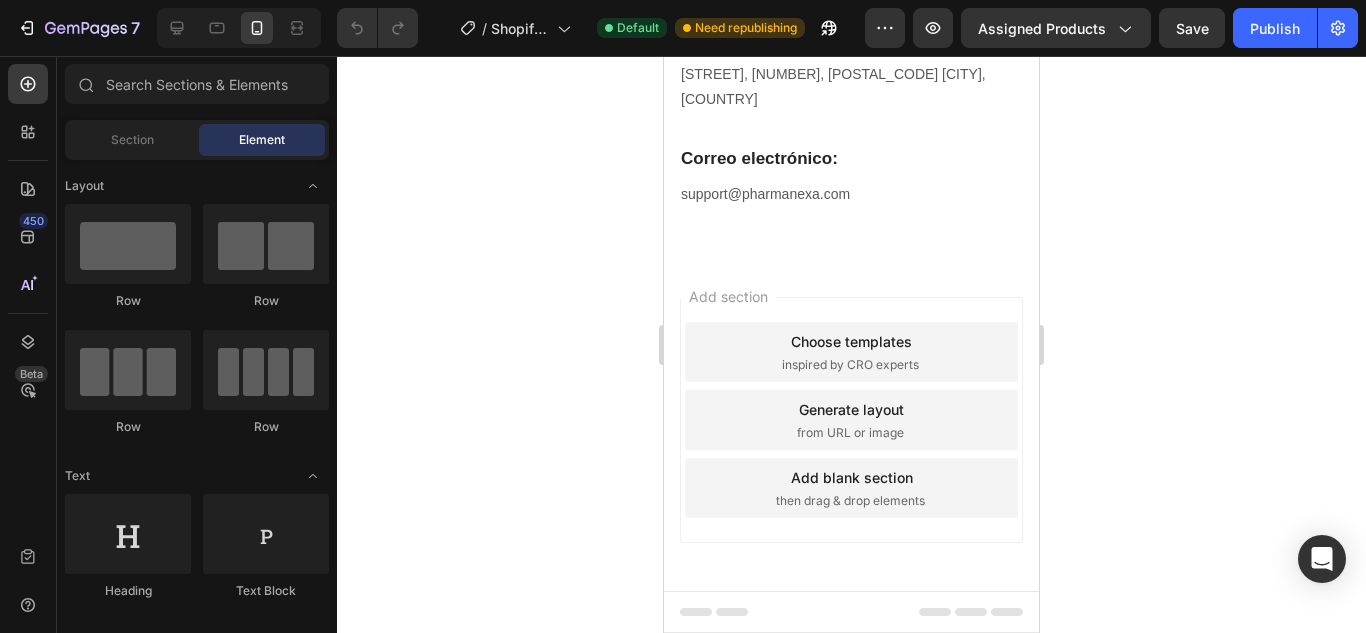 click 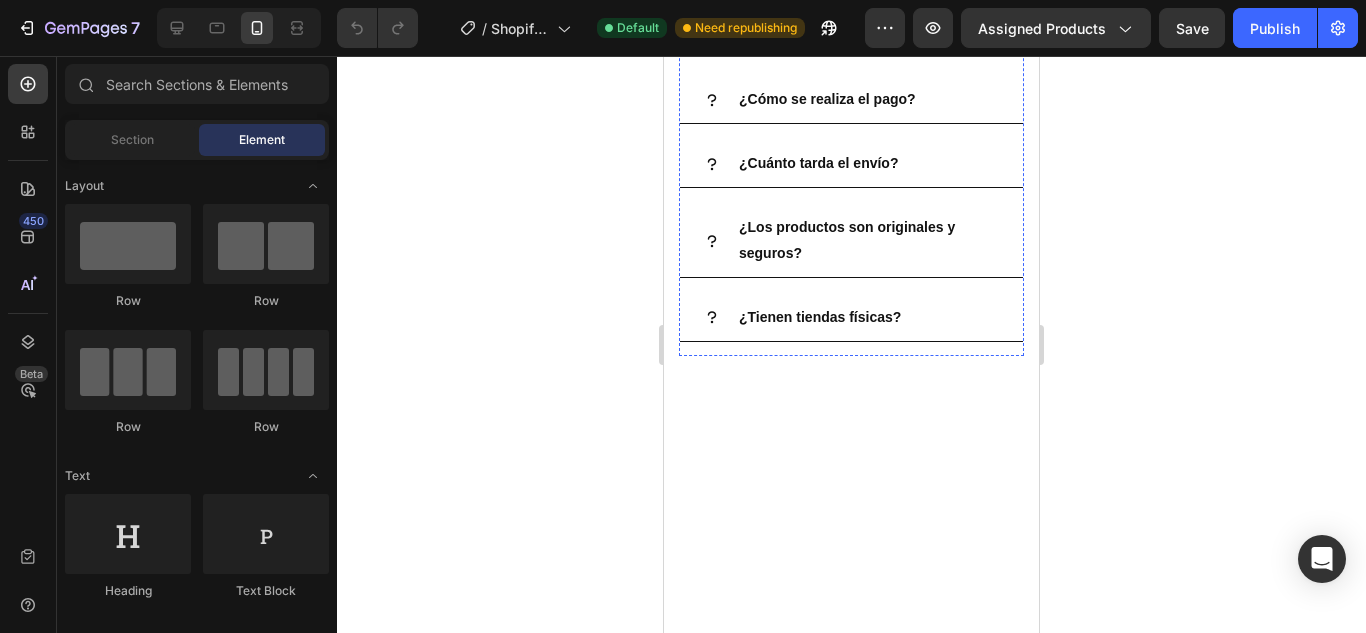 scroll, scrollTop: 0, scrollLeft: 0, axis: both 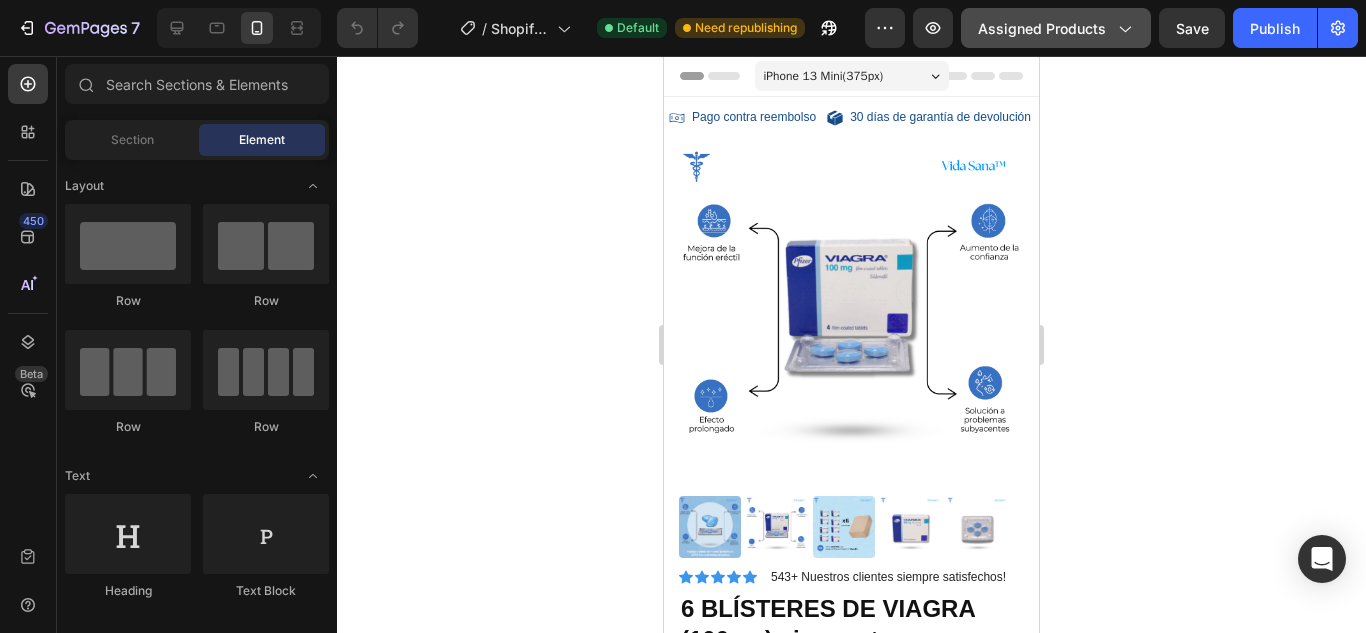click on "Assigned Products" at bounding box center (1056, 28) 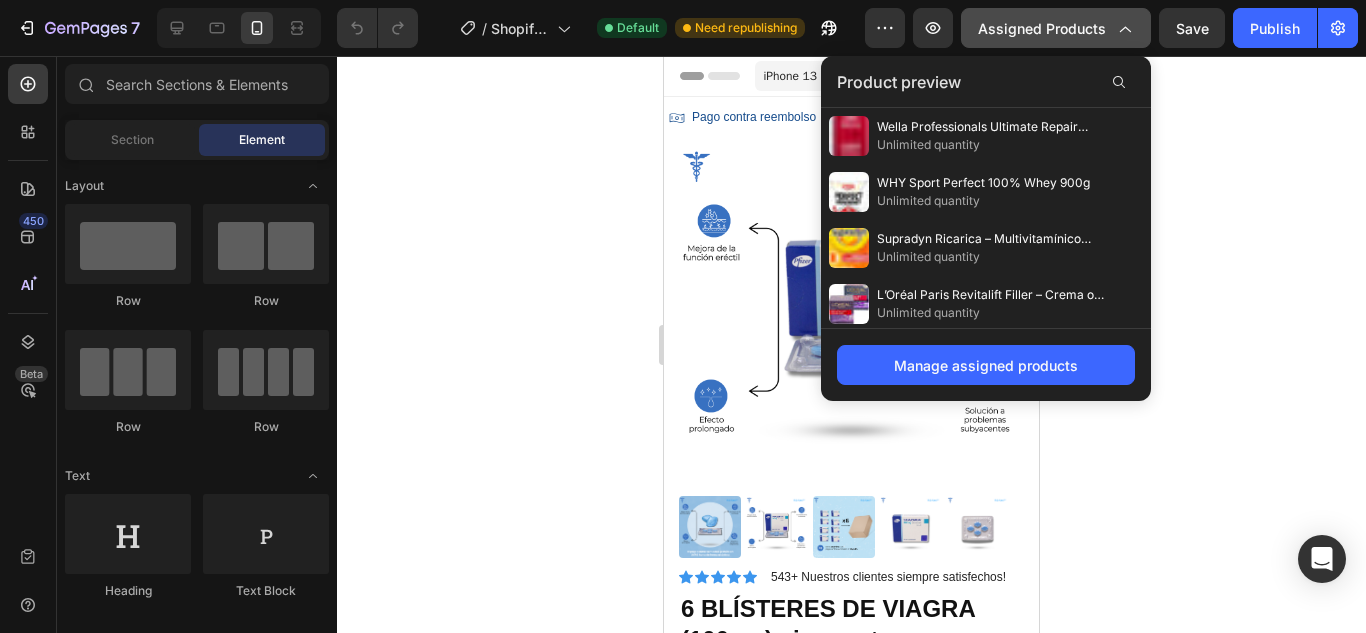 click on "Assigned Products" at bounding box center (1056, 28) 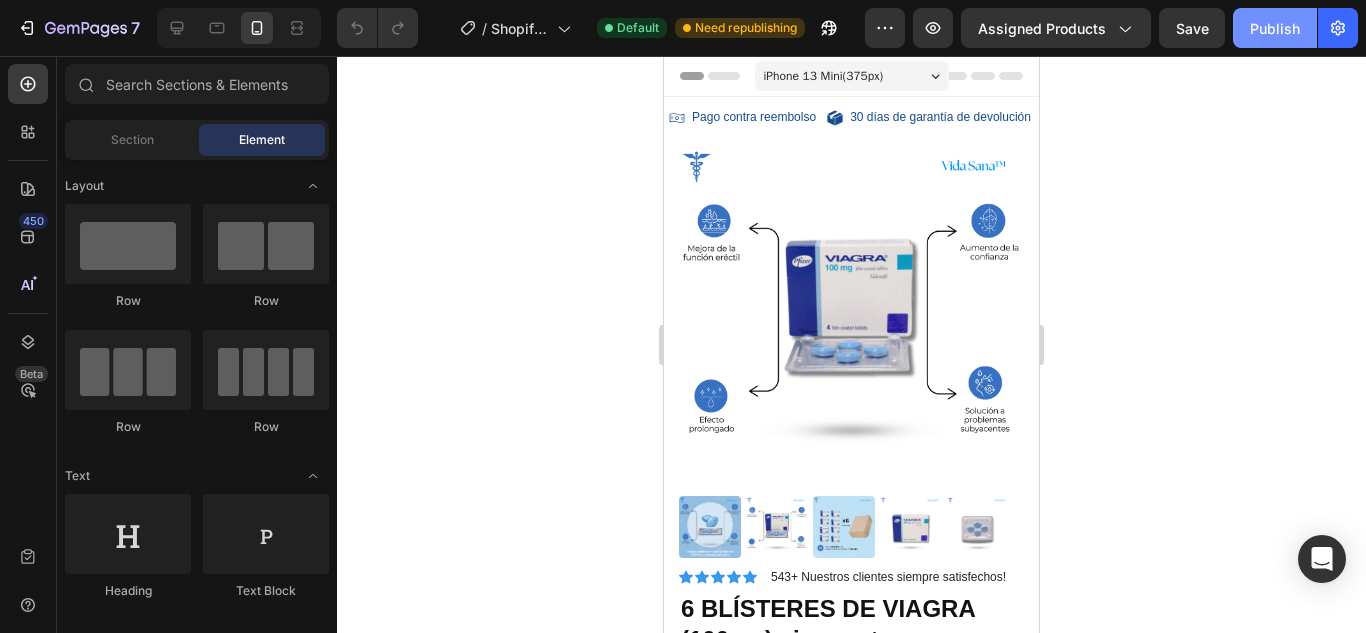 click on "Publish" at bounding box center [1275, 28] 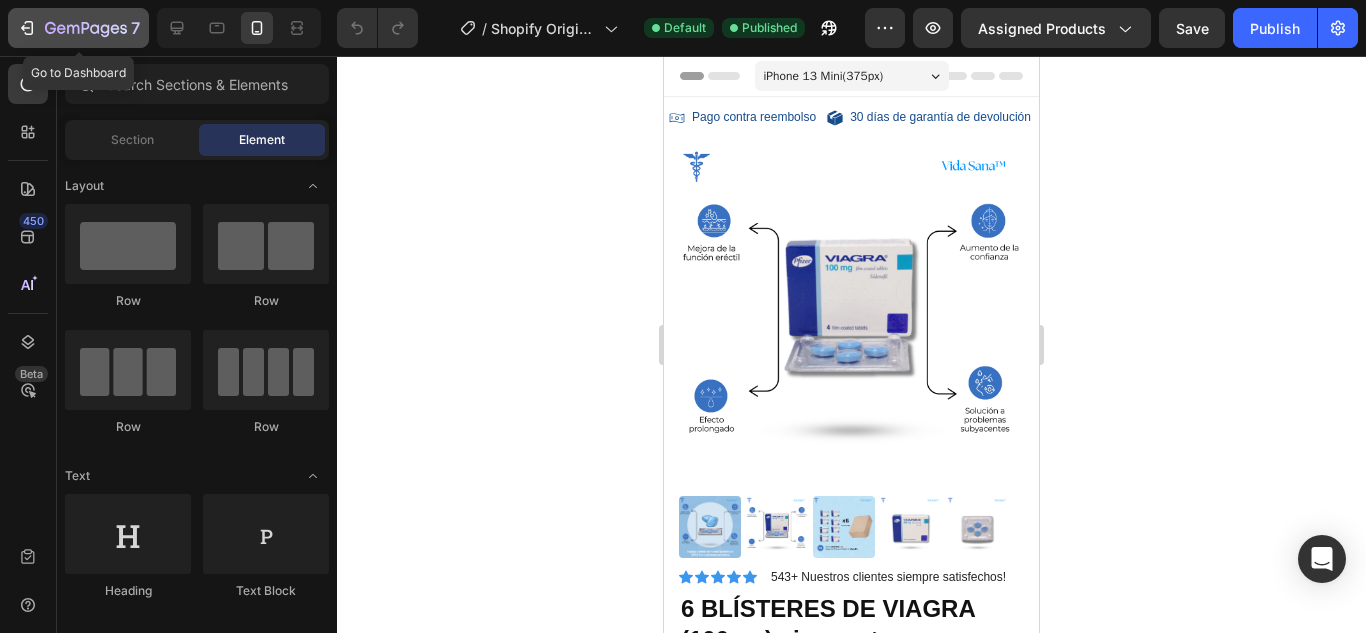 click on "7" 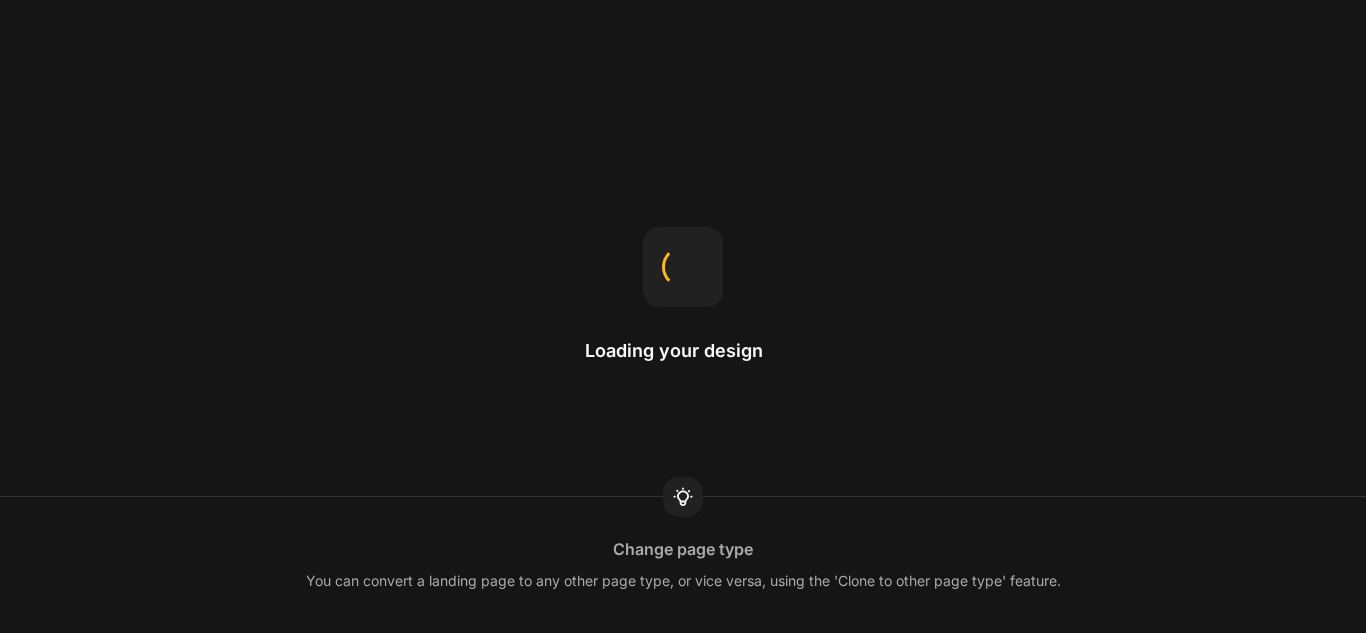 scroll, scrollTop: 0, scrollLeft: 0, axis: both 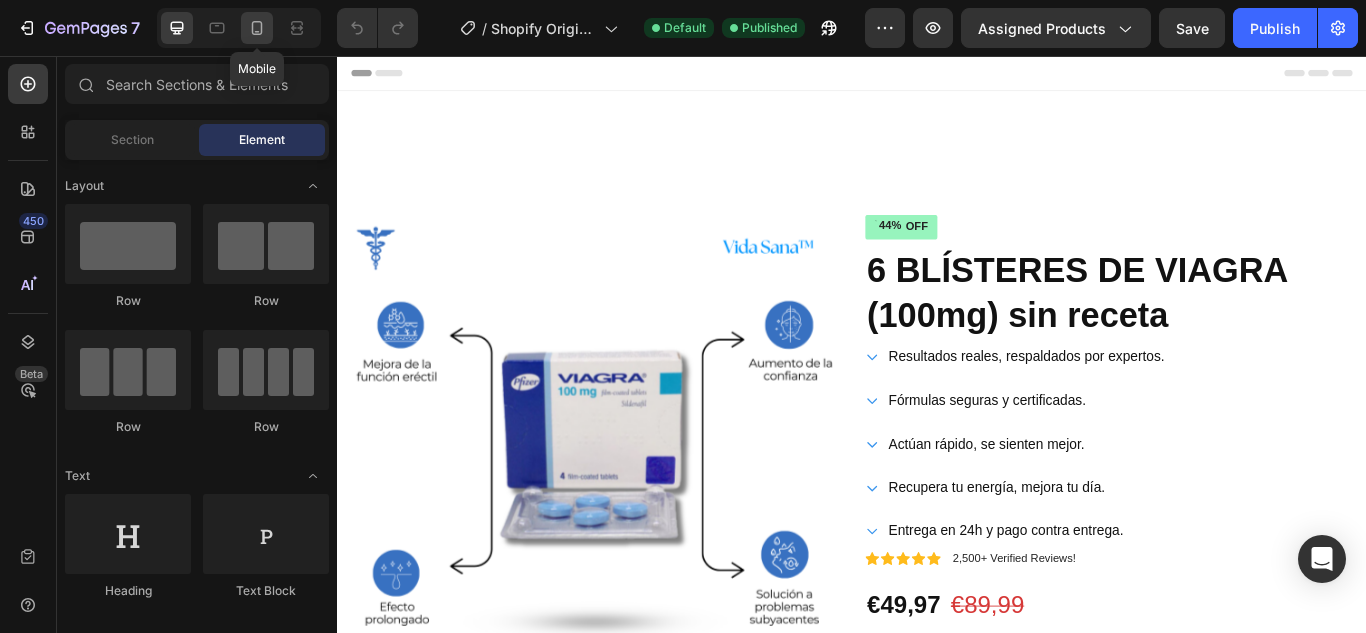 click 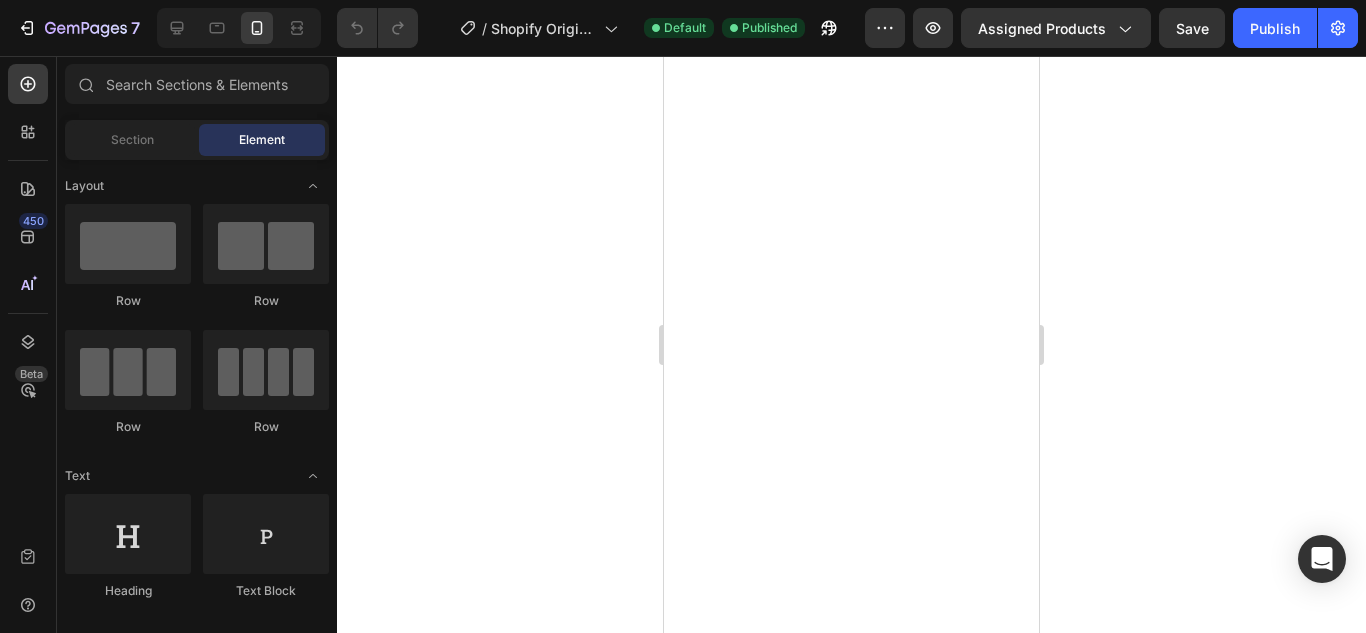 scroll, scrollTop: 0, scrollLeft: 0, axis: both 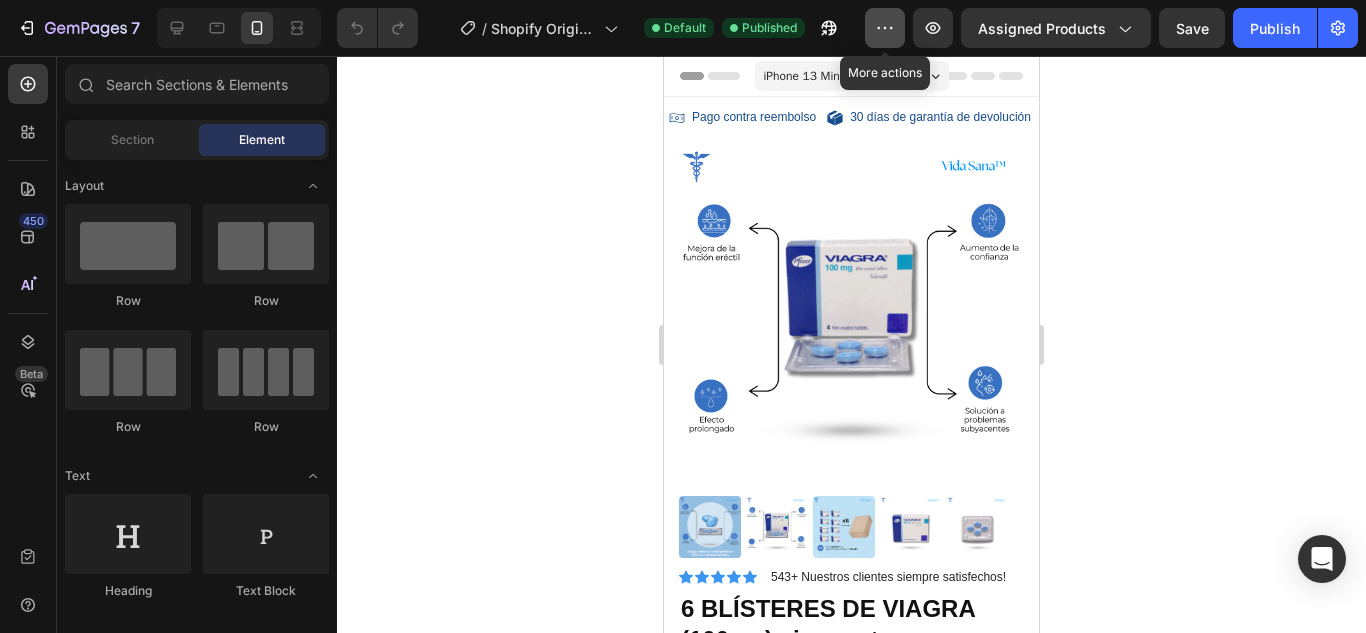 click 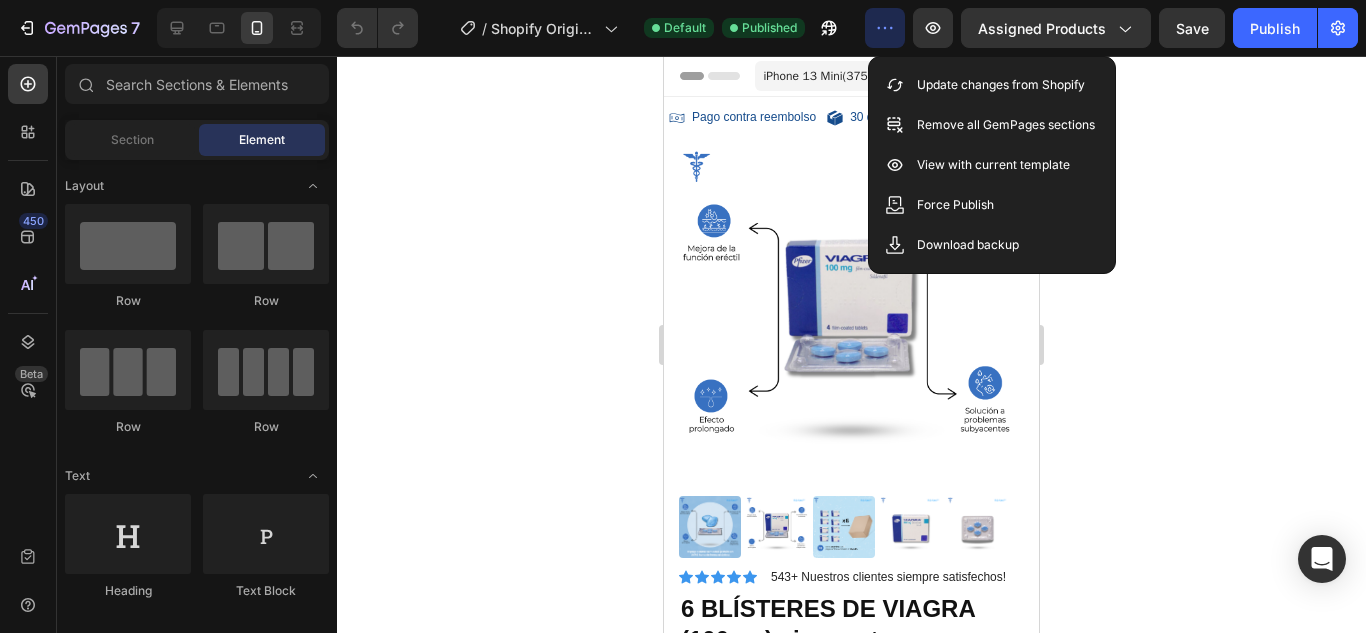 click 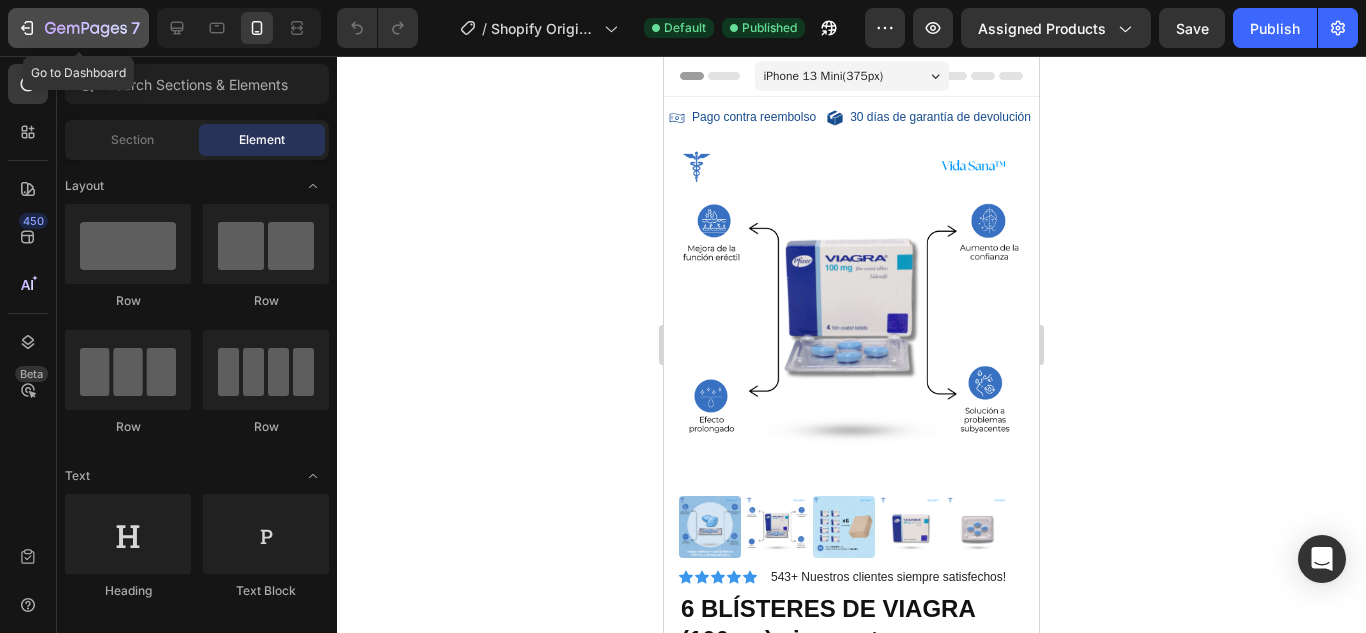 click 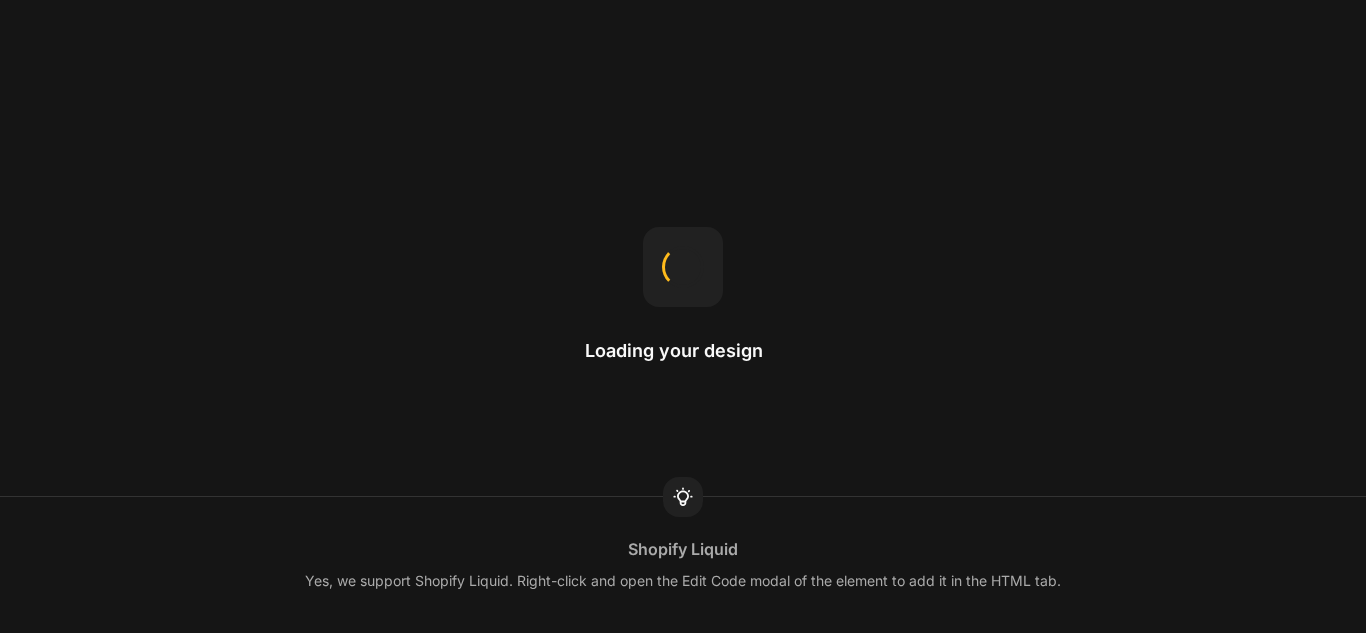 scroll, scrollTop: 0, scrollLeft: 0, axis: both 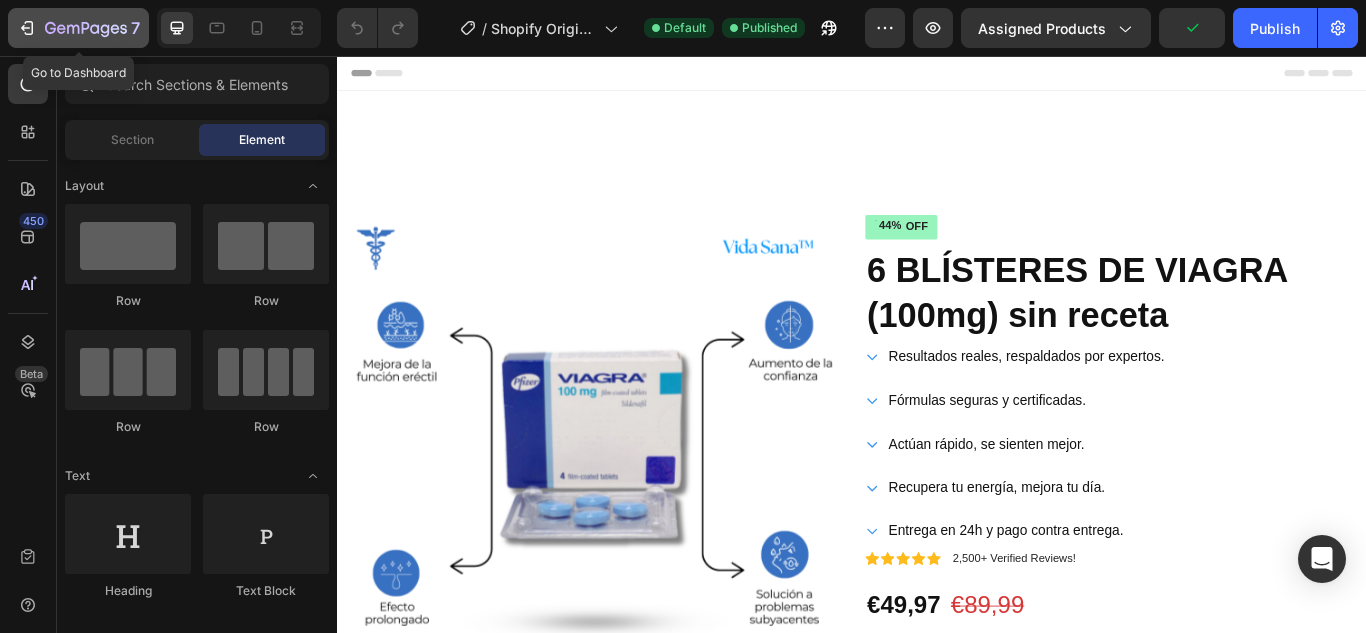 click 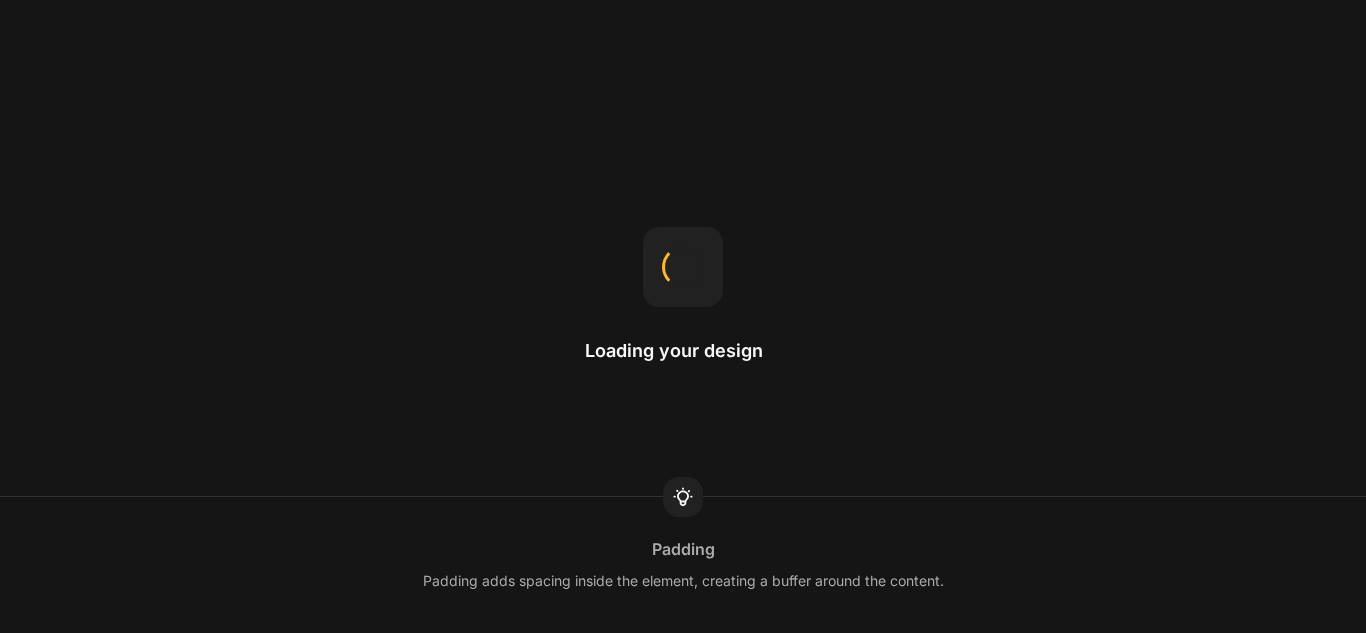 scroll, scrollTop: 0, scrollLeft: 0, axis: both 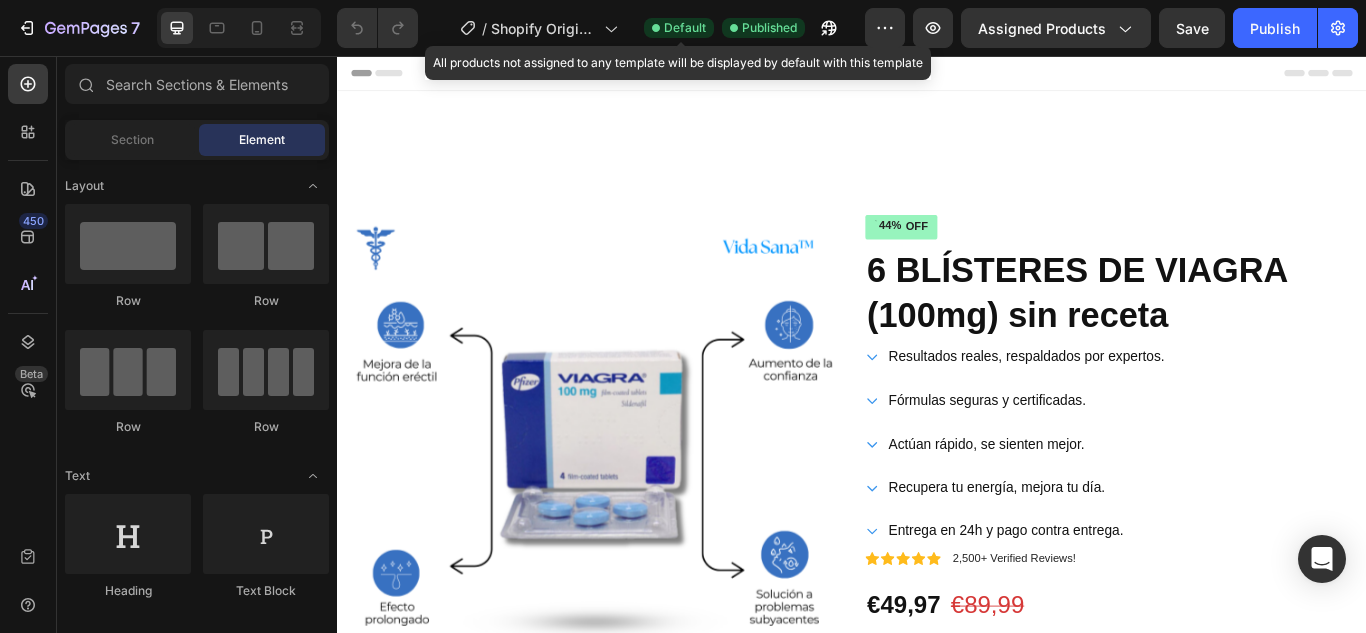 click on "Default" at bounding box center [685, 28] 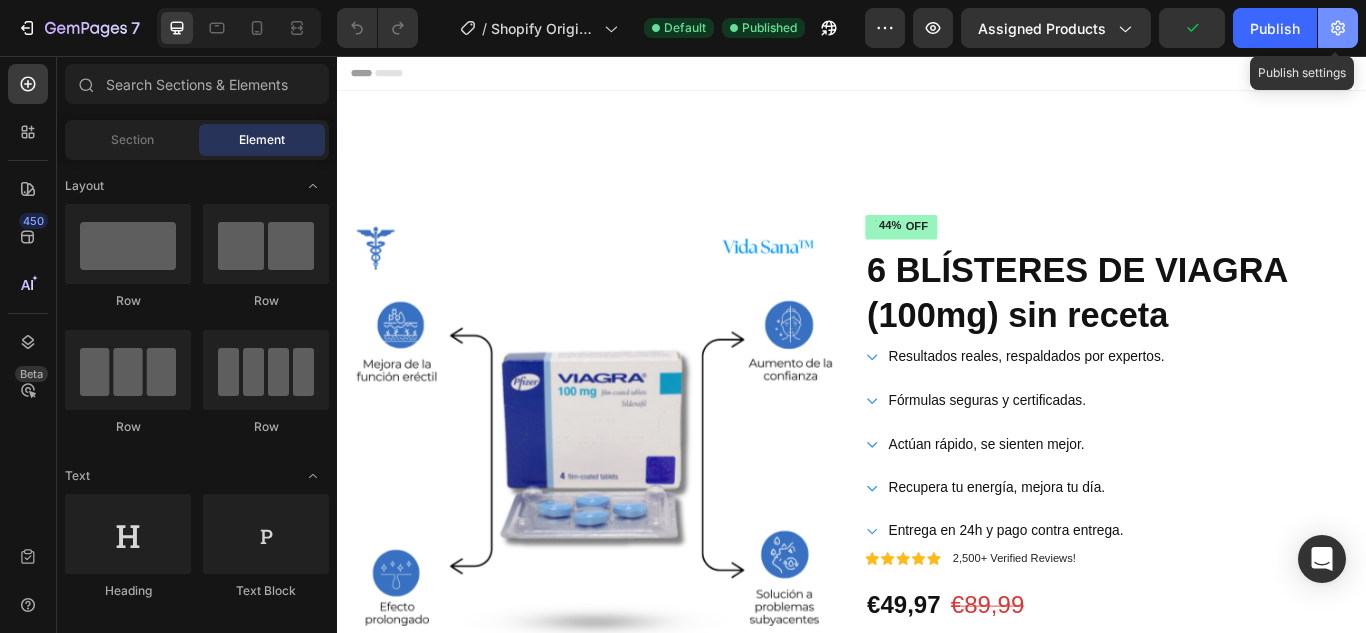 click 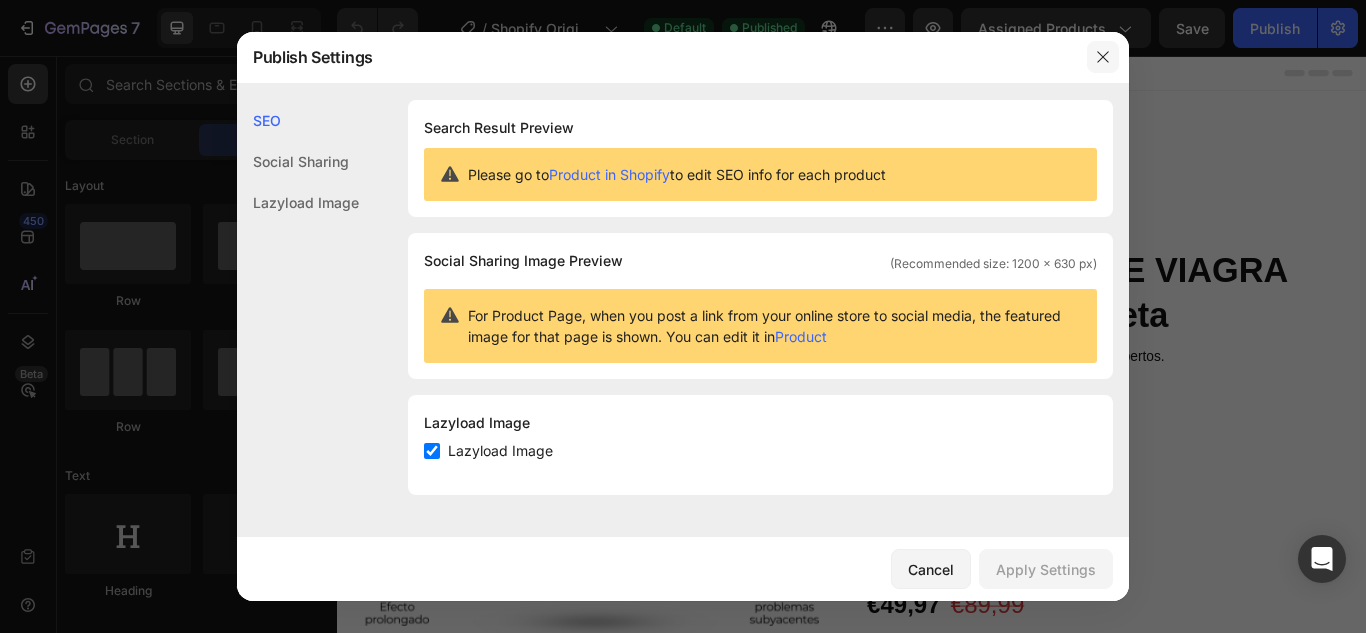 click at bounding box center [1103, 57] 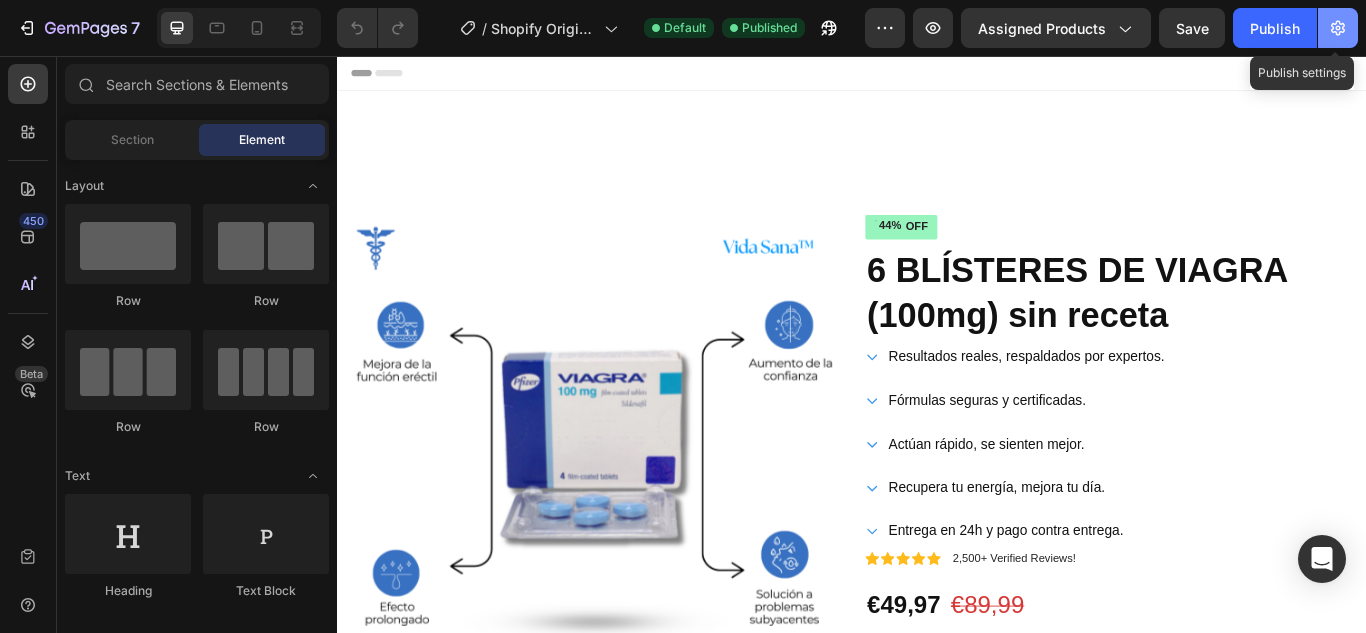 click 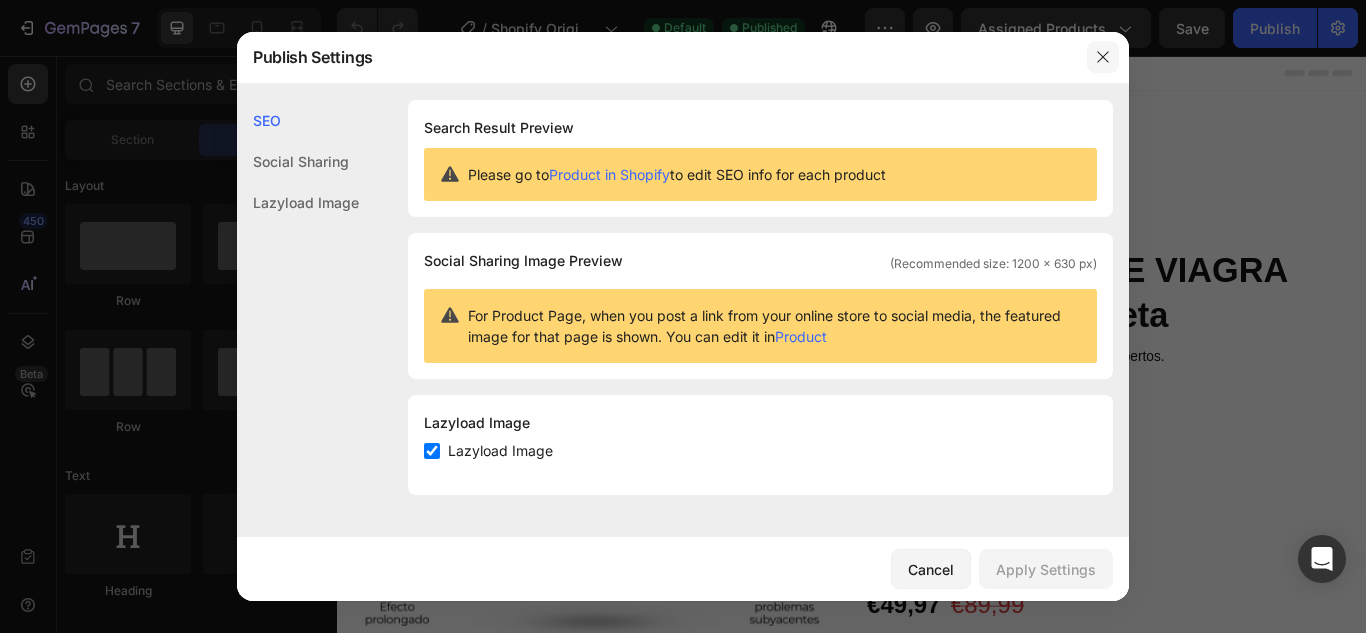 click 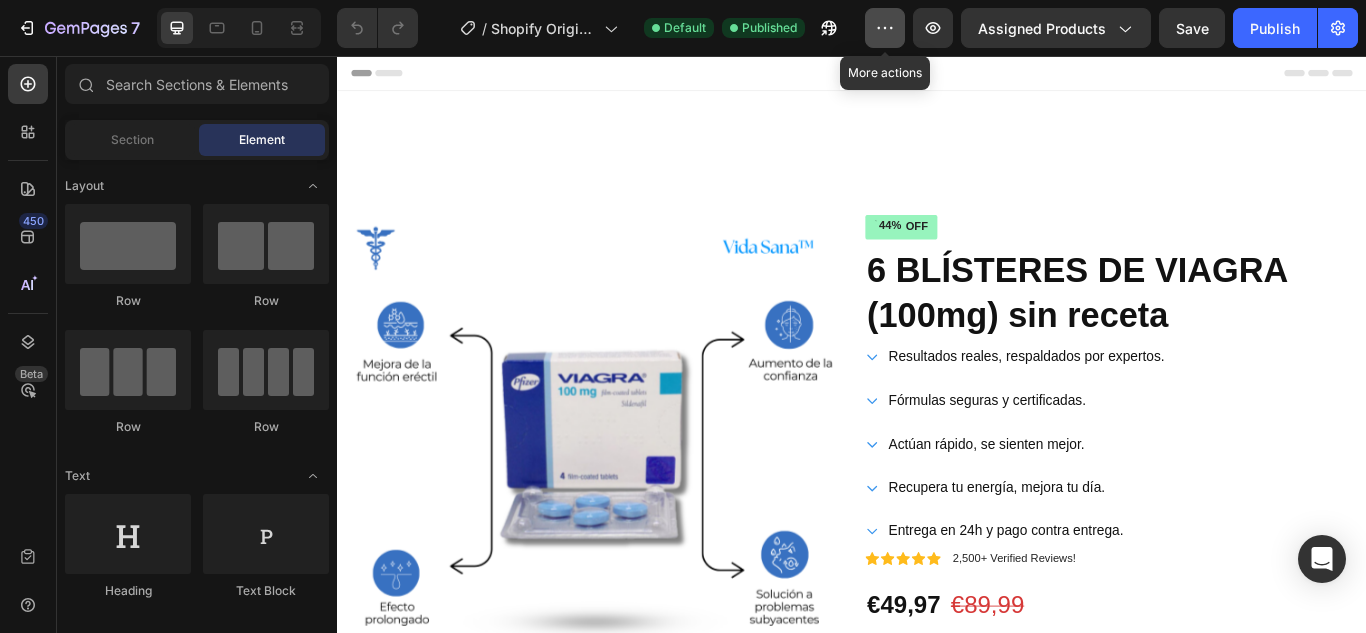 click 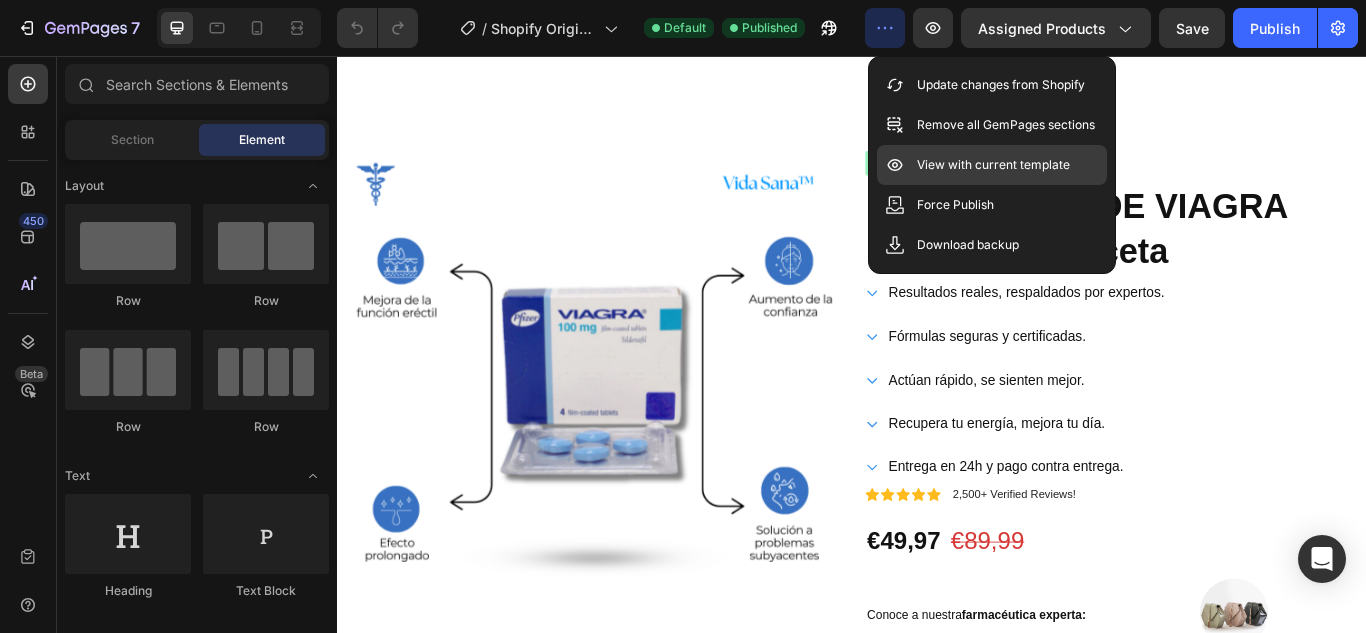 scroll, scrollTop: 87, scrollLeft: 0, axis: vertical 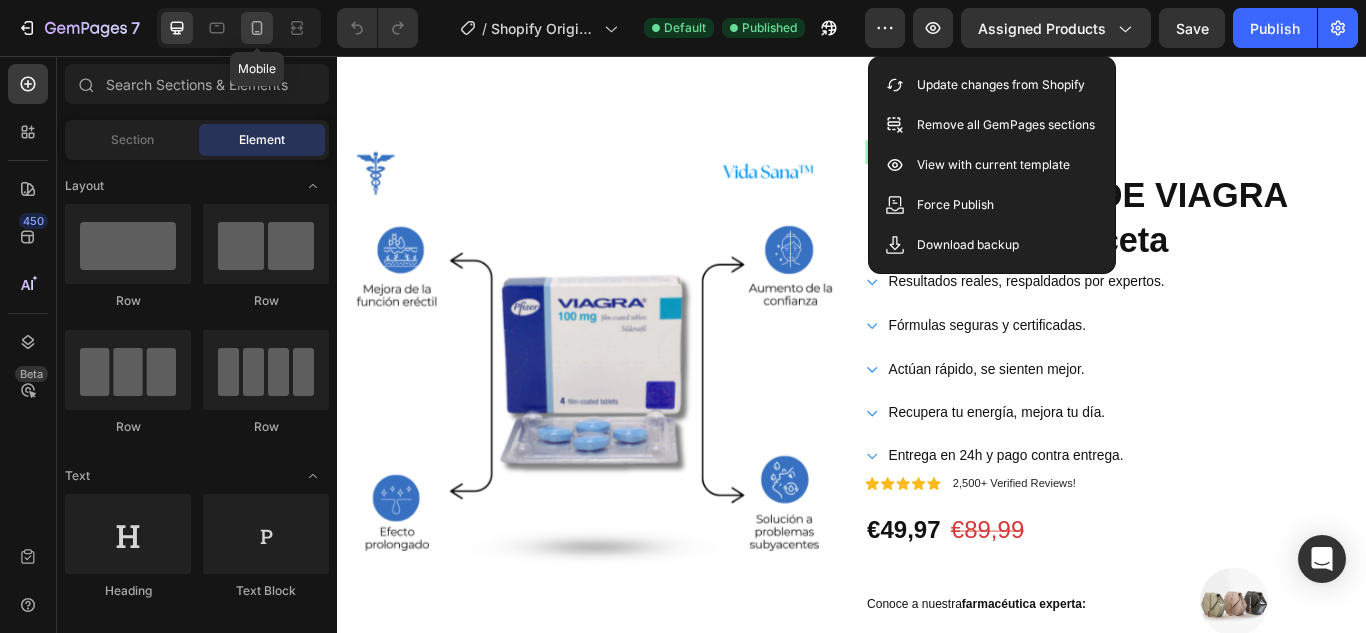 click 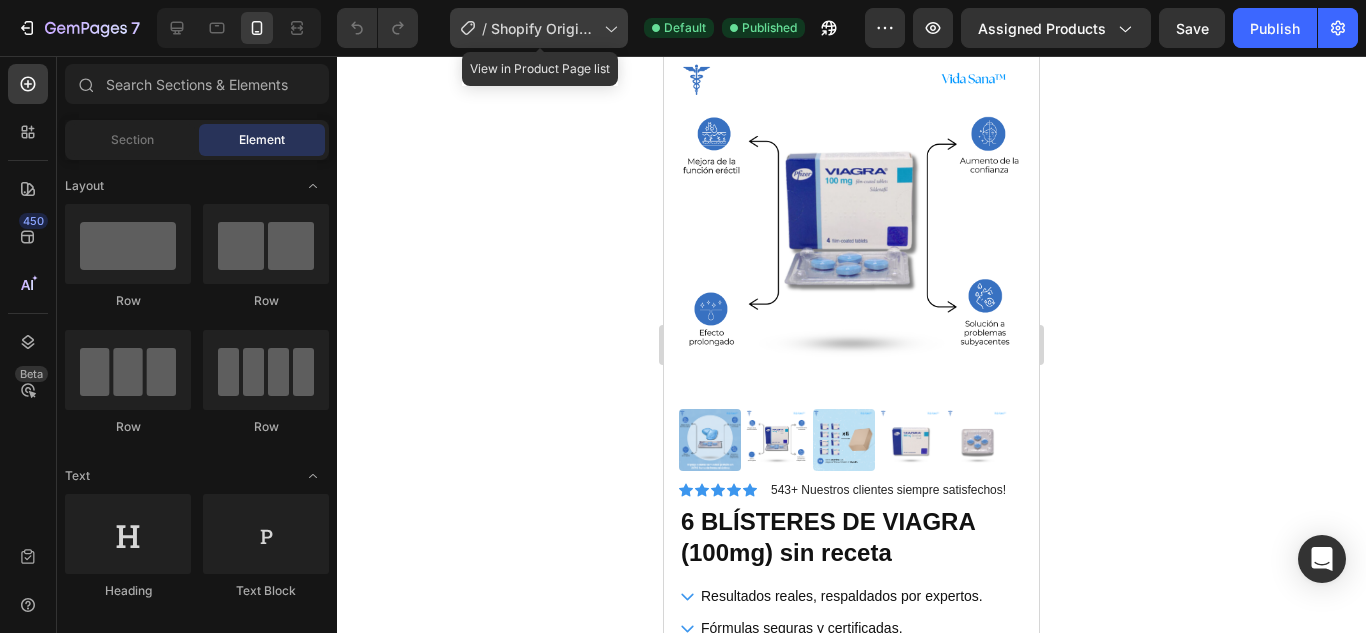 click on "Shopify Original Product Template" at bounding box center (543, 28) 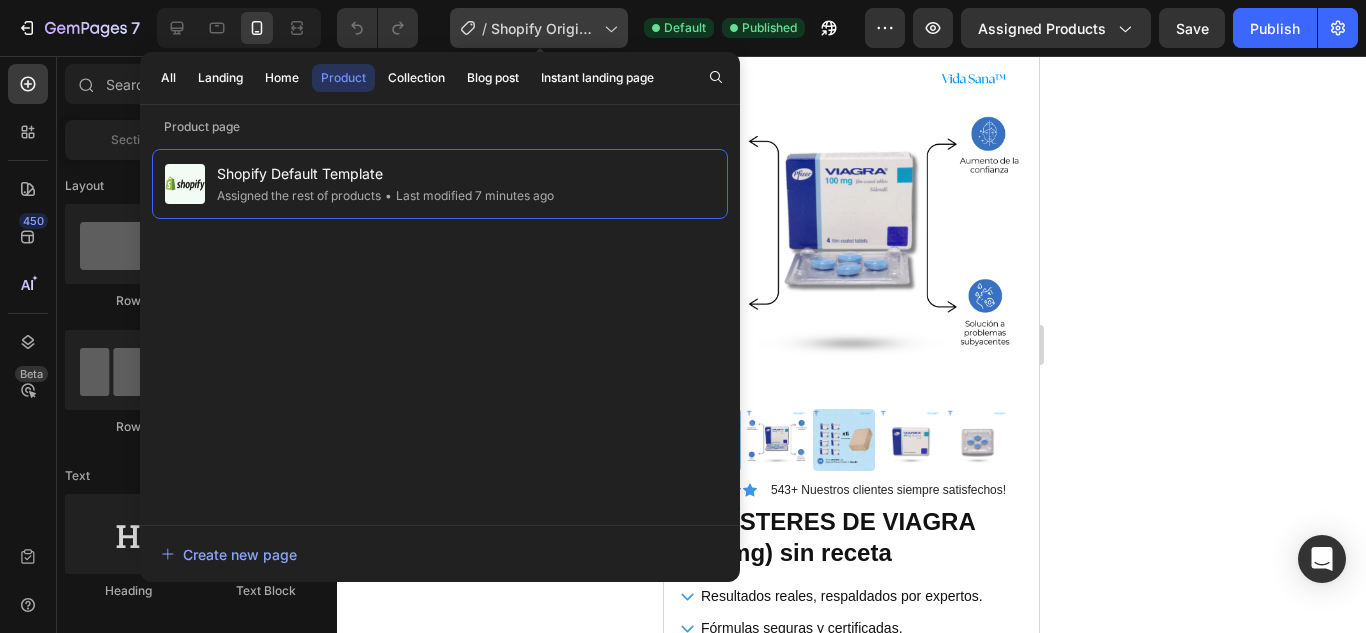 click on "Shopify Original Product Template" at bounding box center (543, 28) 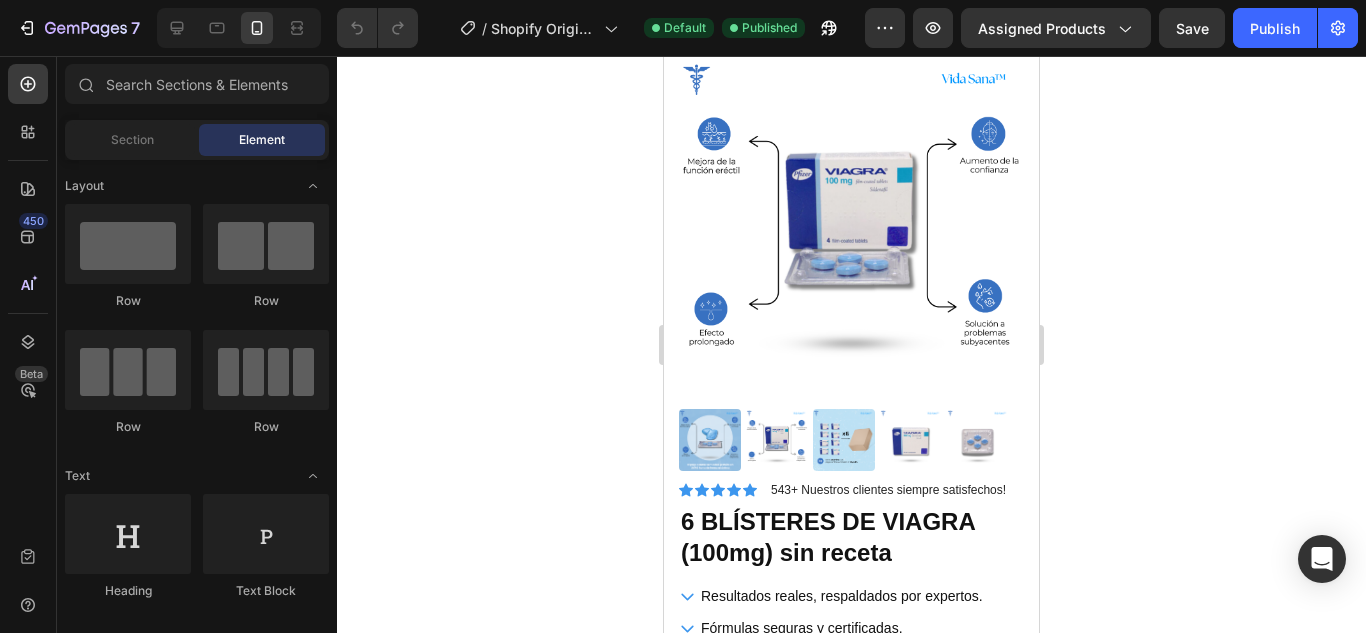 click on "7   /  Shopify Original Product Template Default Published Preview Assigned Products  Save   Publish" 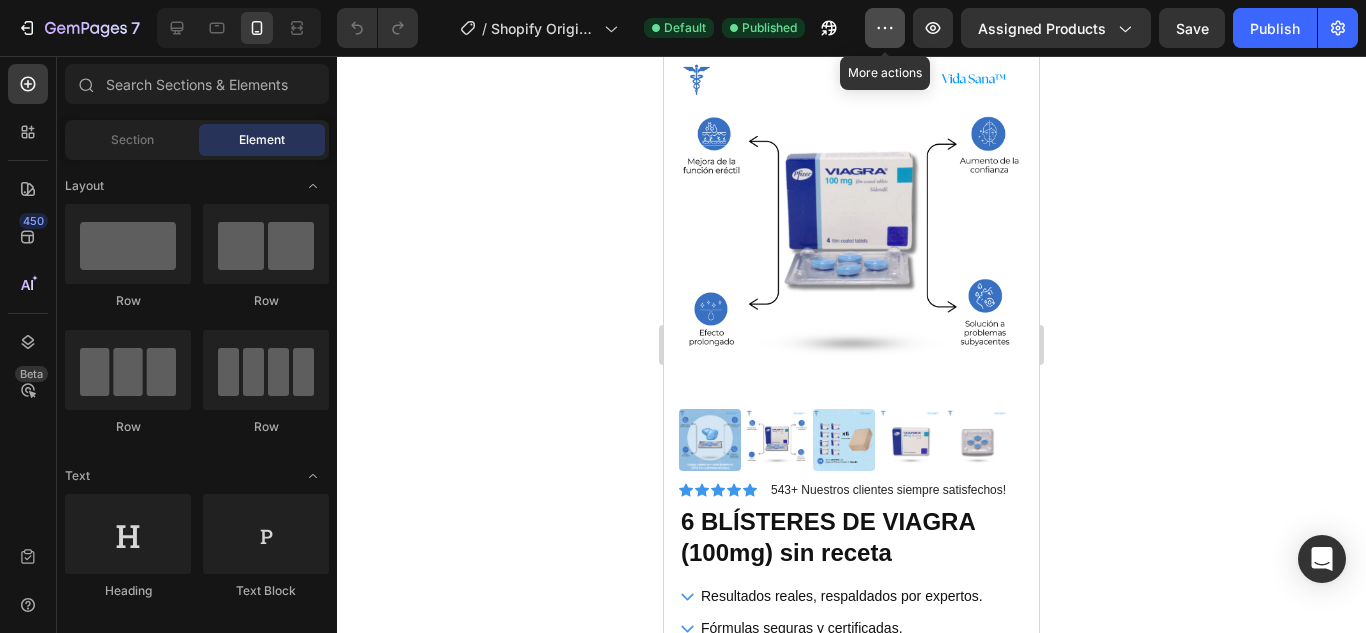 click 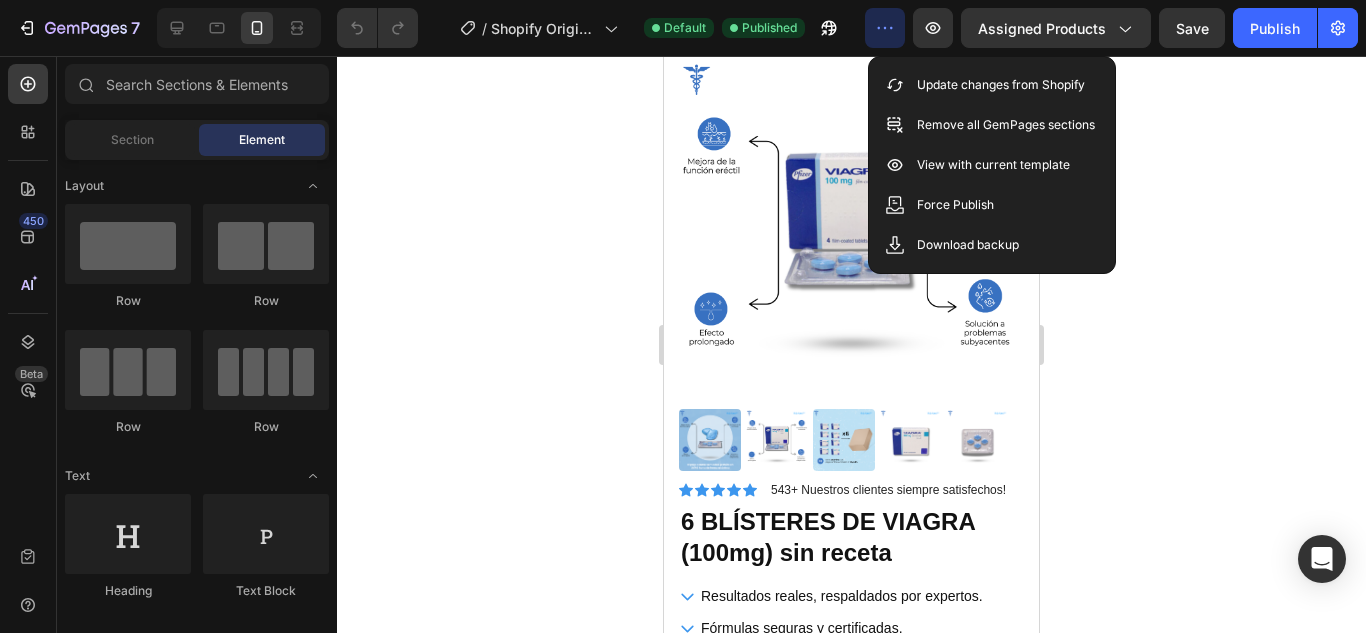 click 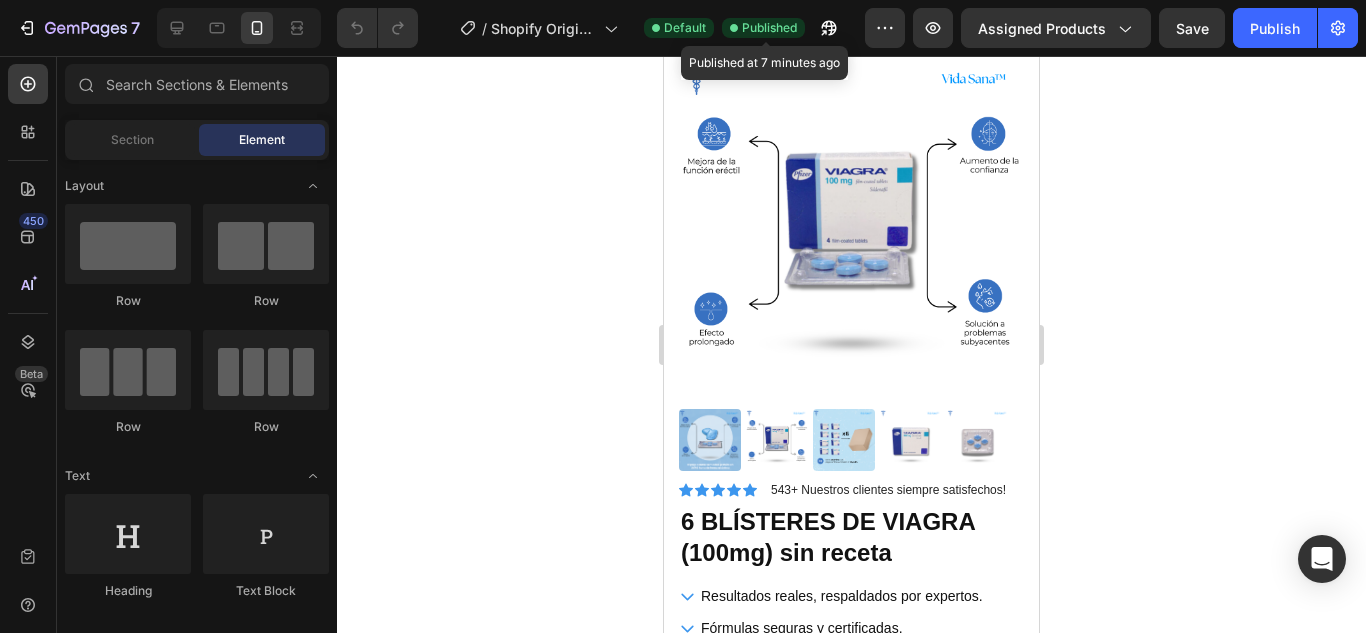 click on "Published" at bounding box center (769, 28) 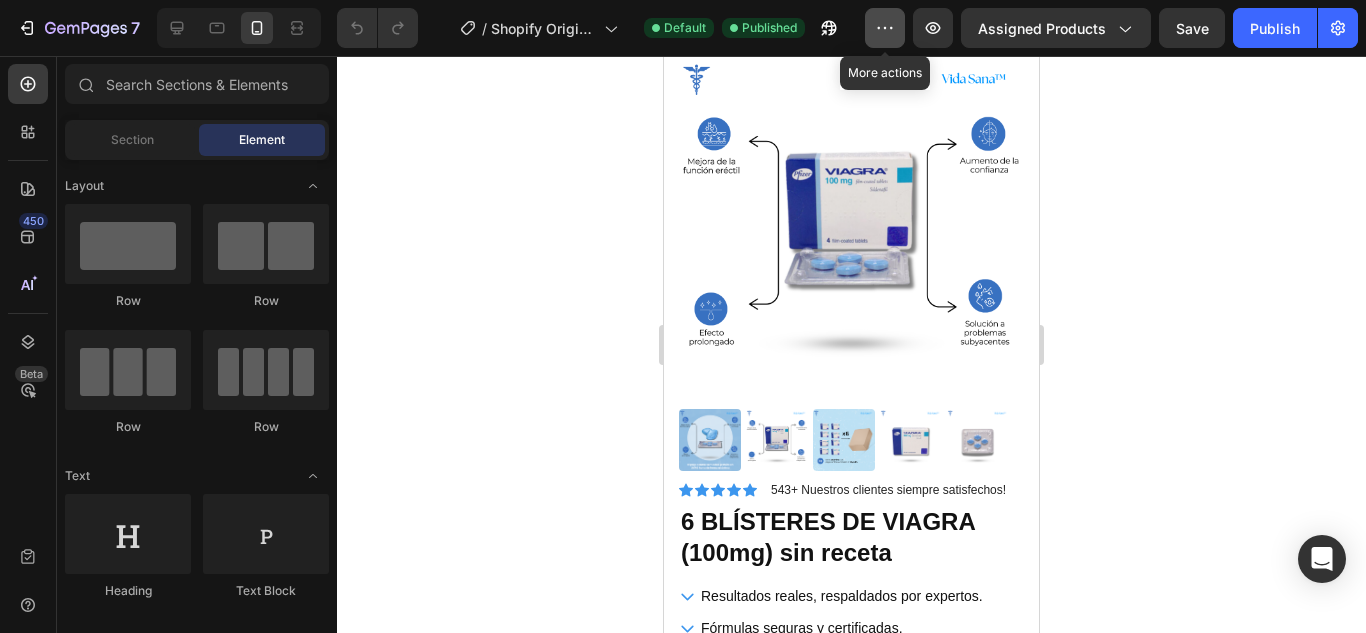 click 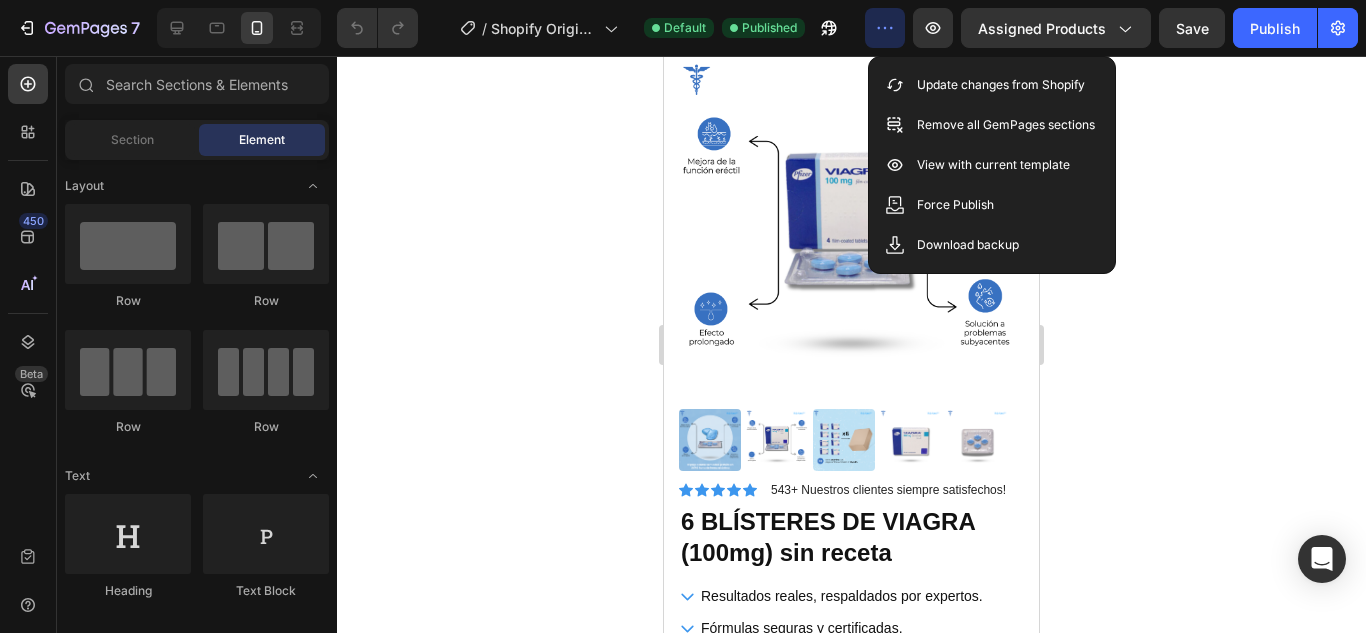 type 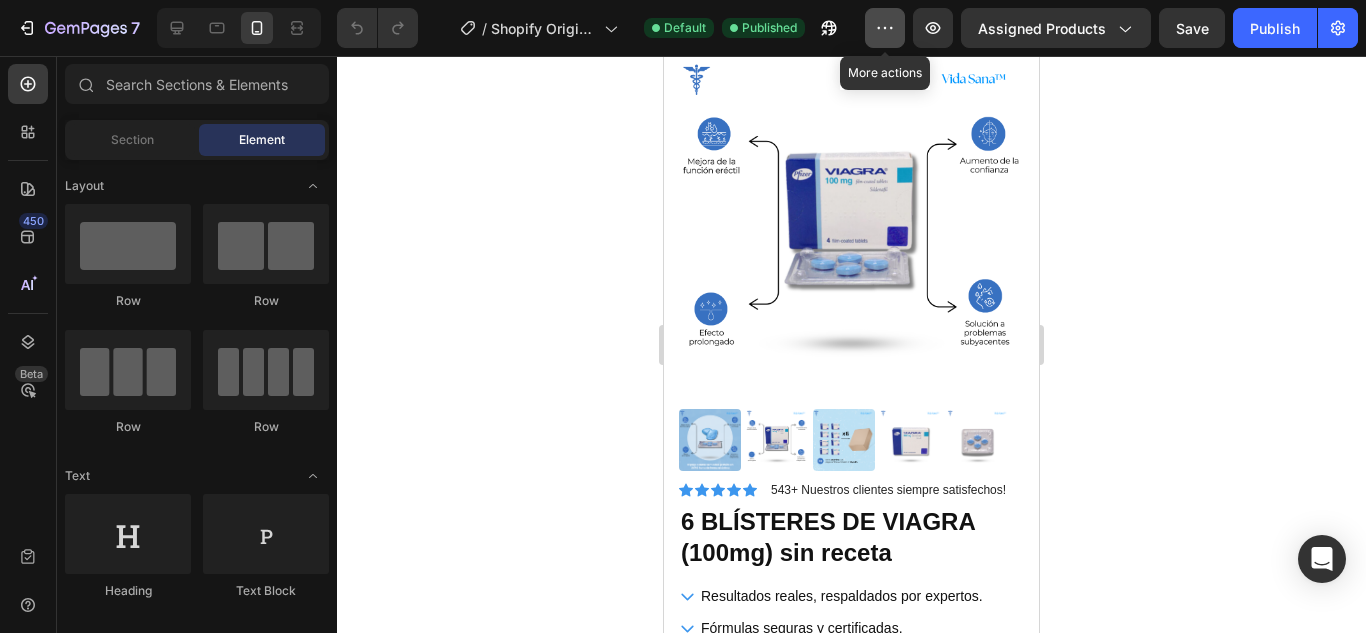 click 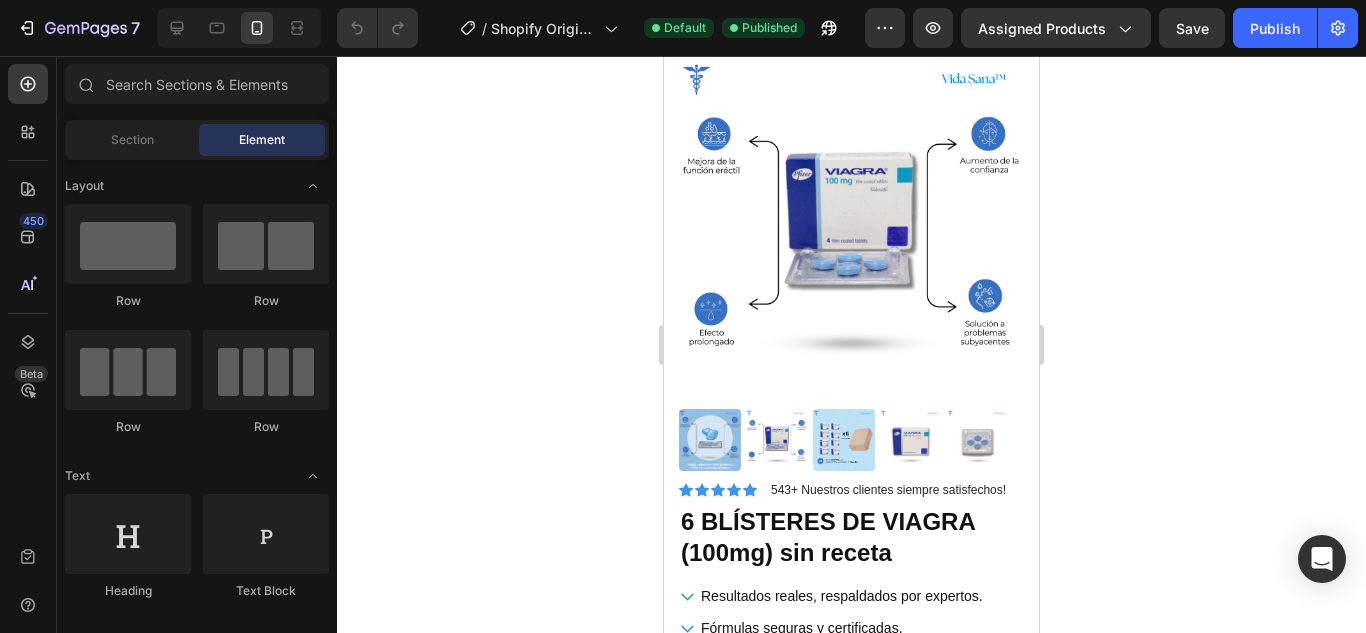 click 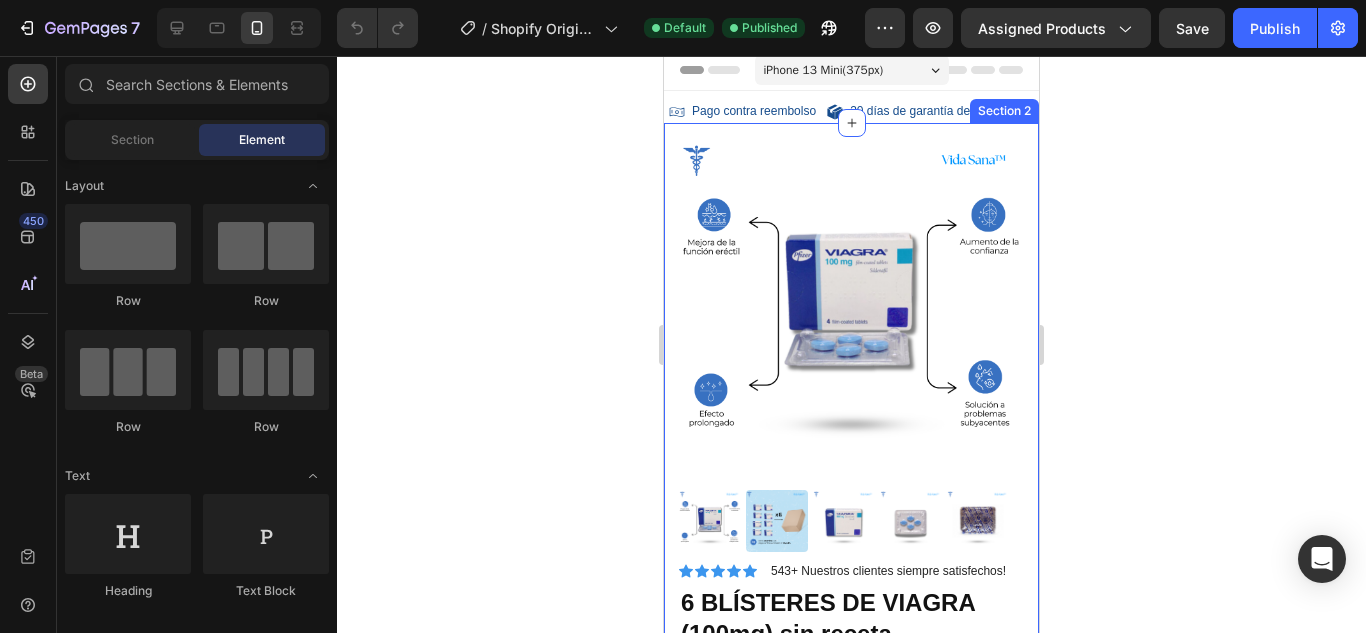 scroll, scrollTop: 0, scrollLeft: 0, axis: both 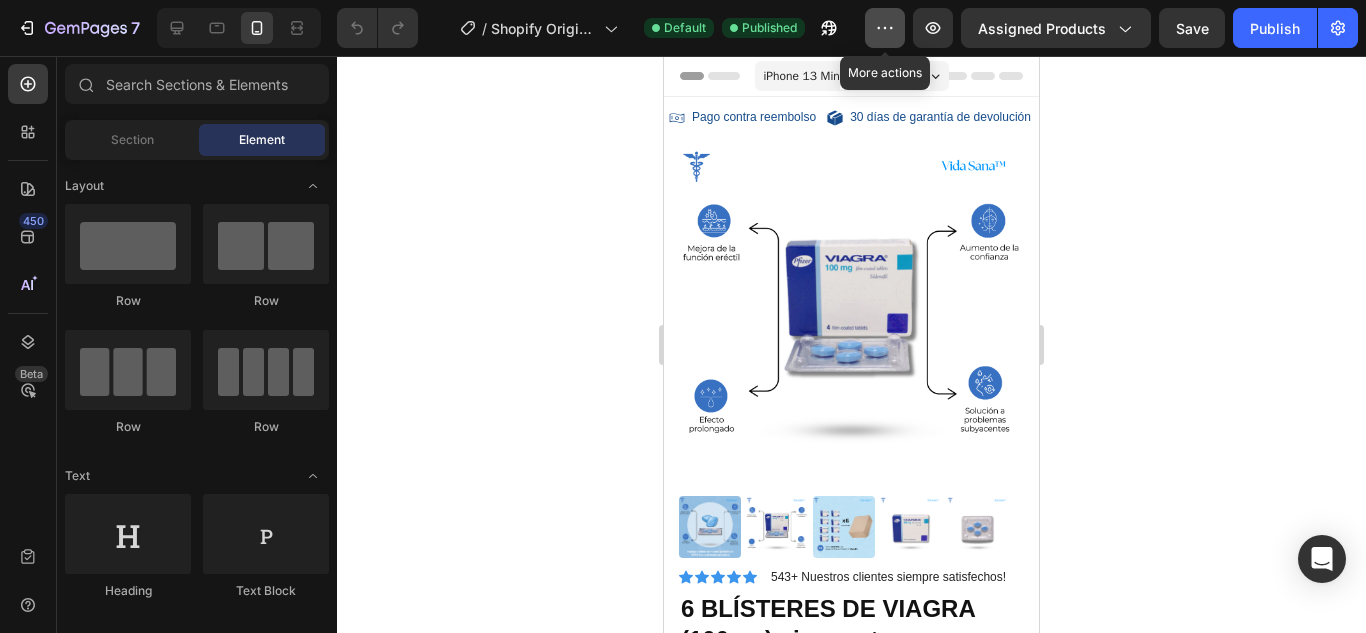 click 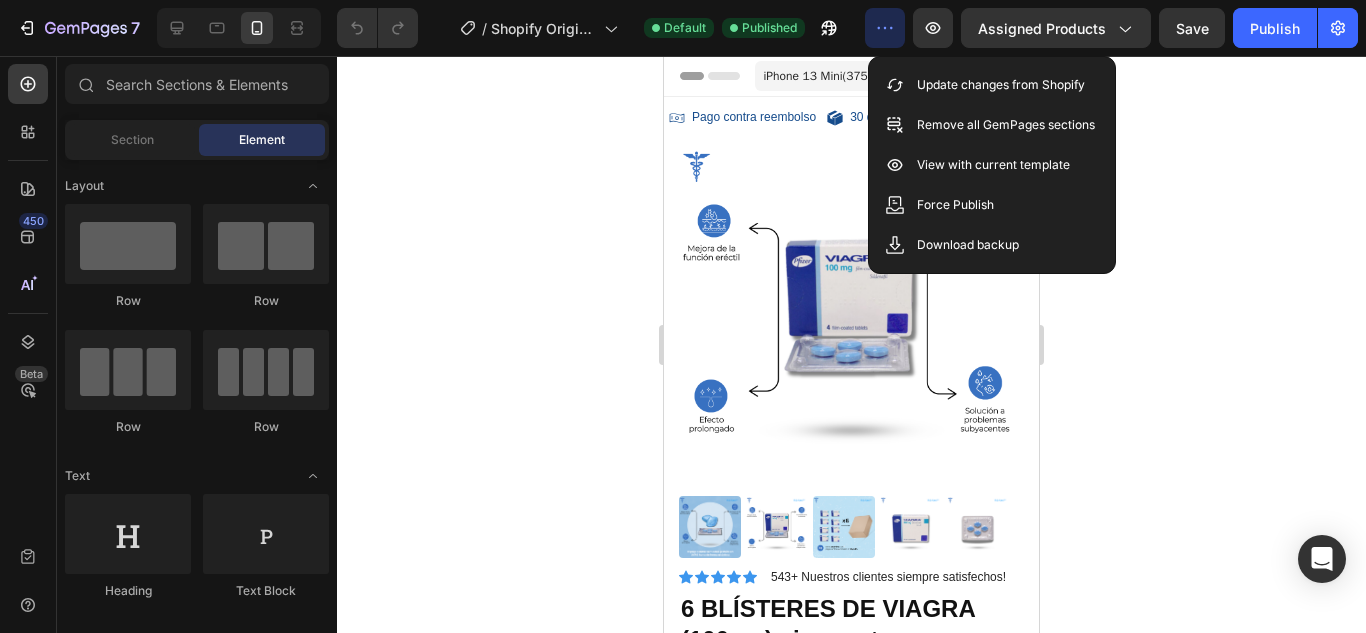 click 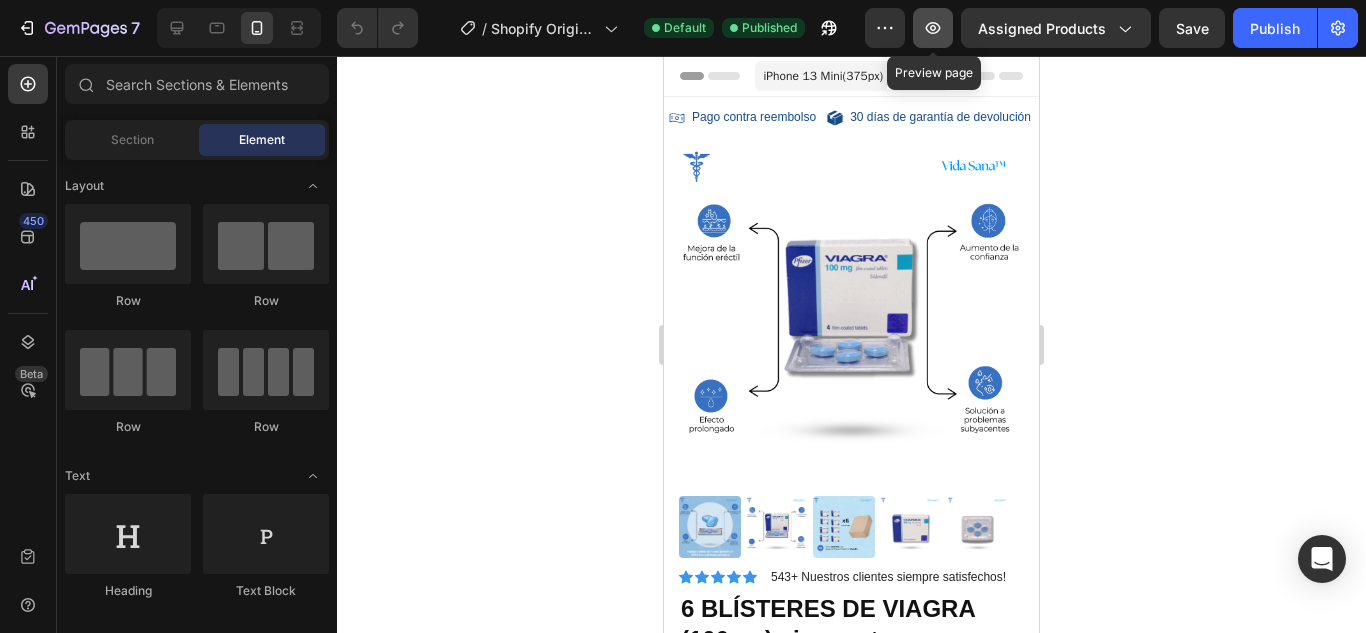 click 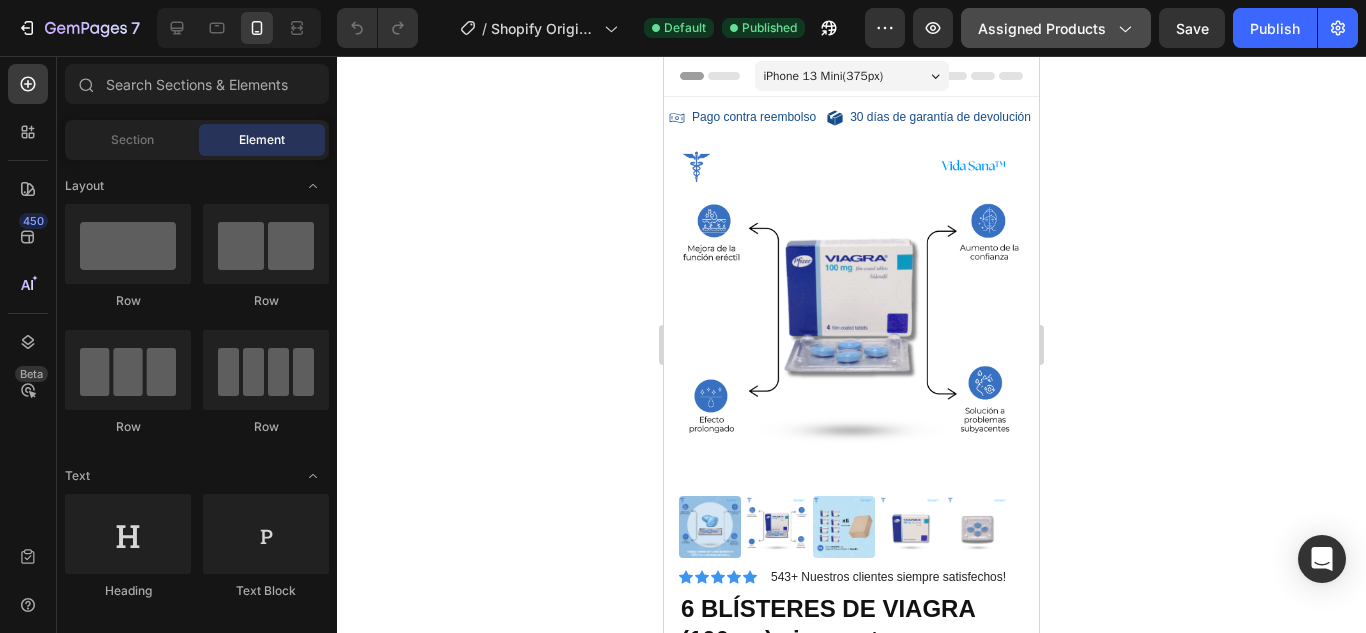 click on "Assigned Products" at bounding box center [1056, 28] 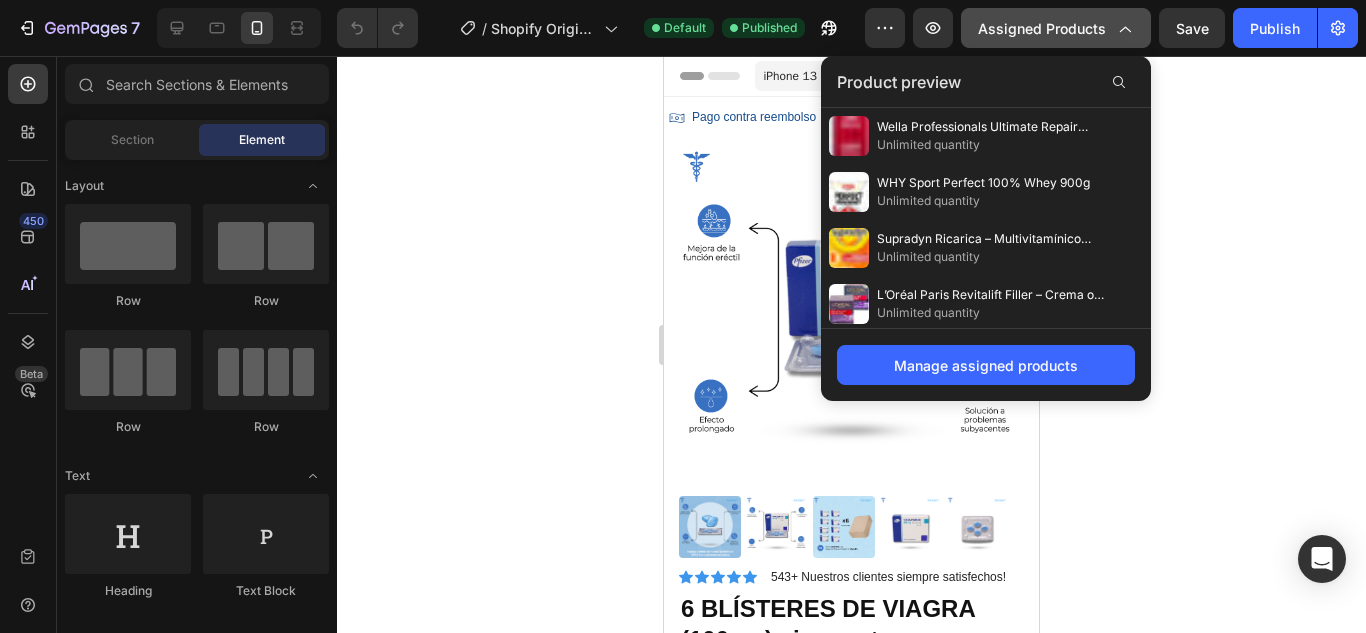 click on "Assigned Products" at bounding box center (1056, 28) 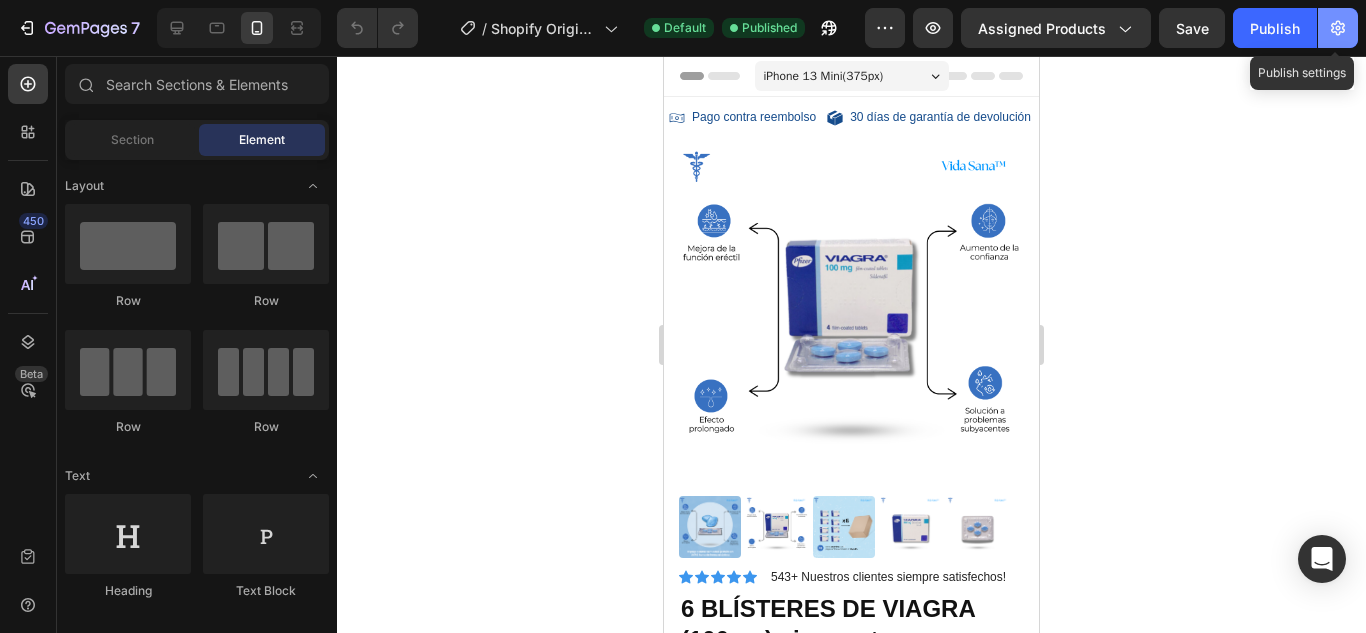 click 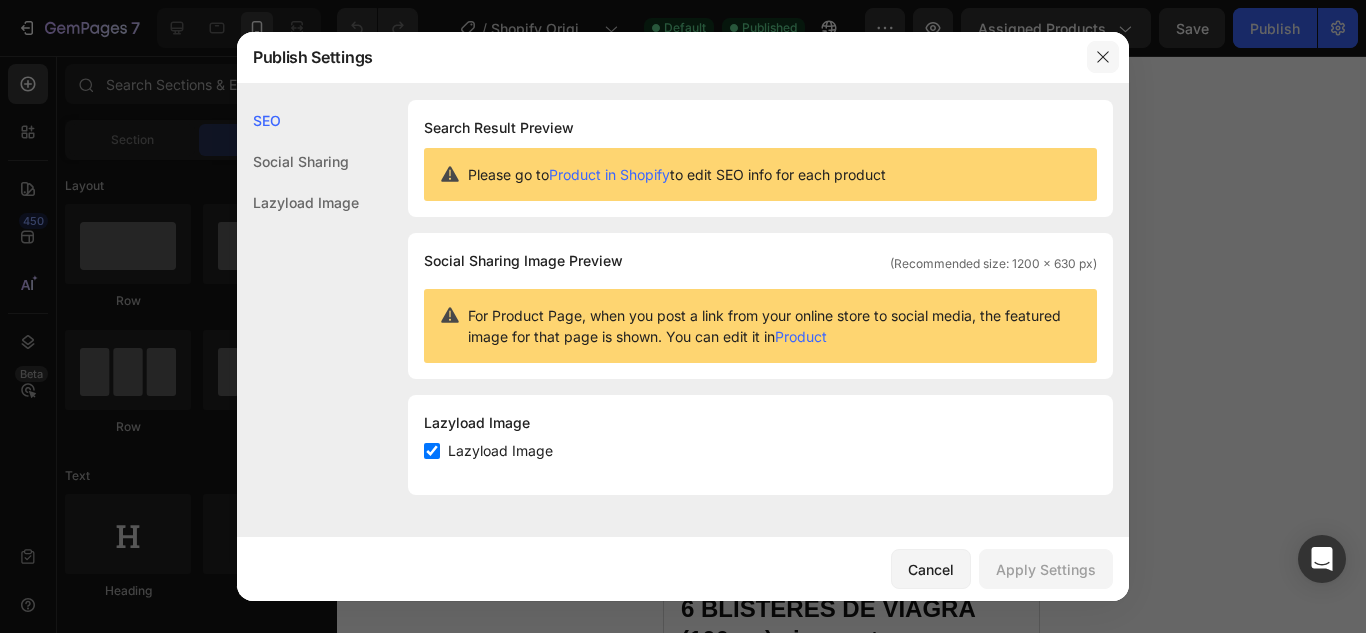 click 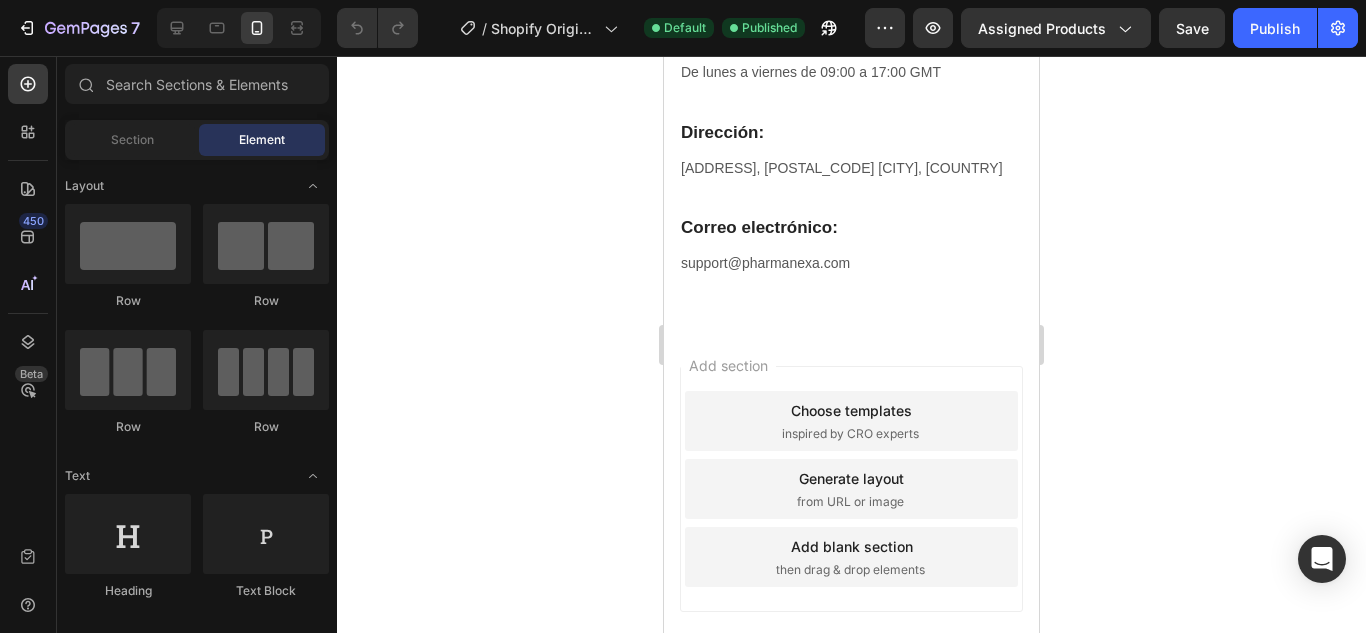 scroll, scrollTop: 3973, scrollLeft: 0, axis: vertical 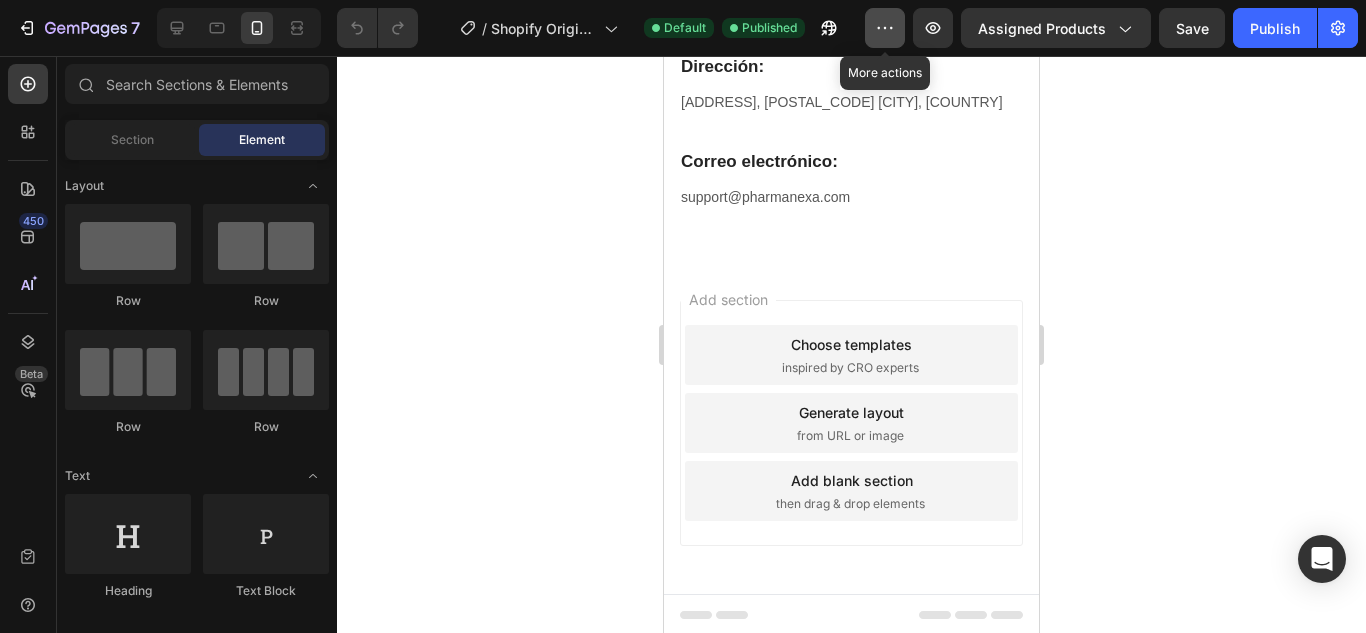 click 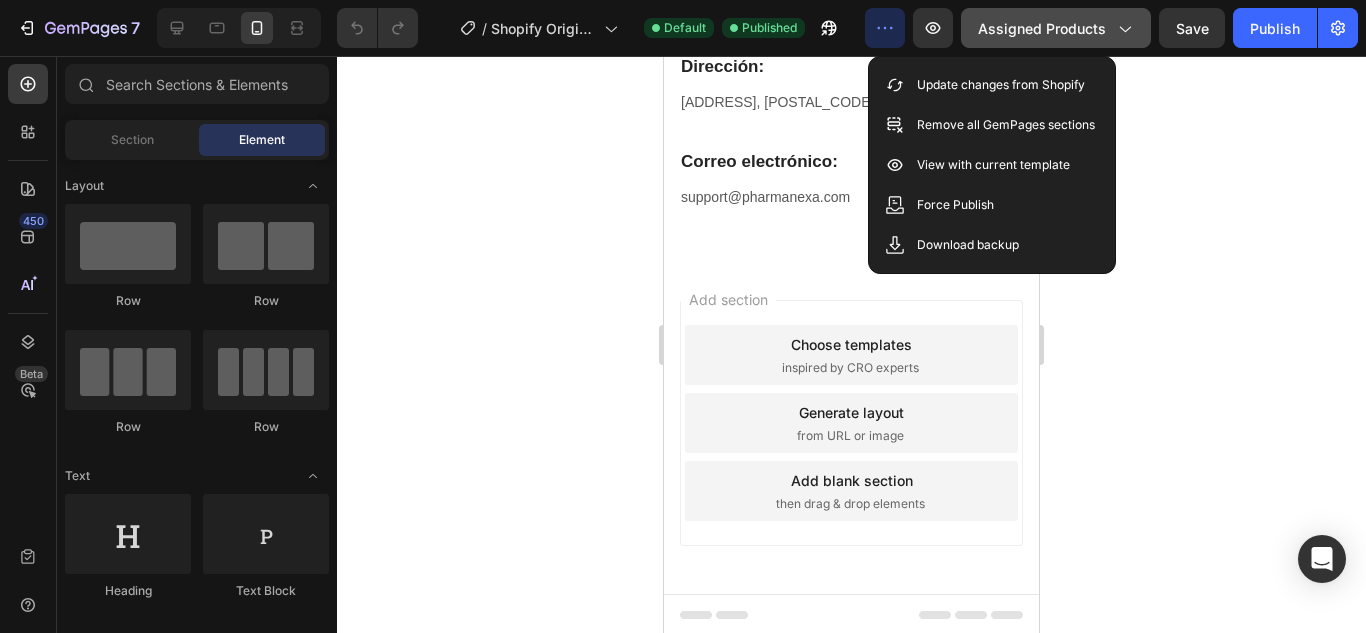 click on "Assigned Products" at bounding box center (1056, 28) 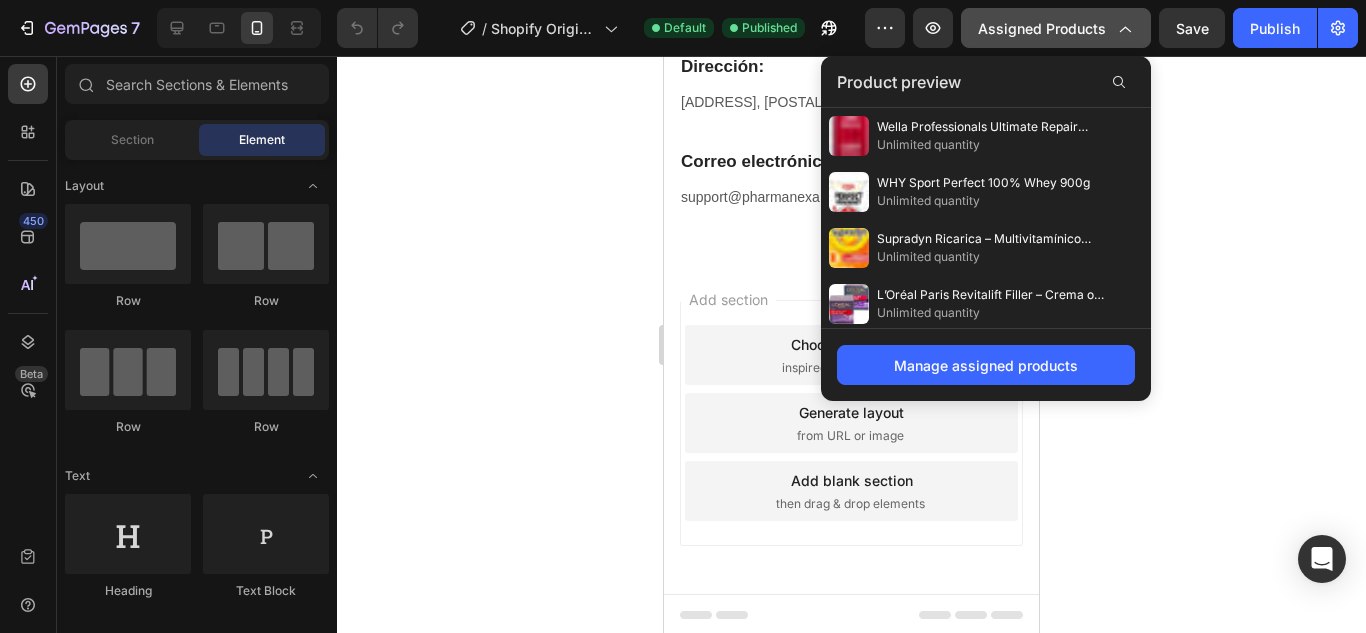 click on "Assigned Products" at bounding box center (1056, 28) 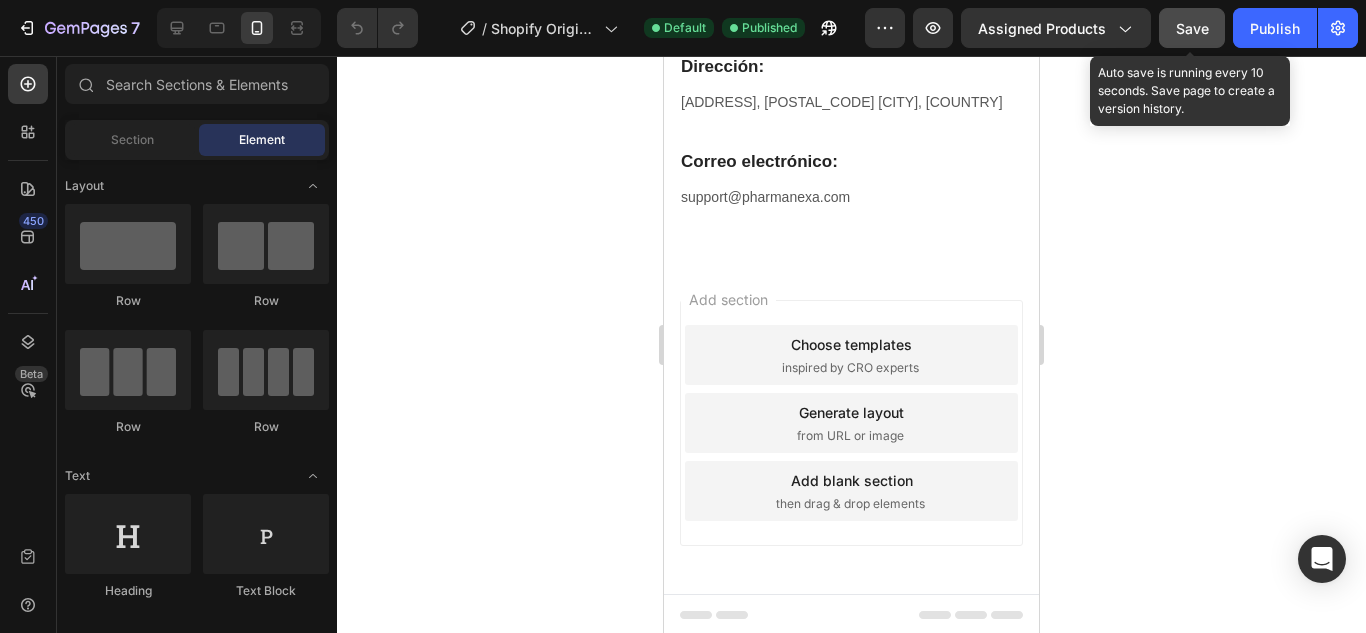 click on "Save" at bounding box center (1192, 28) 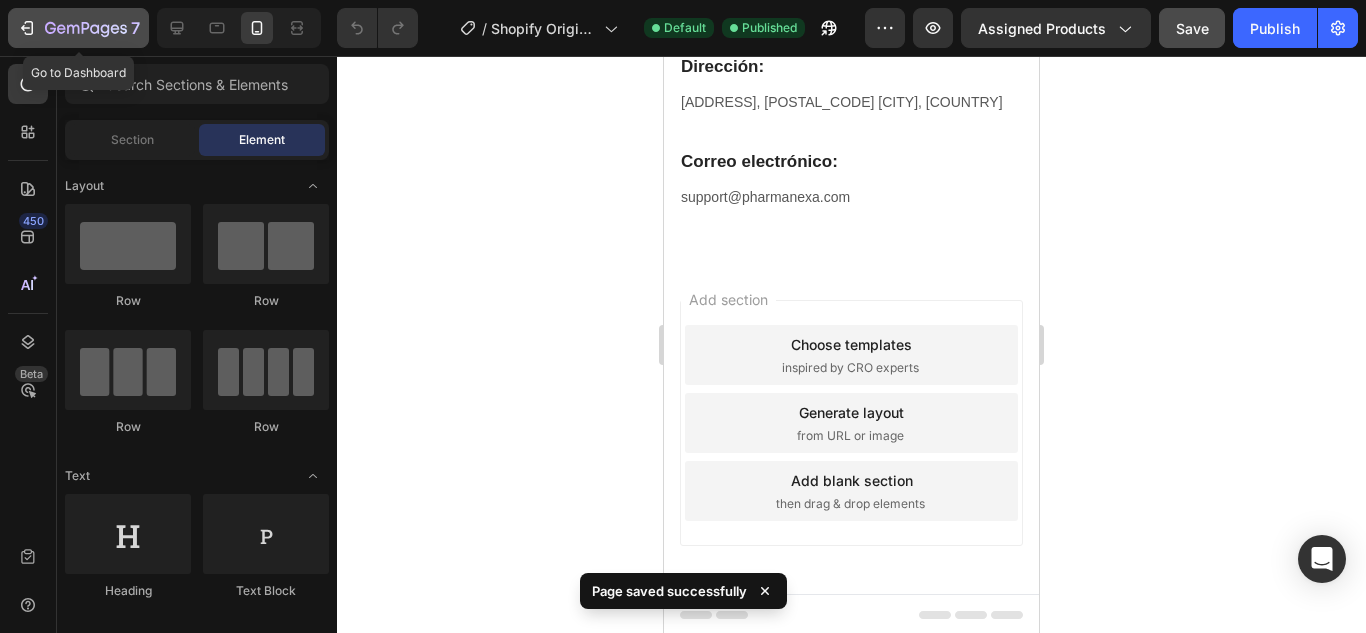 click 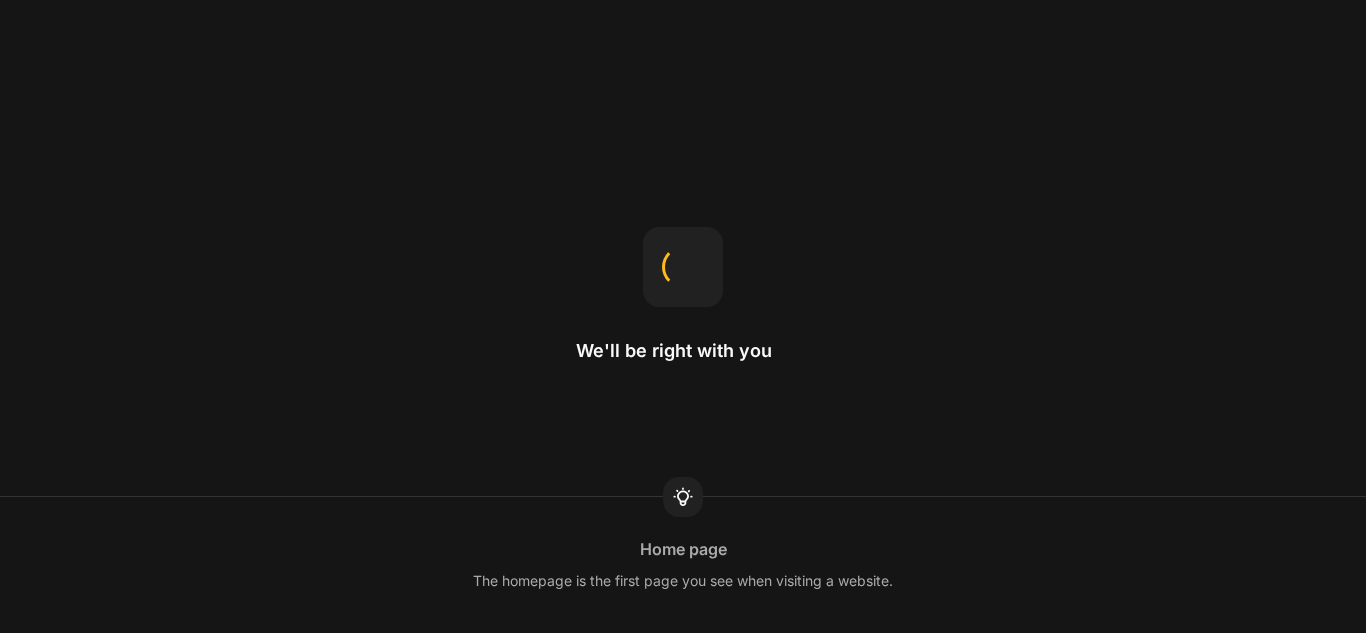 scroll, scrollTop: 0, scrollLeft: 0, axis: both 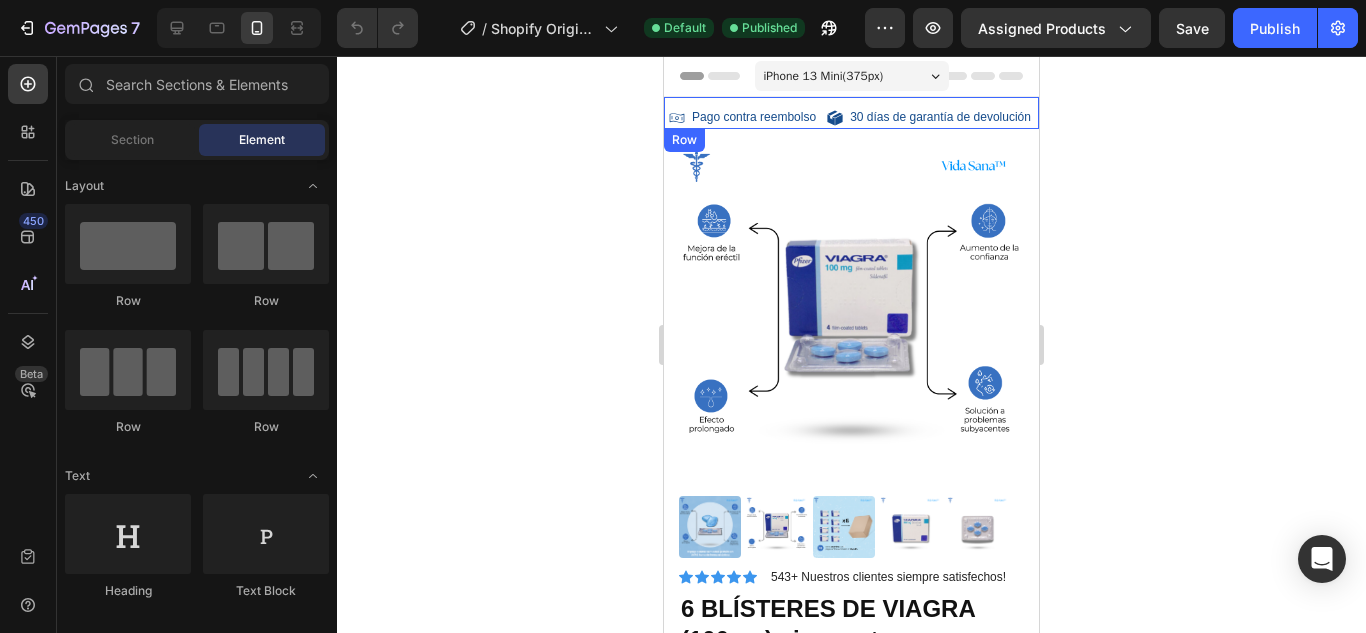 click on "Pago contra reembolso  Item List" at bounding box center (744, 118) 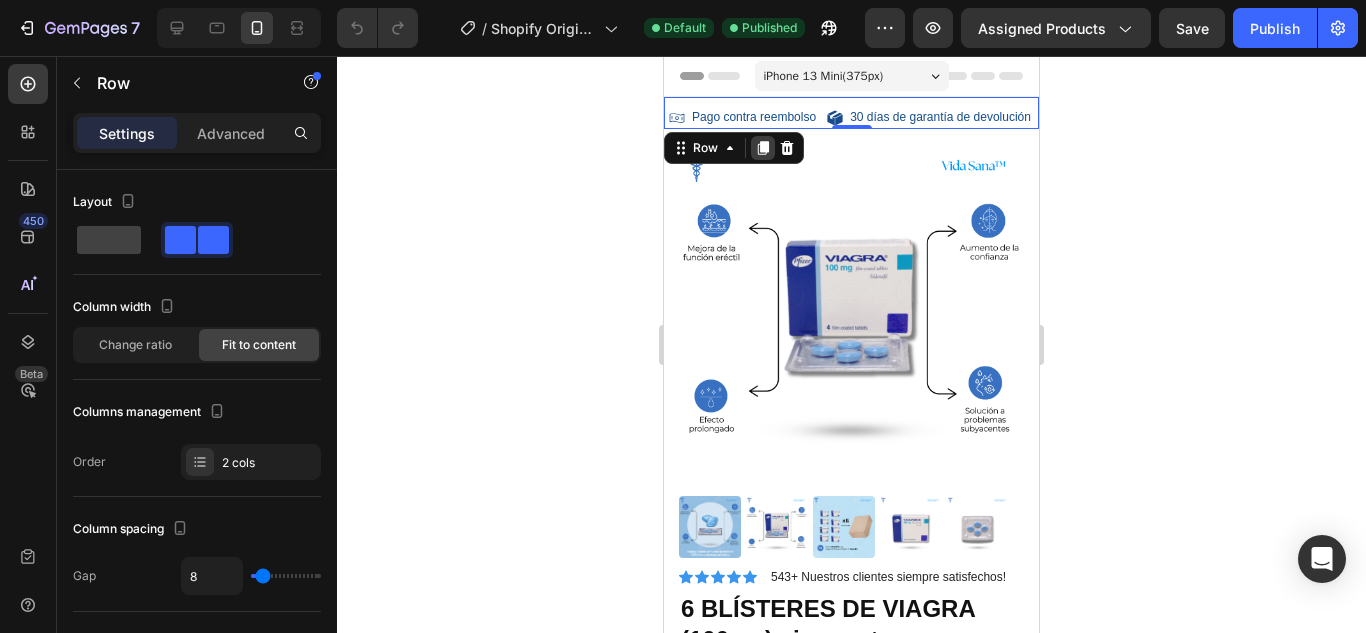click 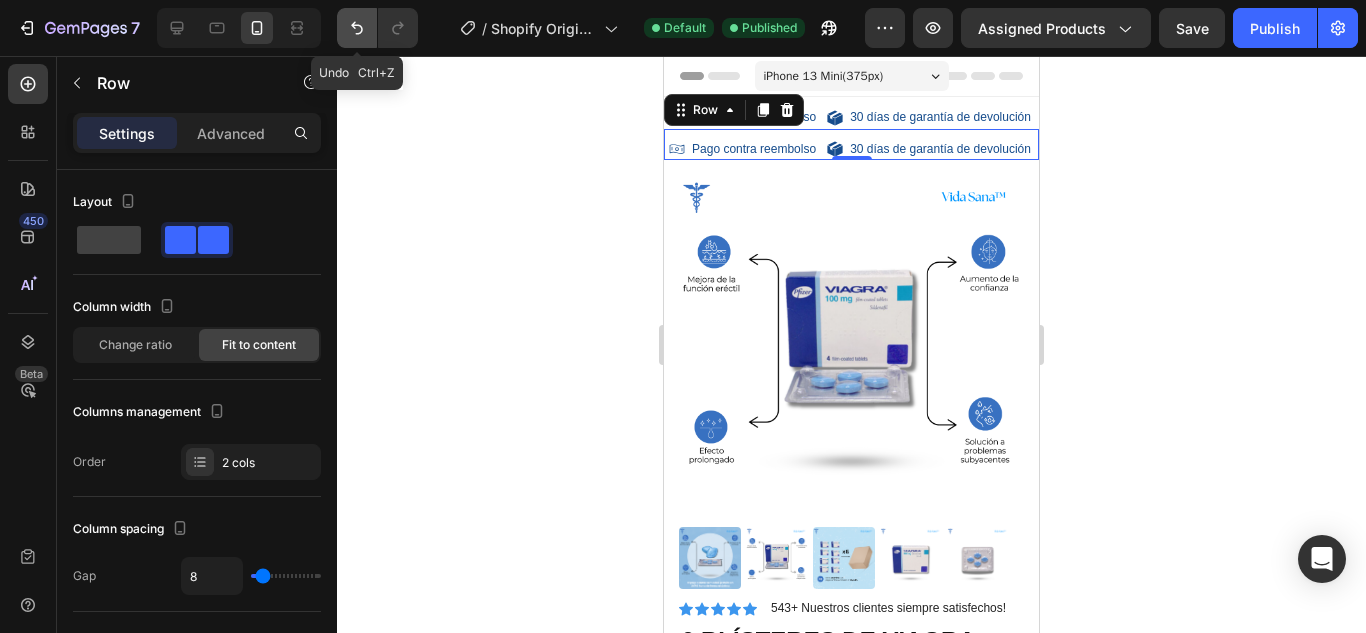 click 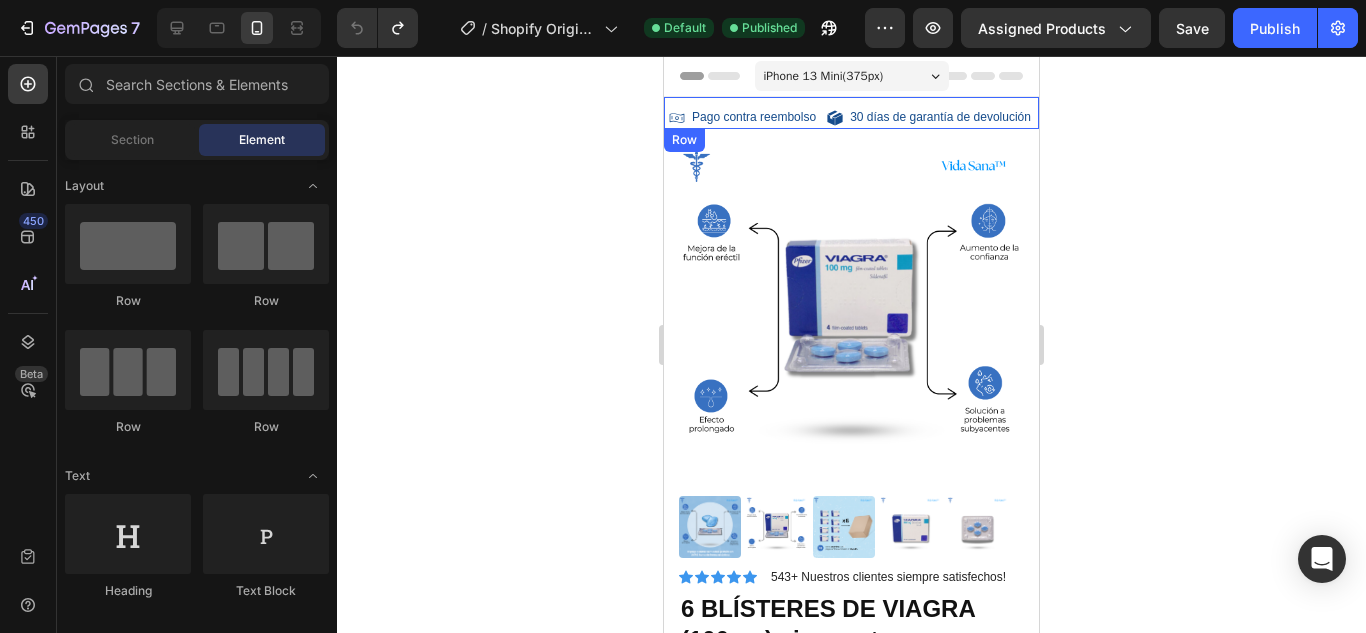 click on "Pago contra reembolso  Item List" at bounding box center (744, 118) 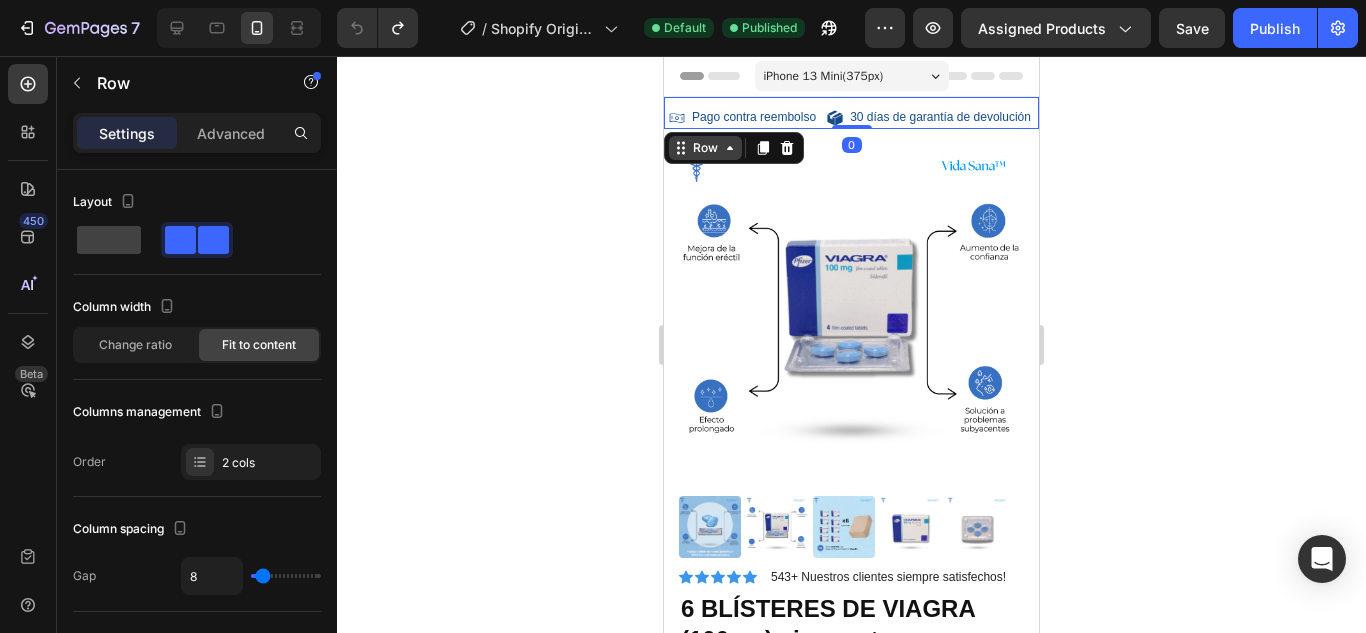 click on "Row" at bounding box center [705, 148] 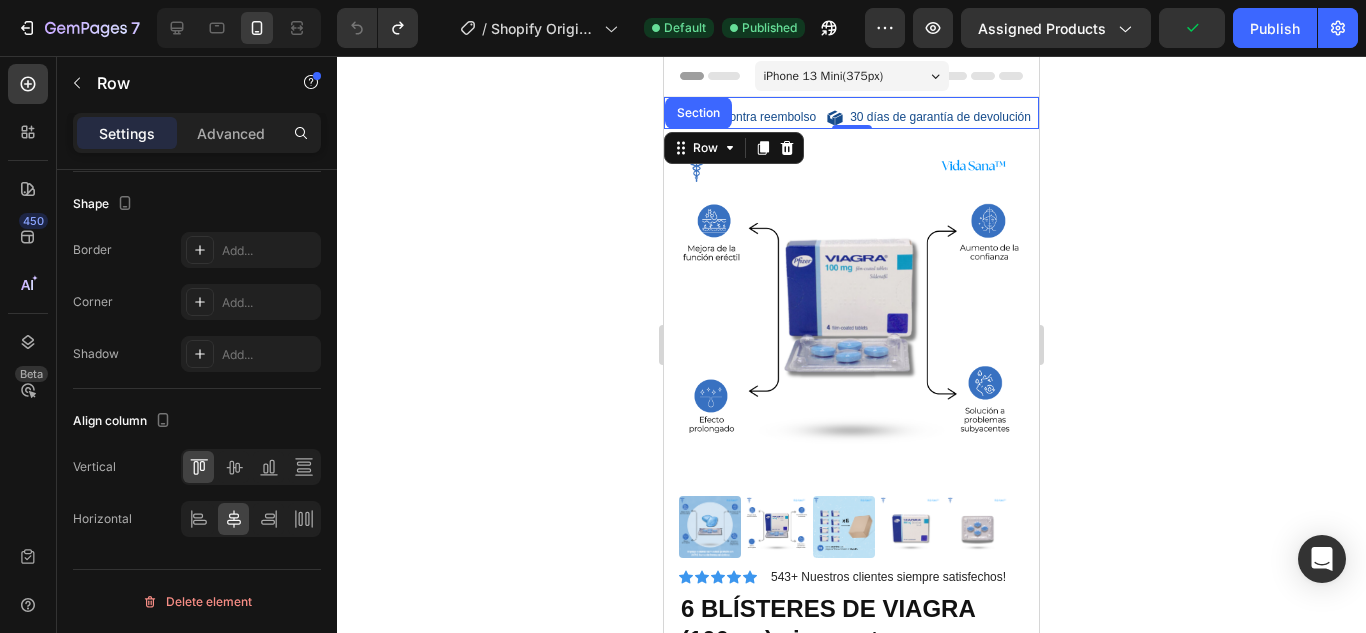 scroll, scrollTop: 0, scrollLeft: 0, axis: both 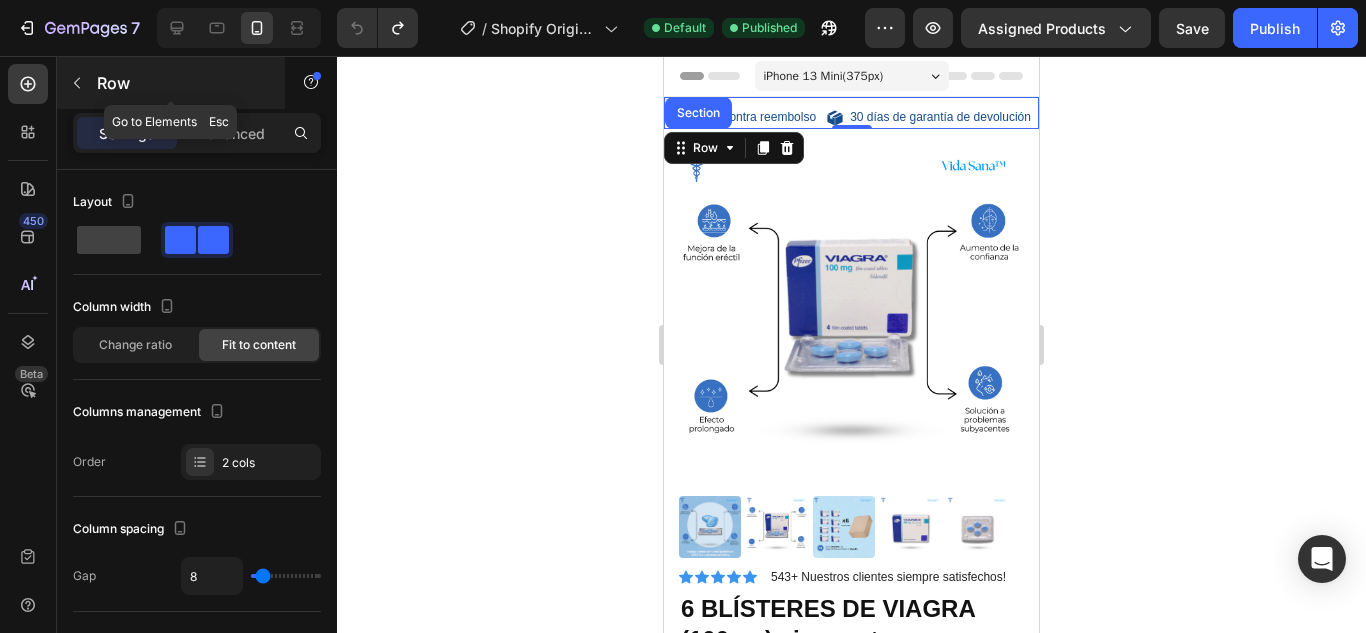 click 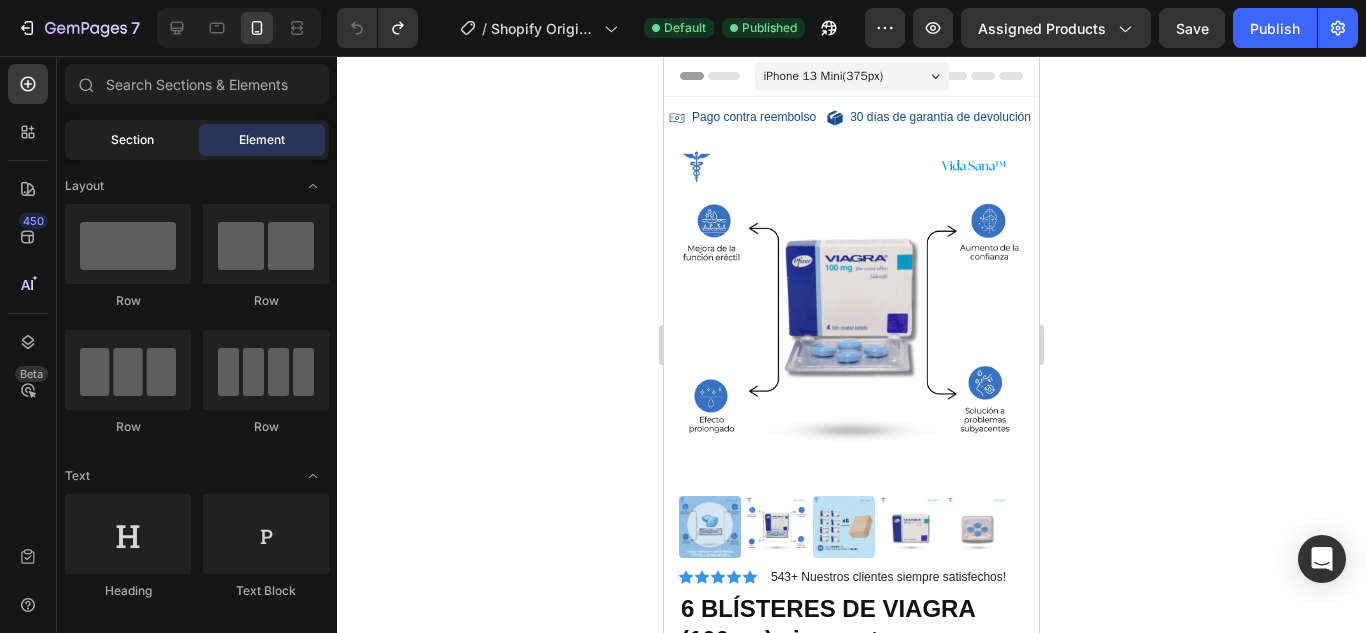 click on "Section" 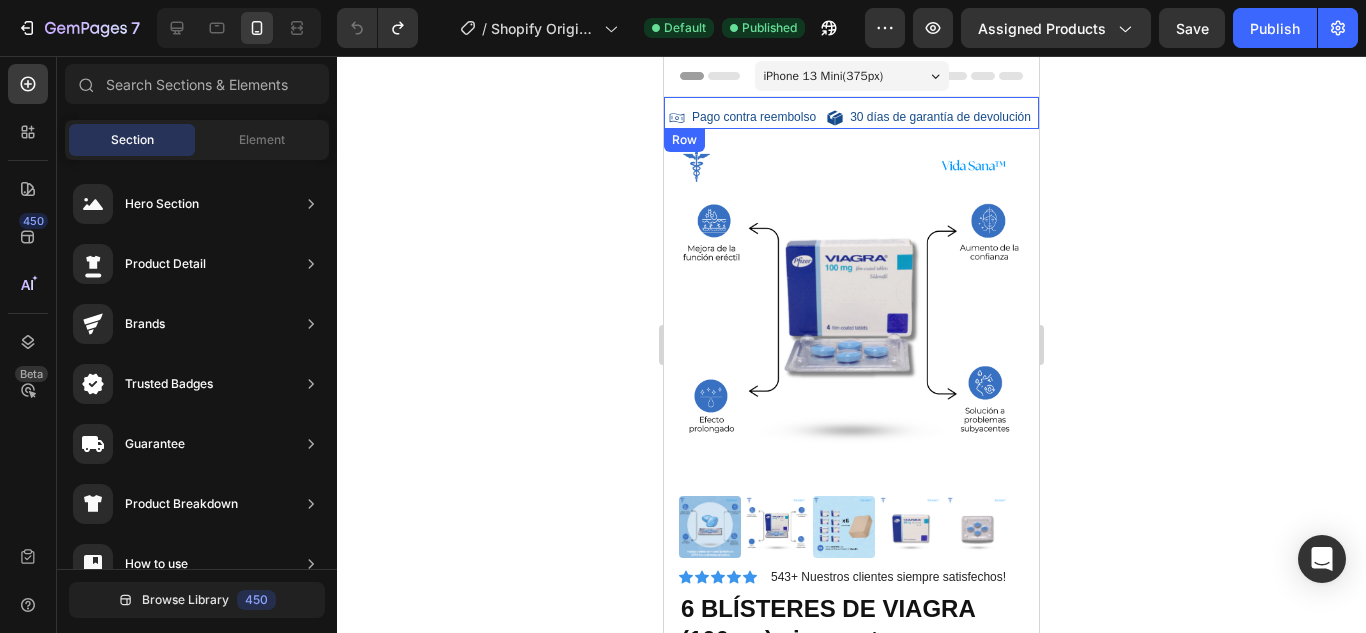 click on "Pago contra reembolso  Item List
30 días de garantía de devolución Item List Row" at bounding box center (851, 113) 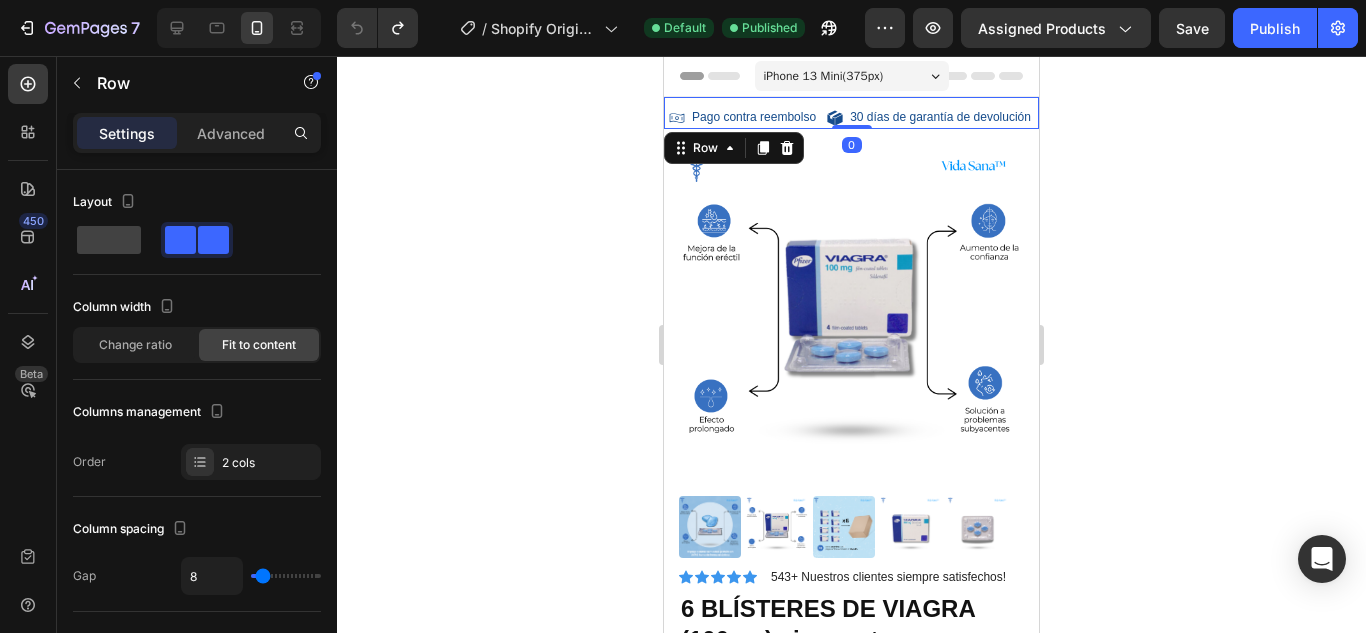 click on "Pago contra reembolso  Item List
30 días de garantía de devolución Item List Row   0" at bounding box center [851, 113] 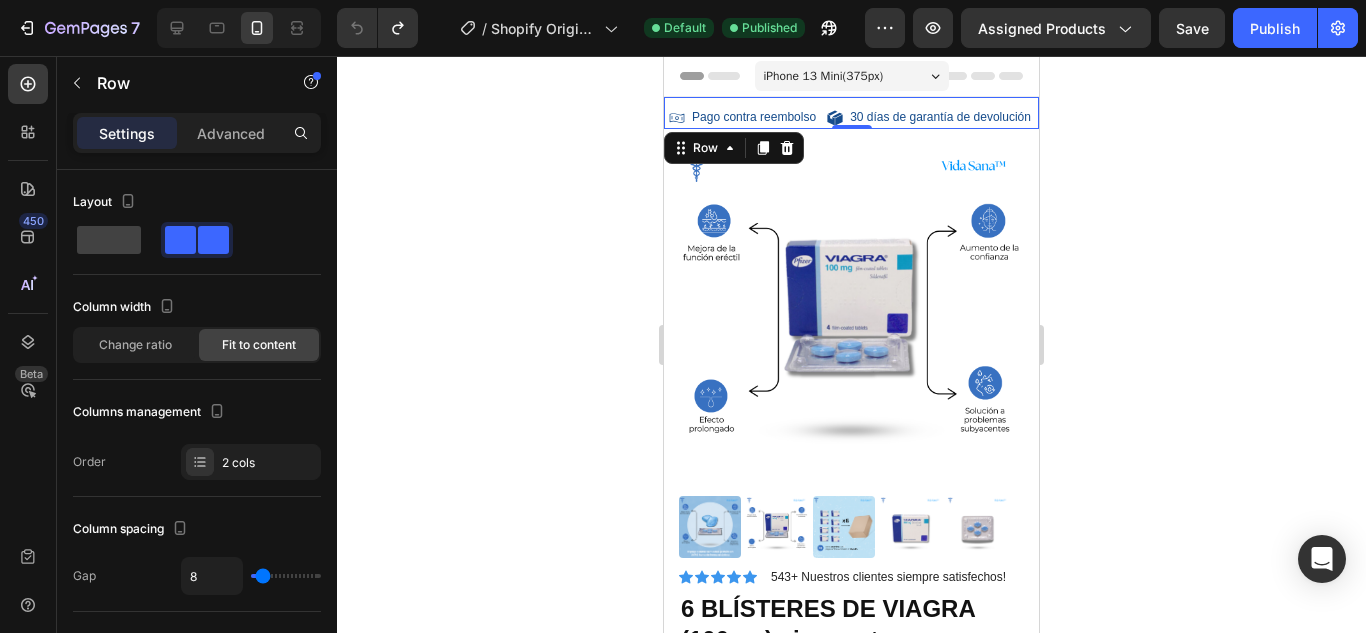 click on "Pago contra reembolso  Item List
30 días de garantía de devolución Item List Row   0" at bounding box center (851, 113) 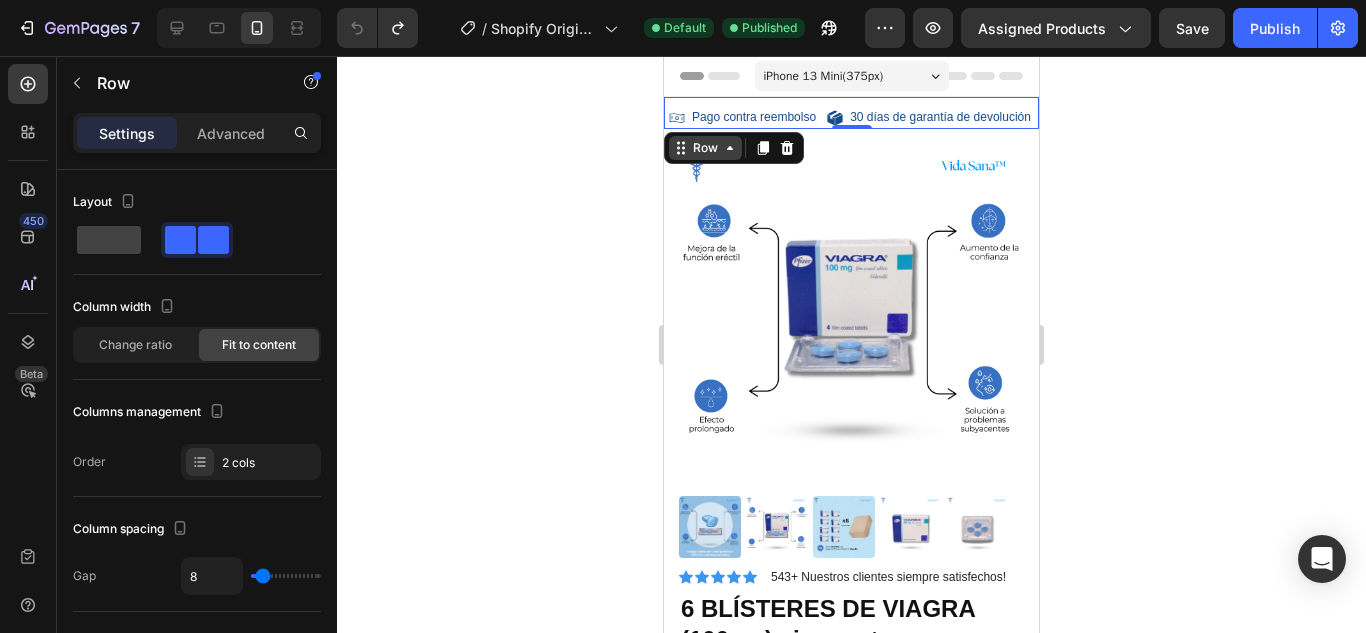 click 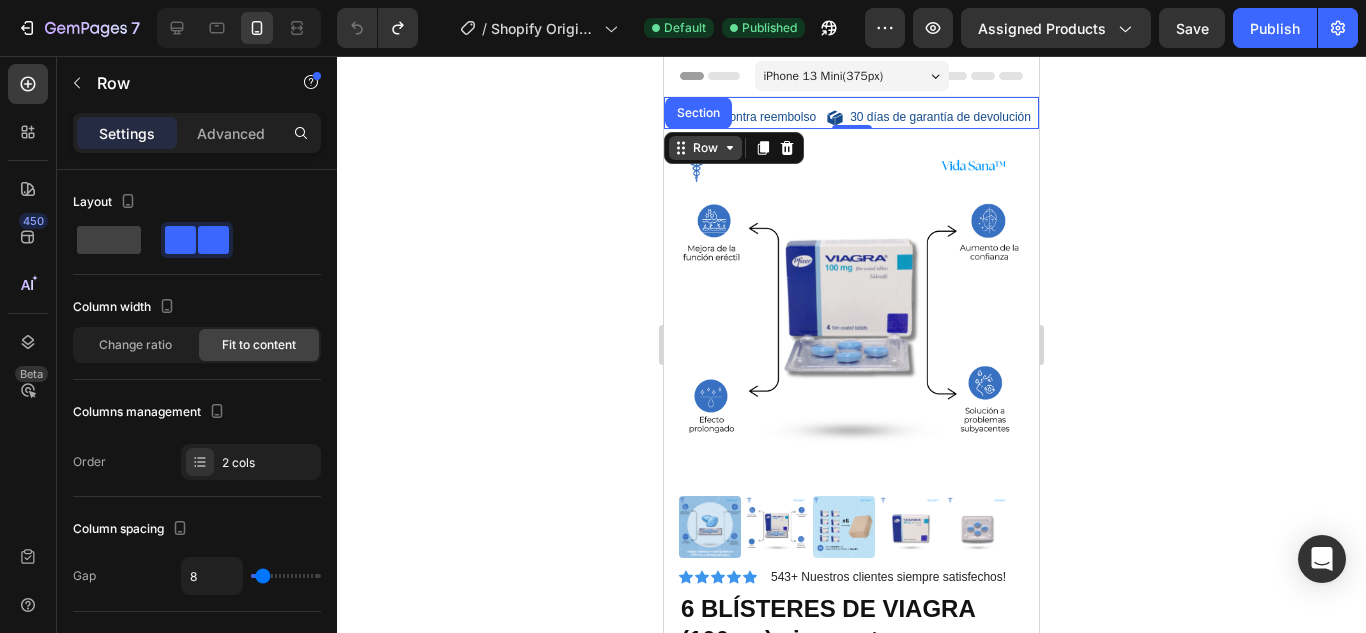click on "Row" at bounding box center (705, 148) 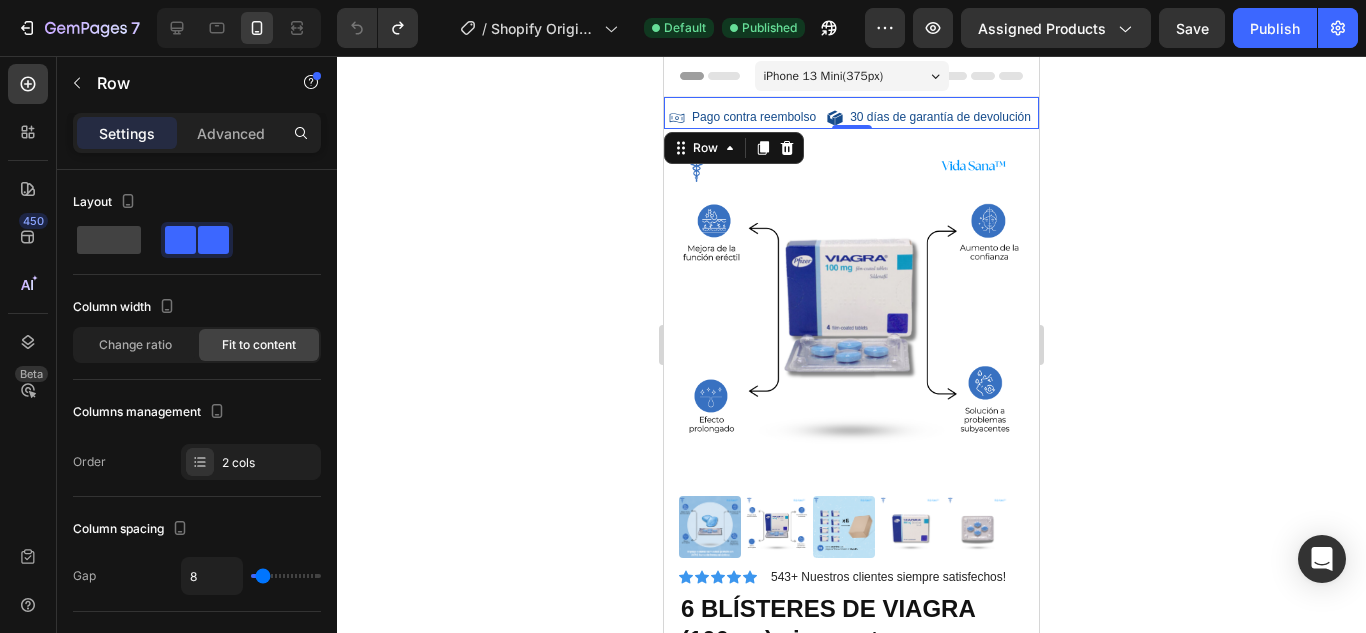click 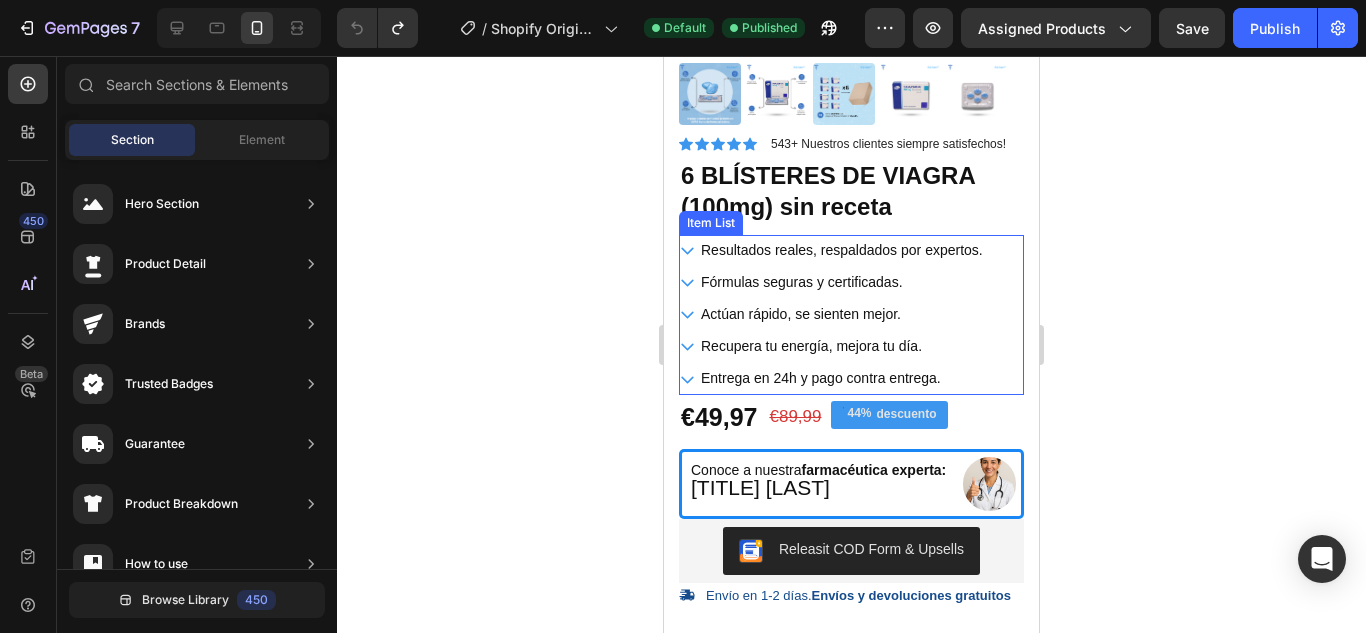 scroll, scrollTop: 0, scrollLeft: 0, axis: both 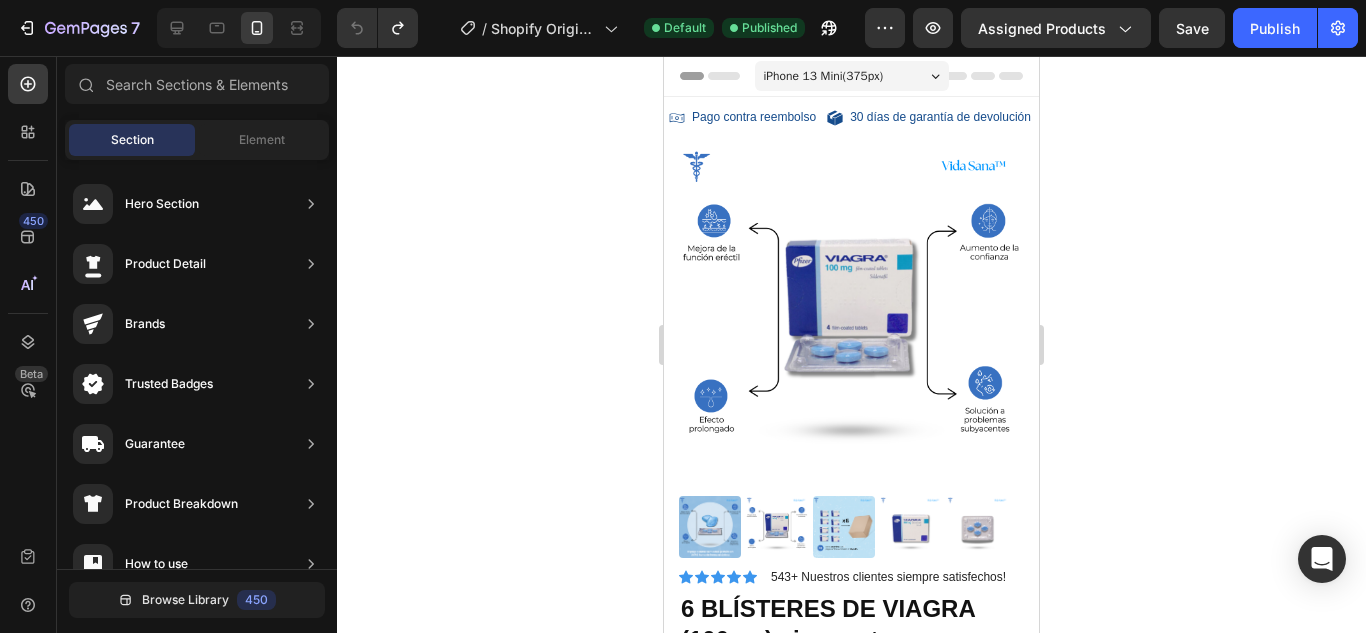 drag, startPoint x: 596, startPoint y: 132, endPoint x: 618, endPoint y: 164, distance: 38.832977 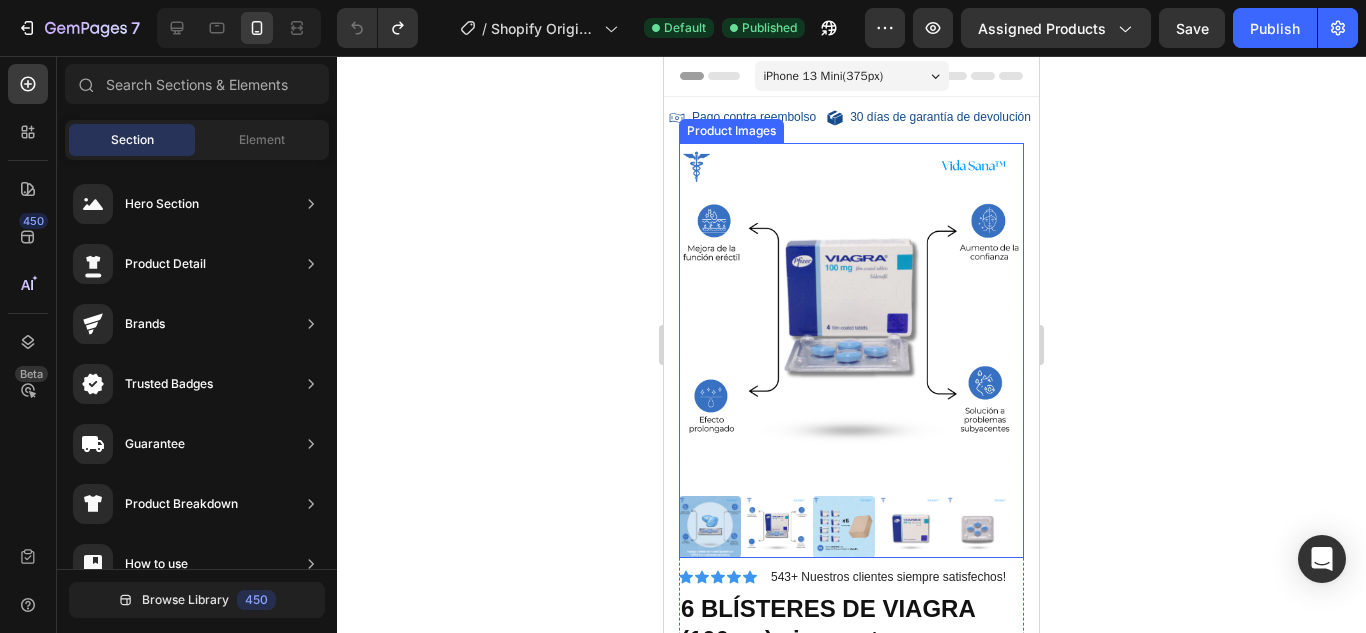 drag, startPoint x: 1250, startPoint y: 158, endPoint x: 793, endPoint y: 207, distance: 459.61942 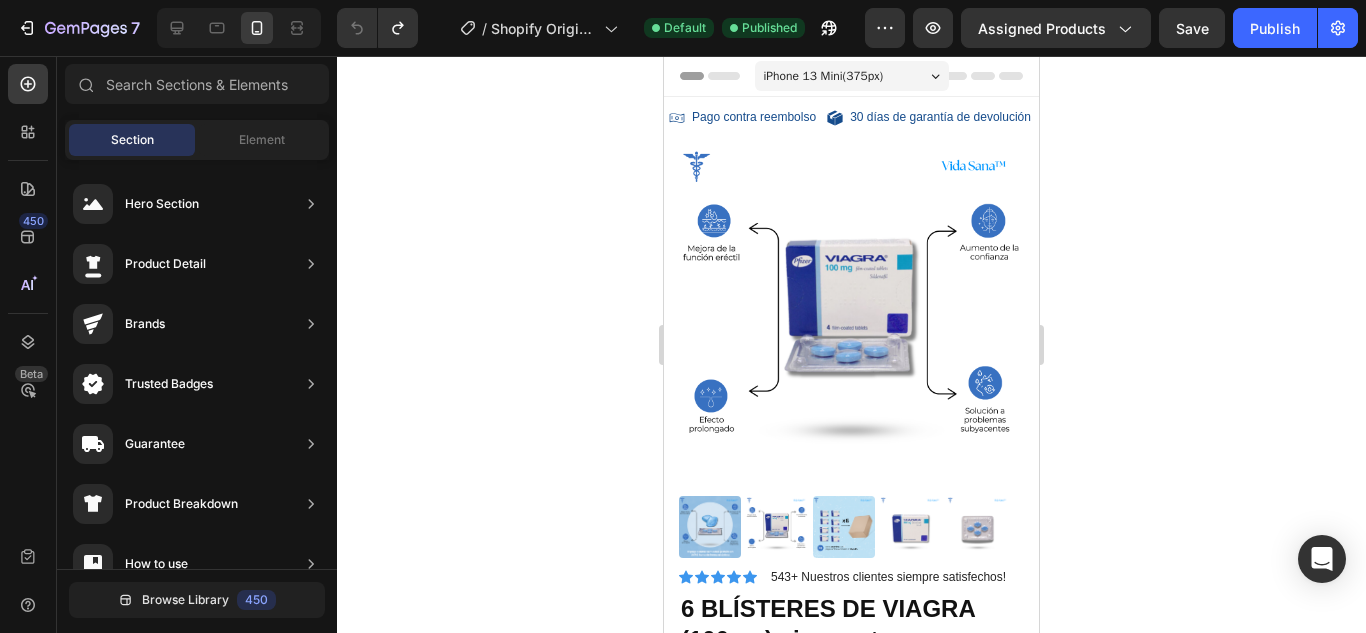 click 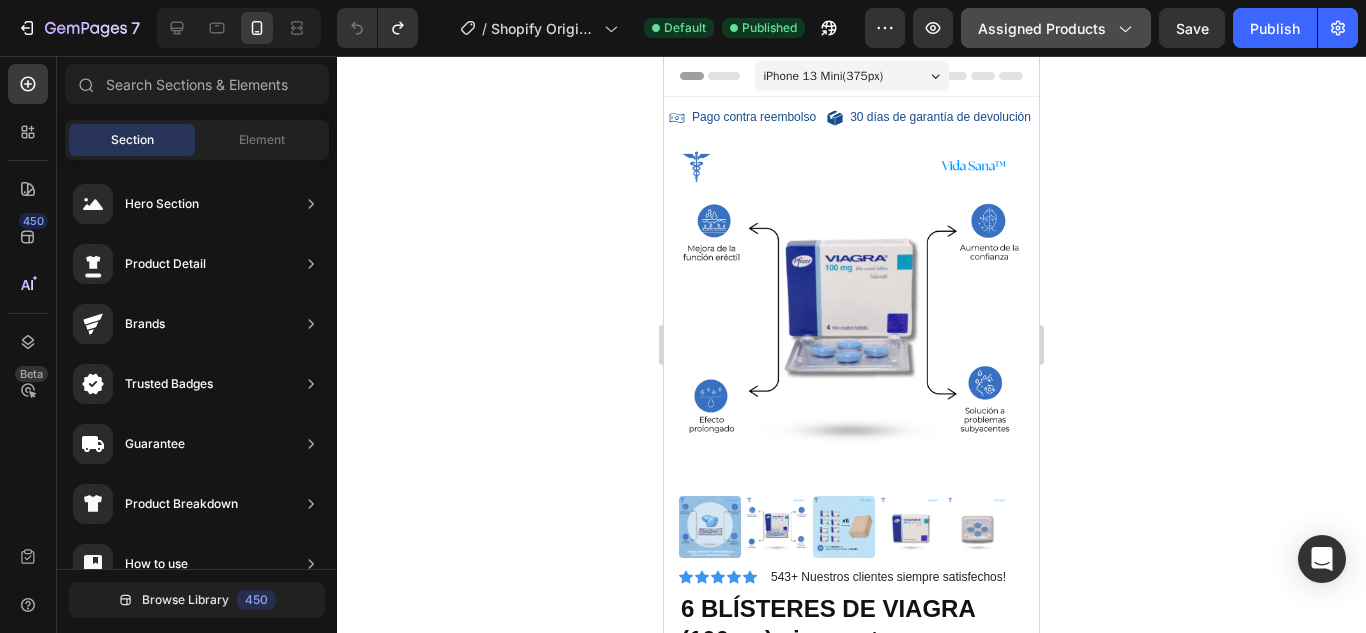 click 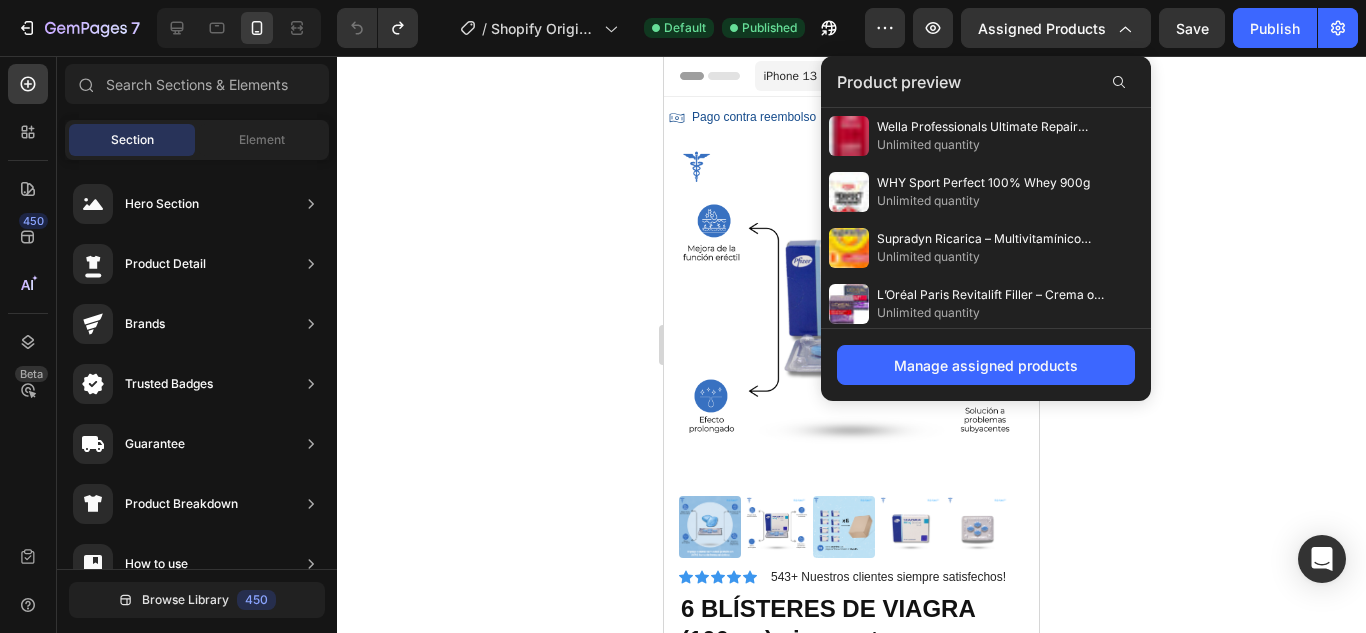 click 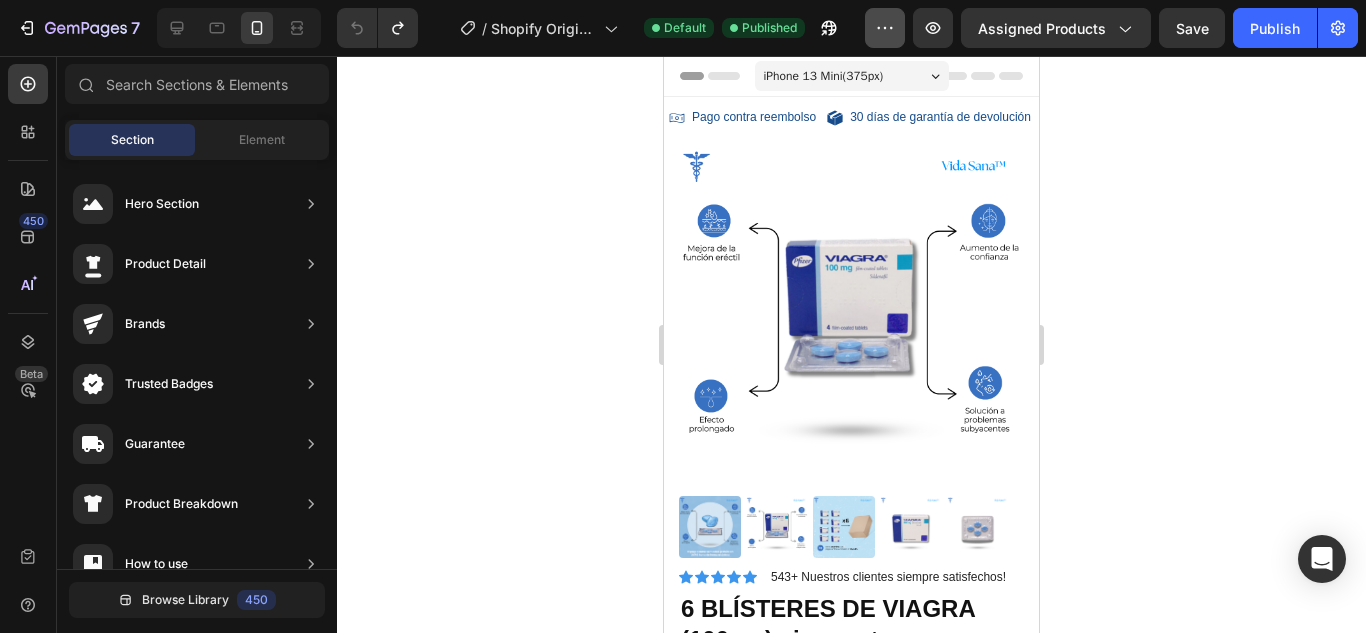 click 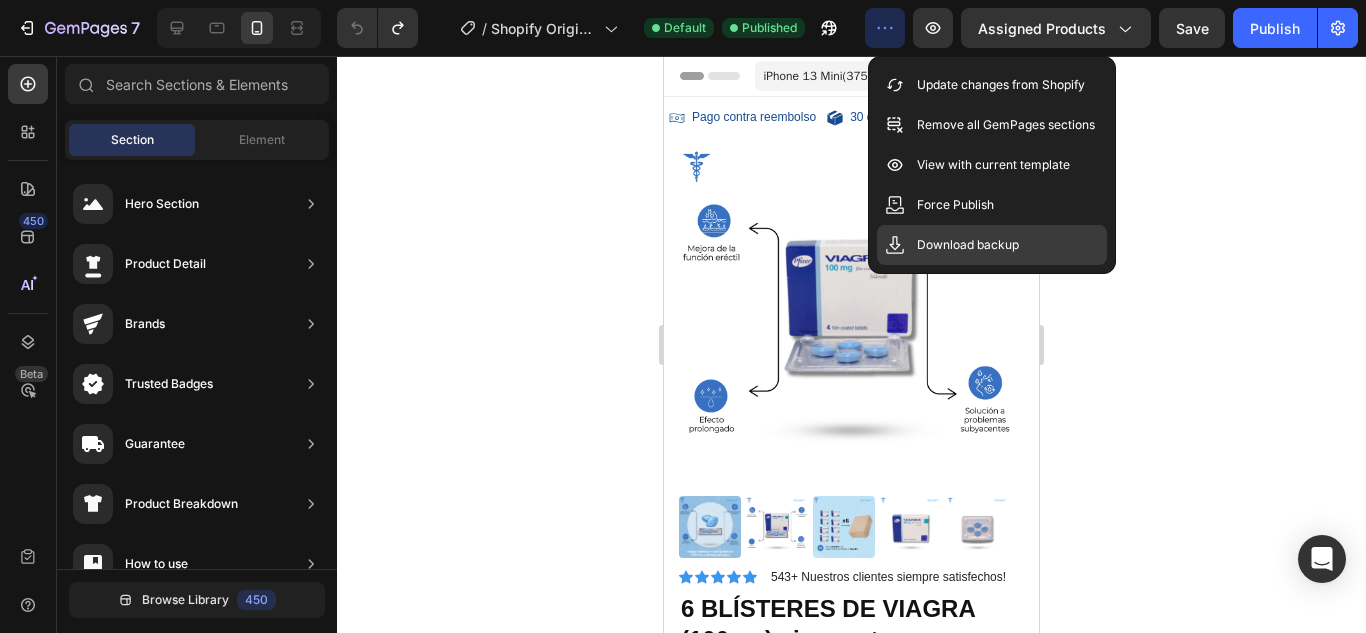 click on "Download backup" at bounding box center (968, 245) 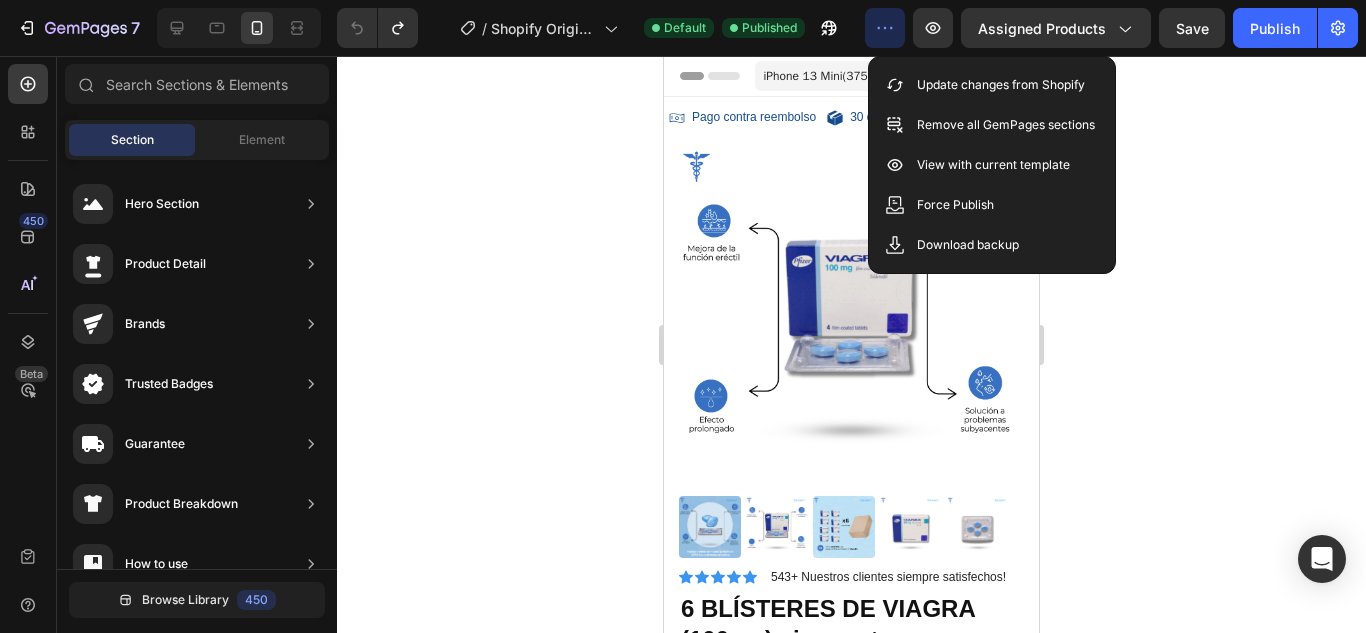 click 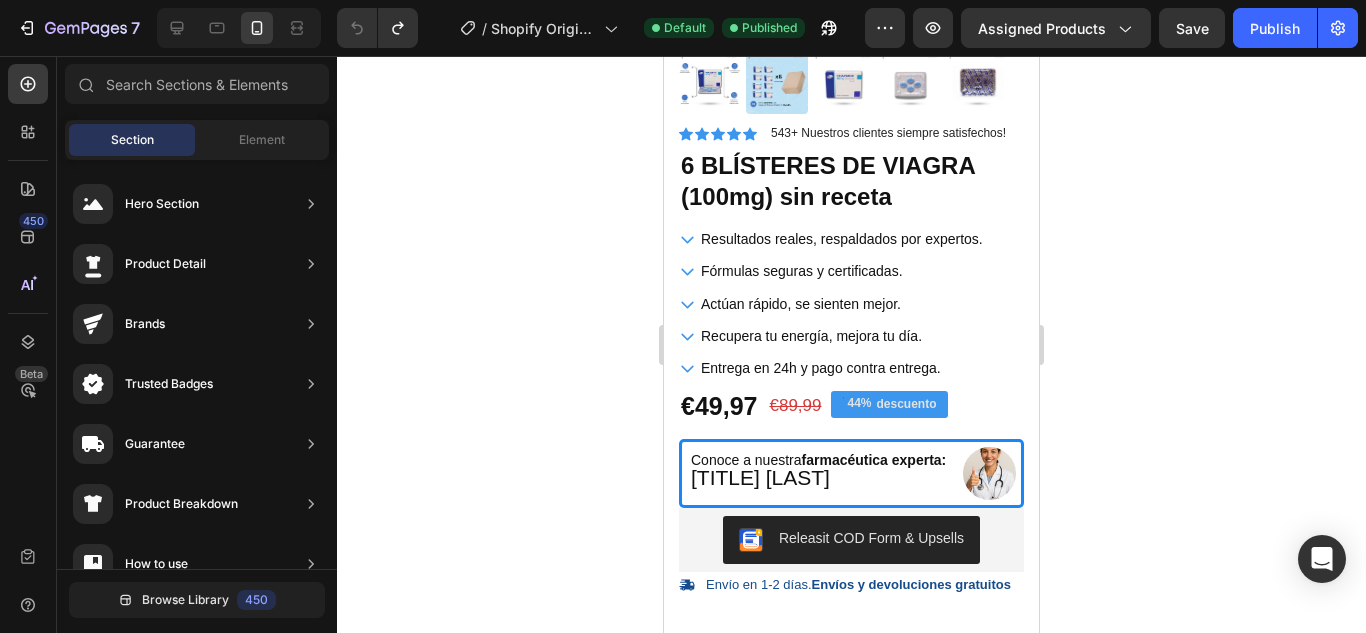 scroll, scrollTop: 0, scrollLeft: 0, axis: both 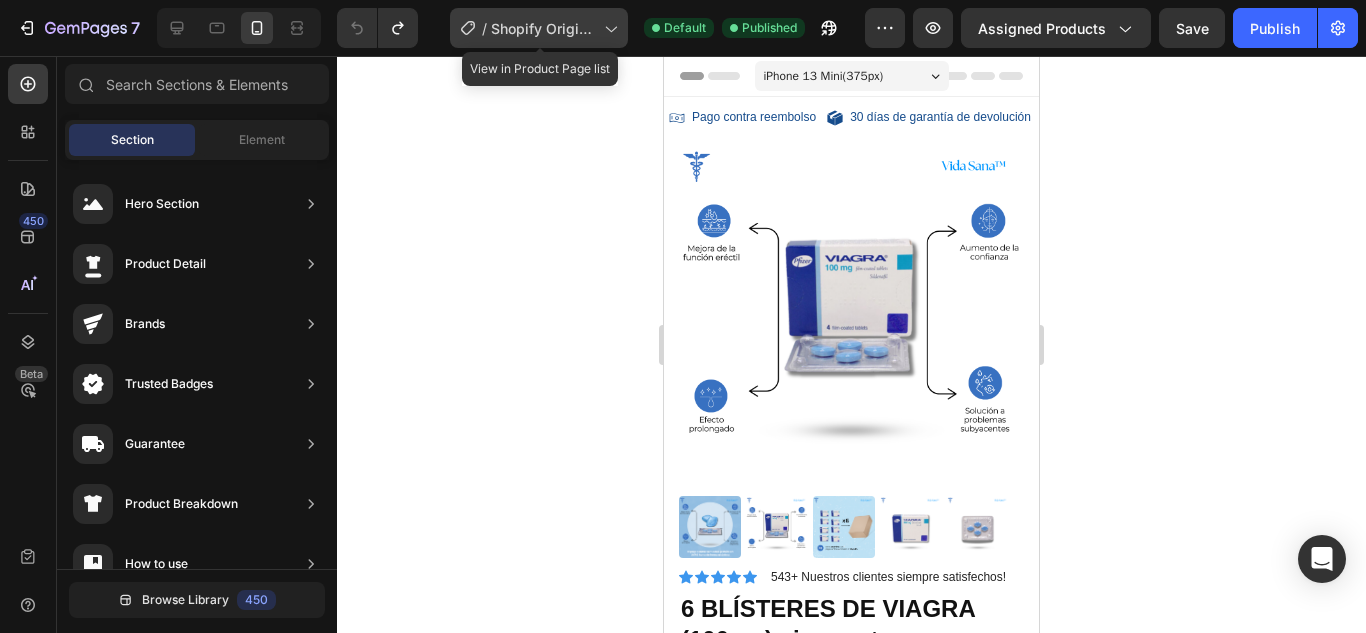 click on "Shopify Original Product Template" at bounding box center [543, 28] 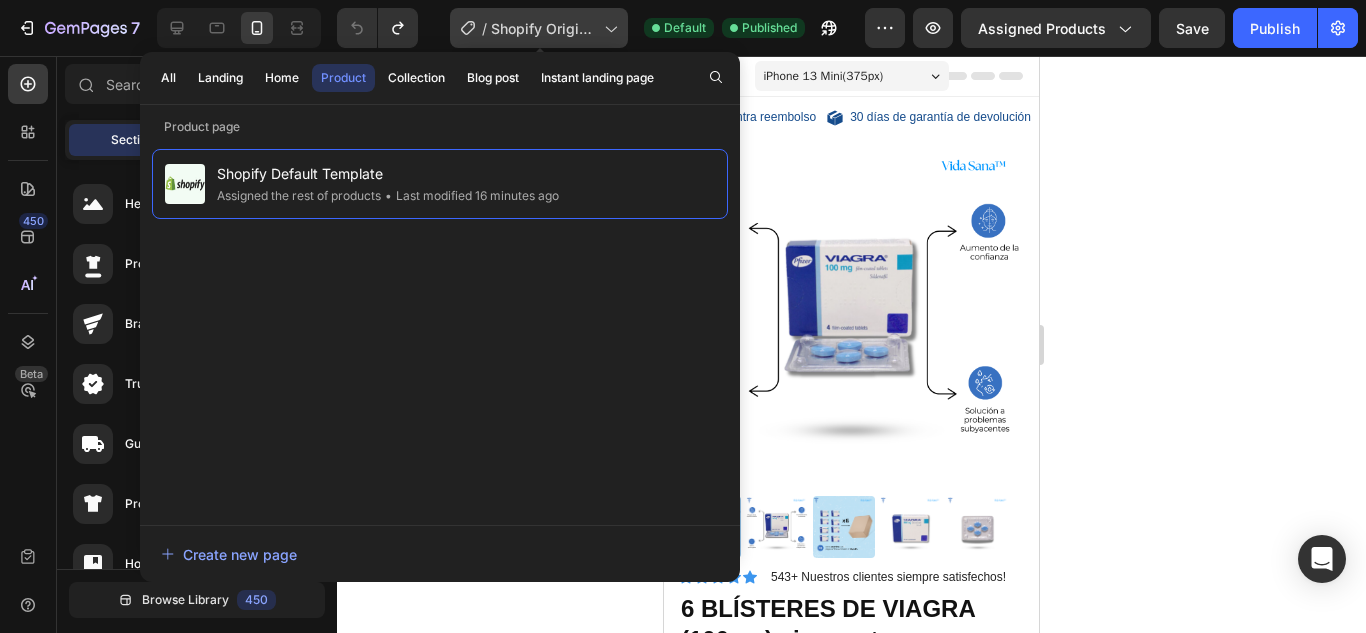 click on "Shopify Original Product Template" at bounding box center [543, 28] 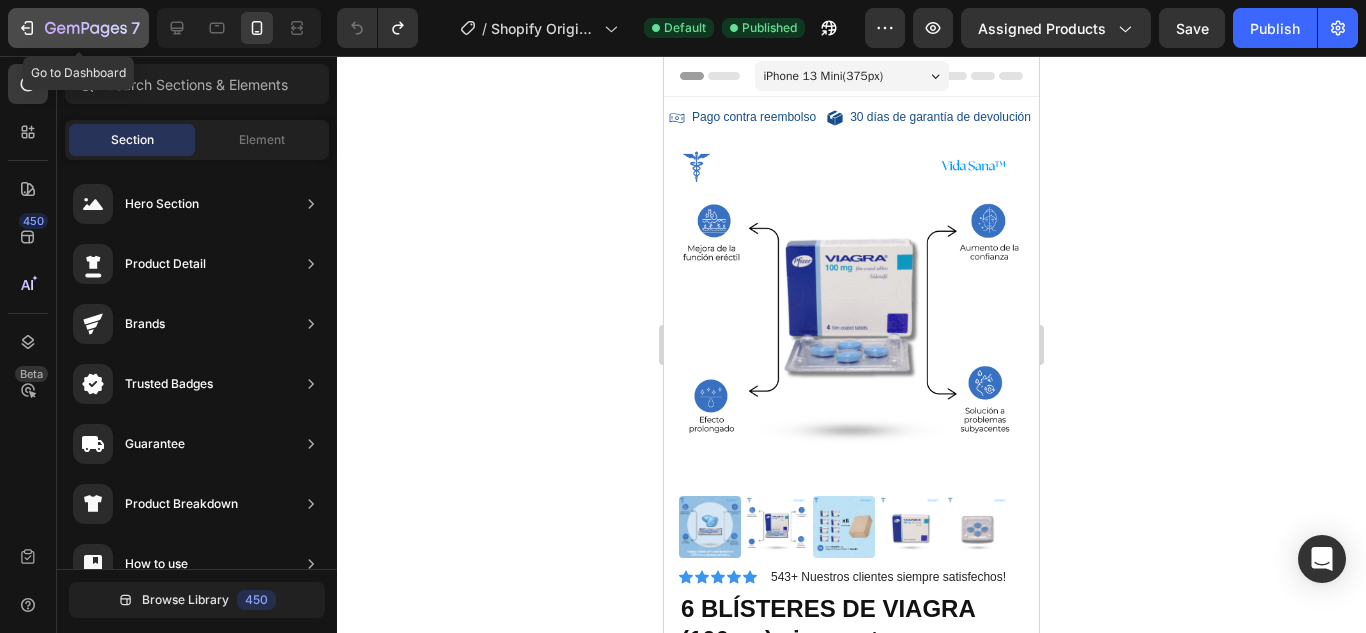 click 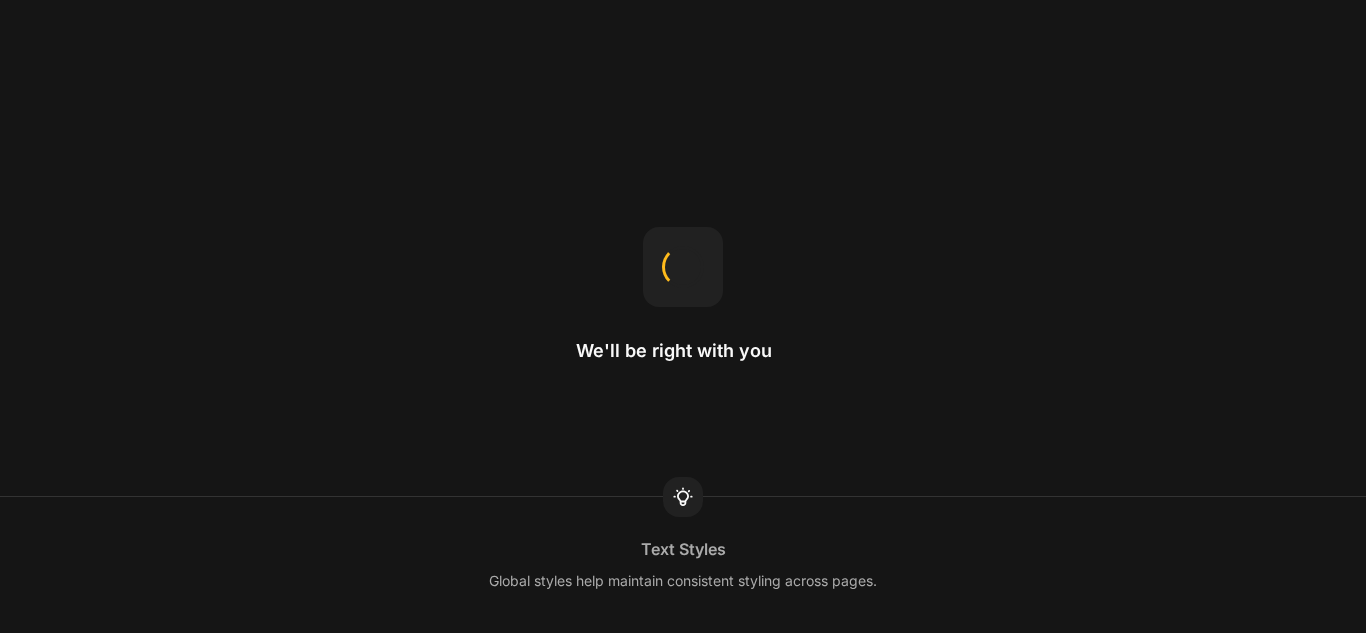 scroll, scrollTop: 0, scrollLeft: 0, axis: both 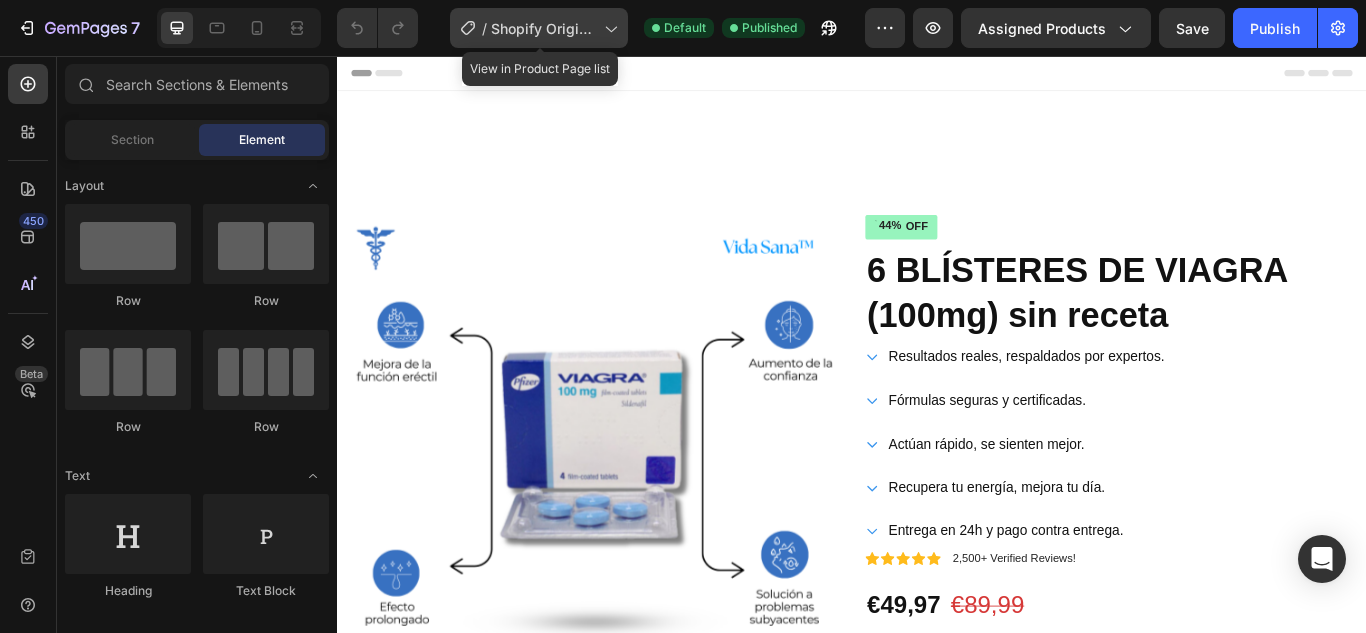 click on "/  Shopify Original Product Template" 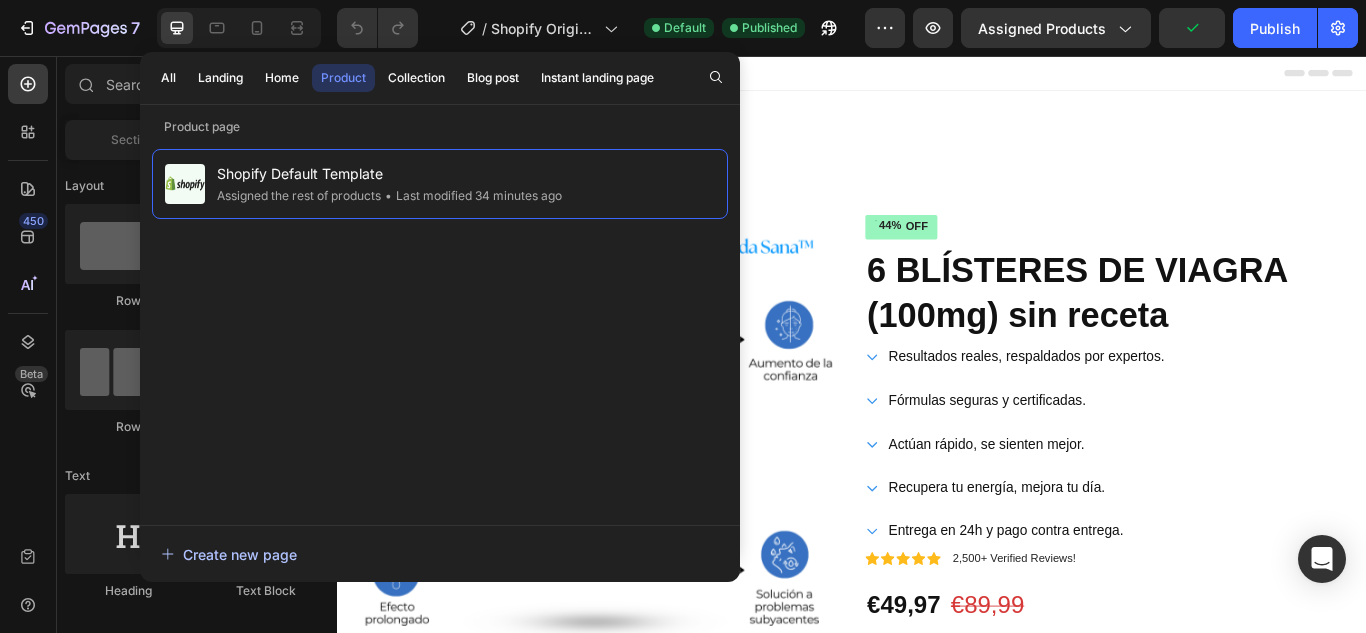 click on "Create new page" at bounding box center (440, 554) 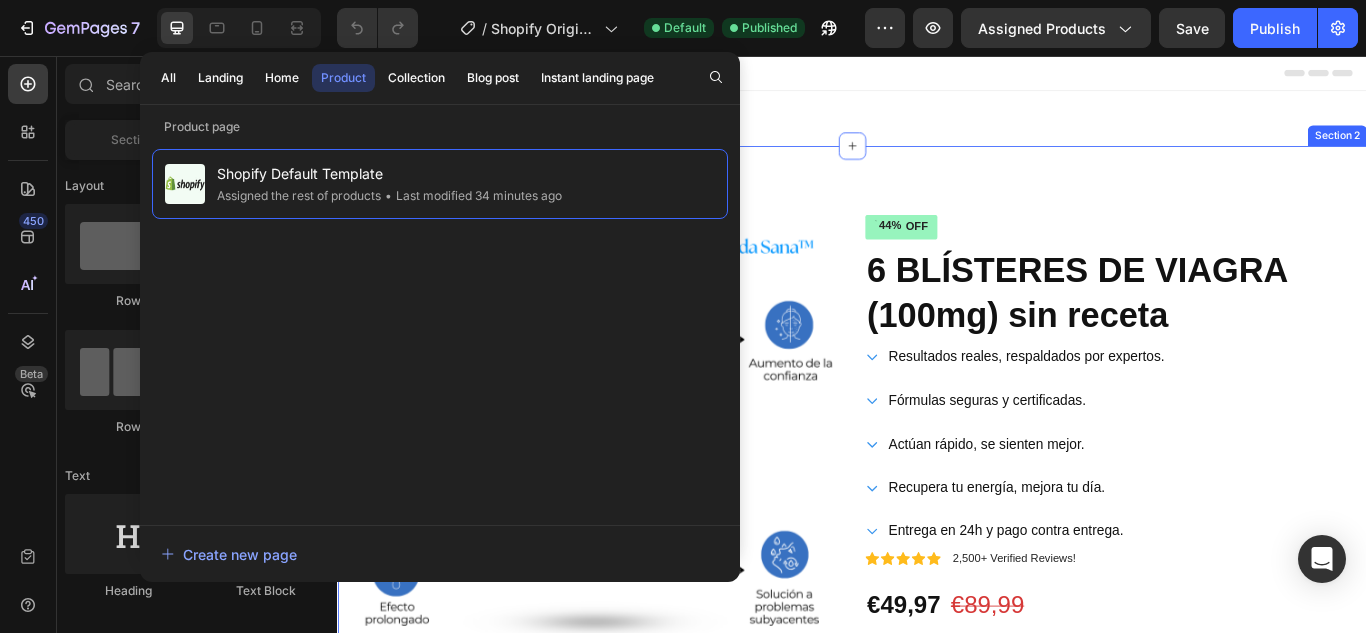 click on "Product Images Icon Icon Icon Icon Icon Icon List 543+ Nuestros clientes siempre satisfechos! Text Block Row 44% OFF Discount Tag 6 BLÍSTERES DE VIAGRA (100mg) sin receta Product Title
Resultados reales, respaldados por expertos.
Fórmulas seguras y certificadas.
Actúan rápido, se sienten mejor.
Recupera tu energía, mejora tu día.
Entrega en 24h y pago contra entrega. Item List Row Icon Icon Icon Icon Icon Icon List 2,500+ Verified Reviews! Text Block Row €49,97 Product Price Product Price €89,99 Product Price Product Price 44% descuento Discount Tag Row Conoce a nuestra  farmacéutica experta:   Dra. Sara Heading Image Row Setup options like colors, sizes with product variant.       Add new variant   or   sync data Product Variants & Swatches Releasit COD Form & Upsells Releasit COD Form & Upsells
Envío en 1-2 días.  Envíos y devoluciones gratuitos Item List Row
Row Row" at bounding box center (937, 867) 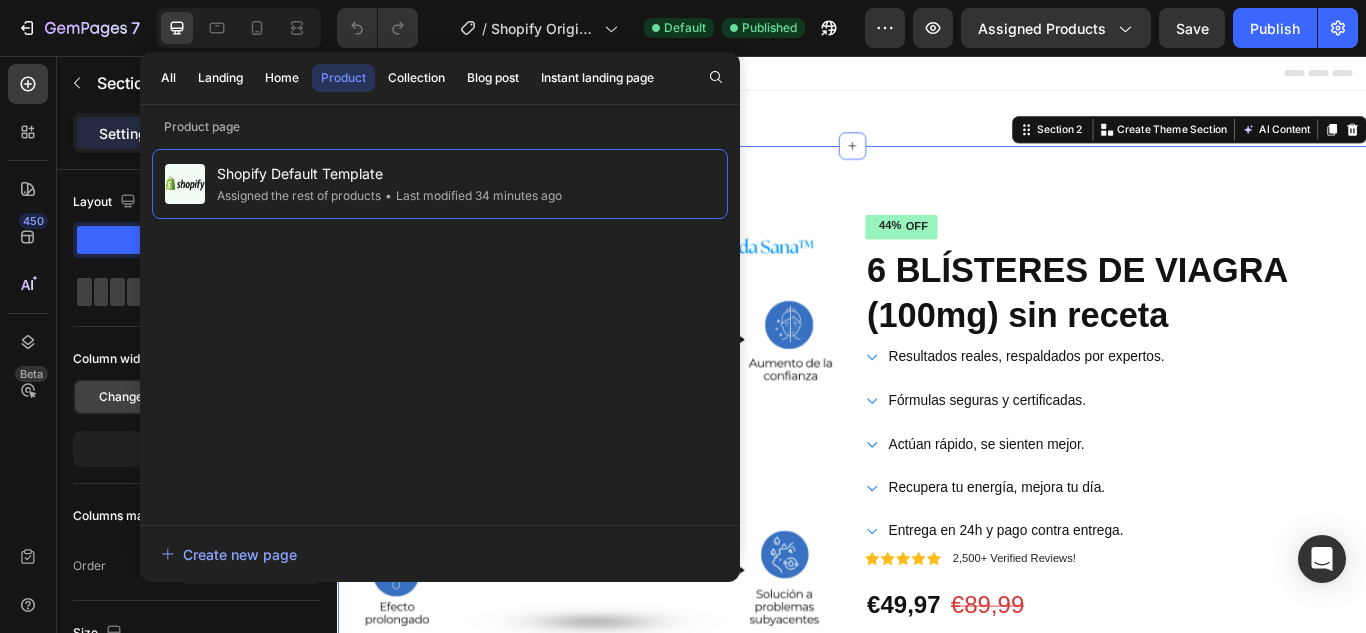 click on "Product Images Icon Icon Icon Icon Icon Icon List 543+ Nuestros clientes siempre satisfechos! Text Block Row 44% OFF Discount Tag 6 BLÍSTERES DE VIAGRA (100mg) sin receta Product Title
Resultados reales, respaldados por expertos.
Fórmulas seguras y certificadas.
Actúan rápido, se sienten mejor.
Recupera tu energía, mejora tu día.
Entrega en 24h y pago contra entrega. Item List Row Icon Icon Icon Icon Icon Icon List 2,500+ Verified Reviews! Text Block Row €49,97 Product Price Product Price €89,99 Product Price Product Price 44% descuento Discount Tag Row Conoce a nuestra  farmacéutica experta:   Dra. Sara Heading Image Row Setup options like colors, sizes with product variant.       Add new variant   or   sync data Product Variants & Swatches Releasit COD Form & Upsells Releasit COD Form & Upsells
Envío en 1-2 días.  Envíos y devoluciones gratuitos Item List Row
Row Row" at bounding box center (937, 867) 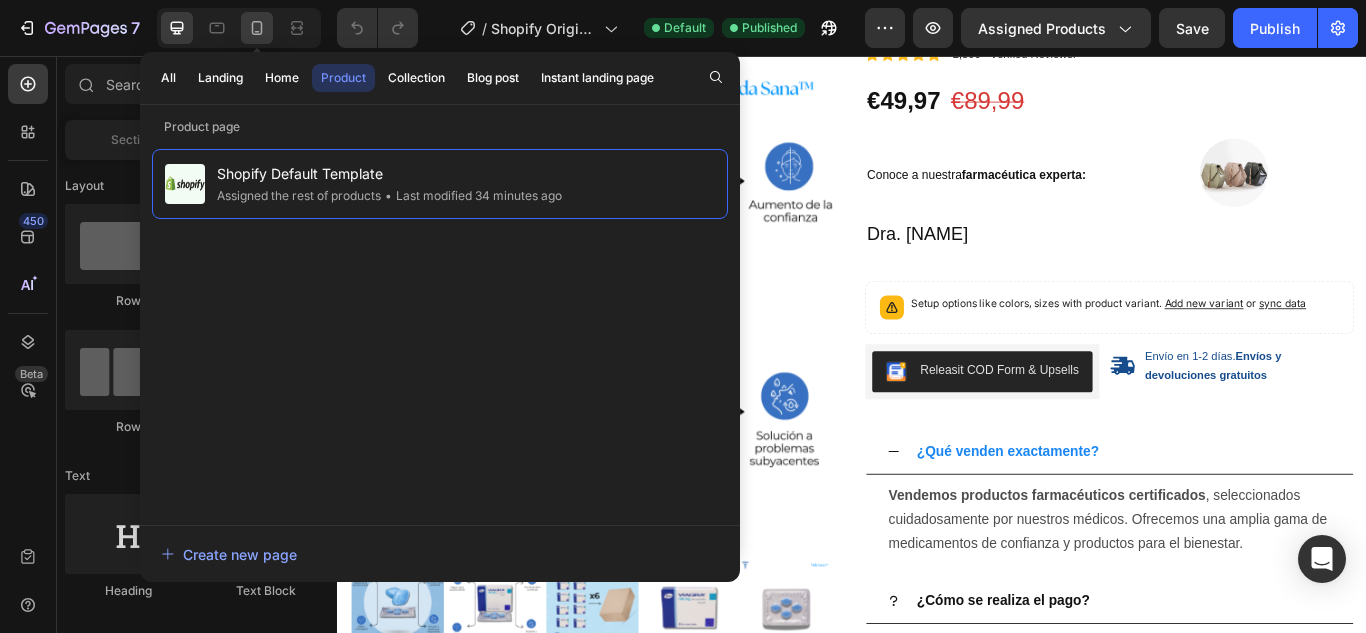 click 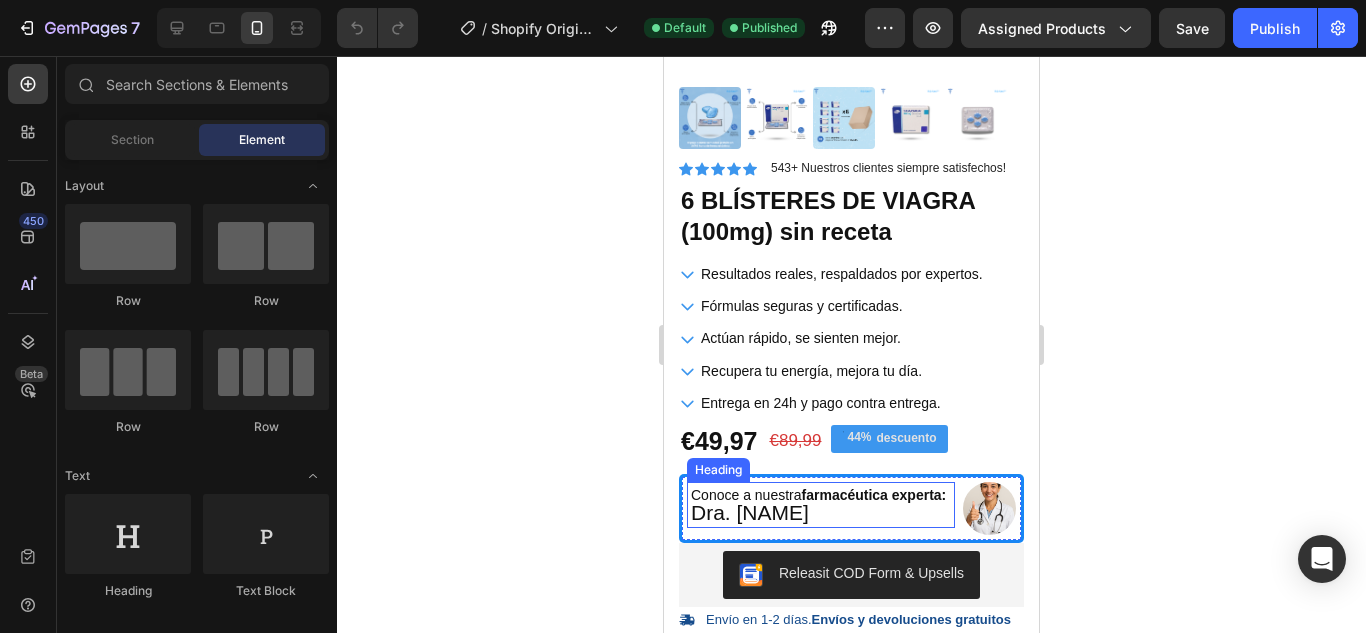 click on "Resultados reales, respaldados por expertos." at bounding box center [842, 274] 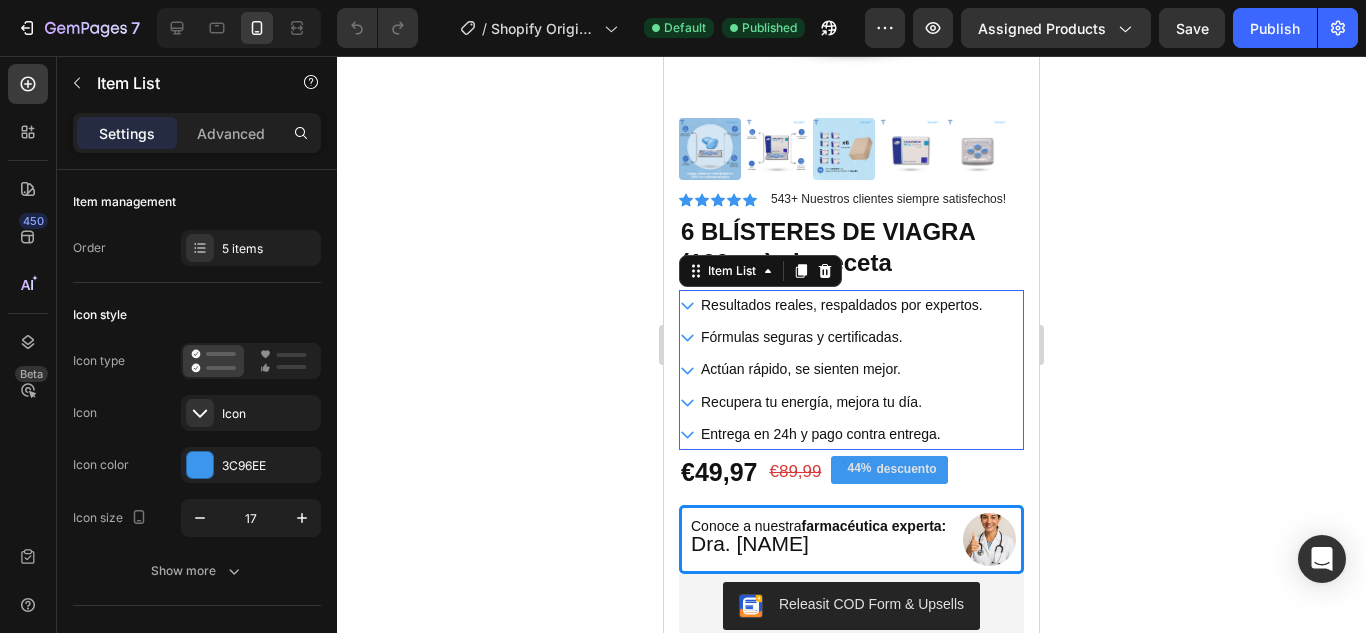 scroll, scrollTop: 0, scrollLeft: 0, axis: both 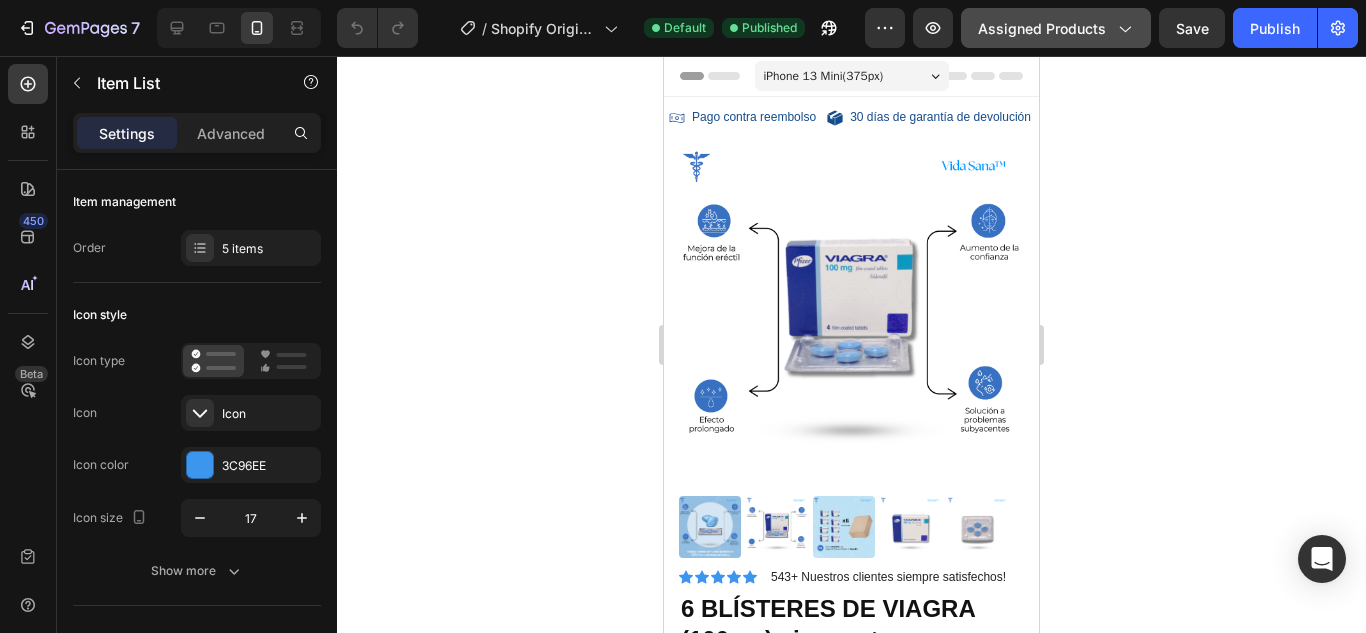 click on "Assigned Products" at bounding box center [1056, 28] 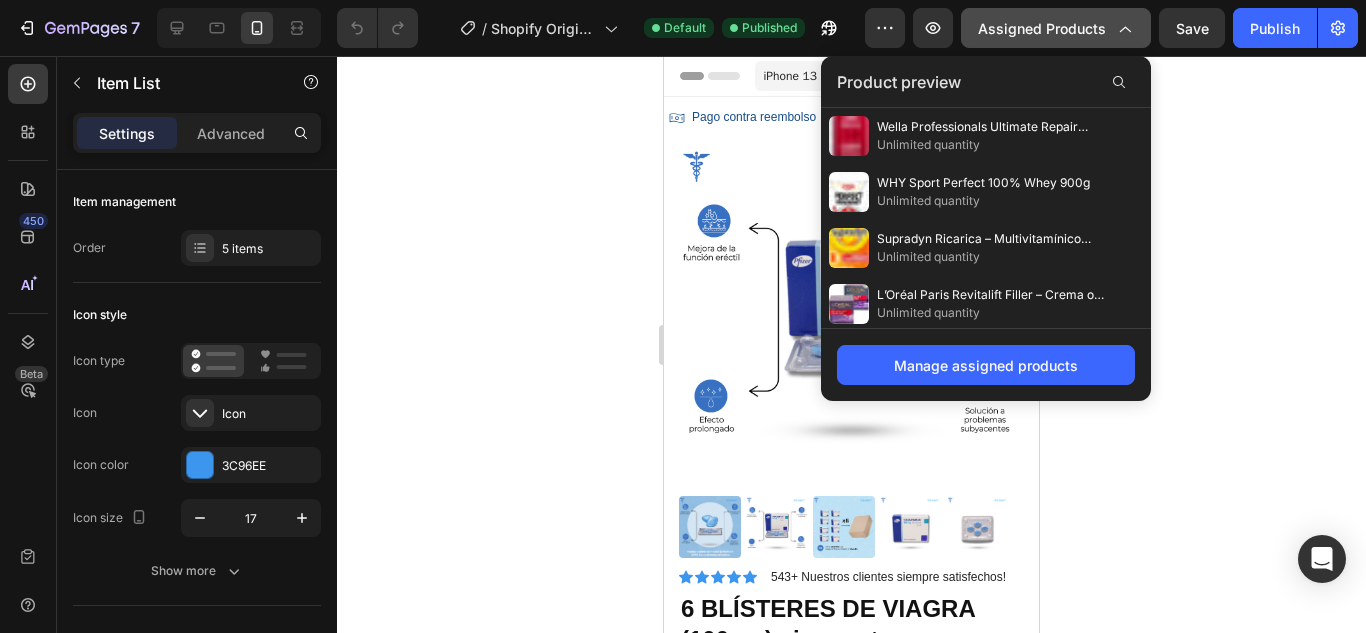 click on "Assigned Products" at bounding box center (1056, 28) 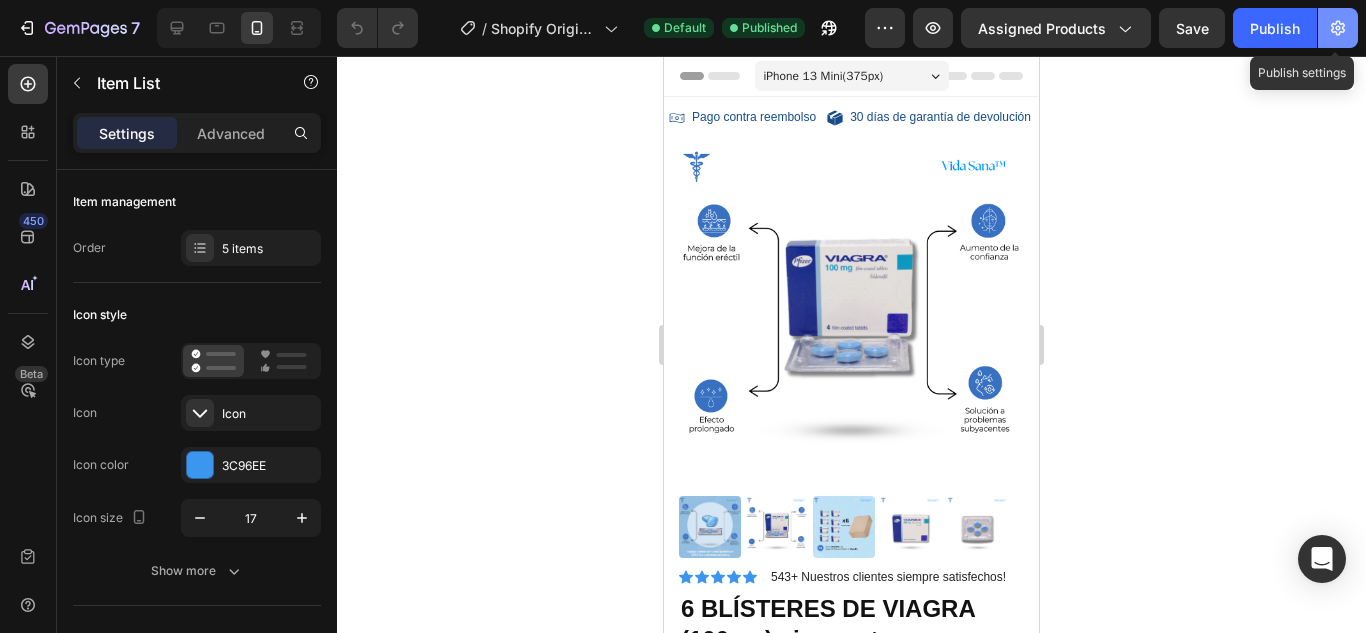 click 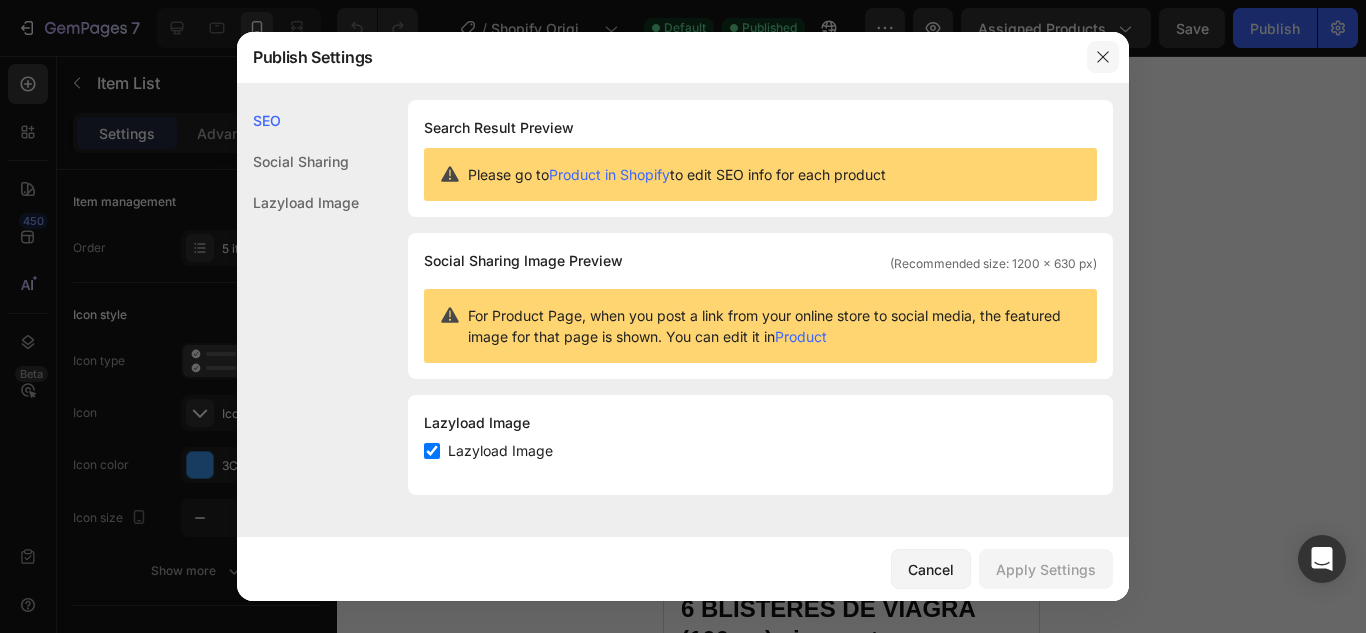 click at bounding box center (1103, 57) 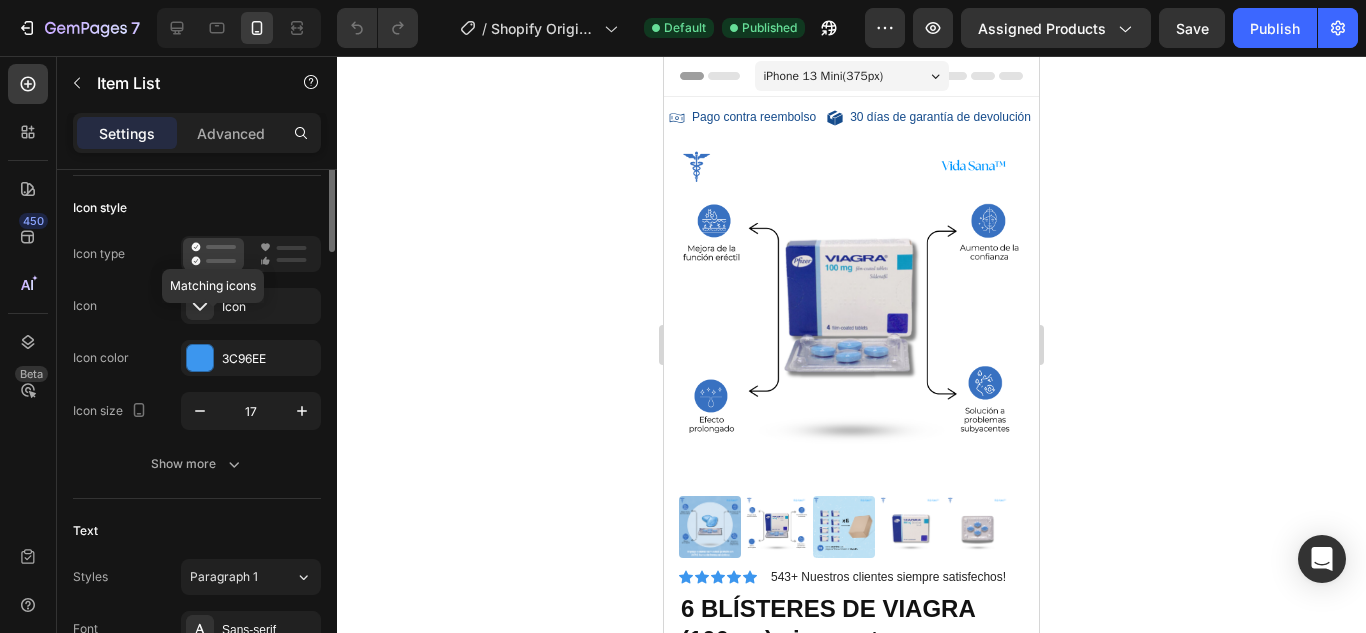 scroll, scrollTop: 0, scrollLeft: 0, axis: both 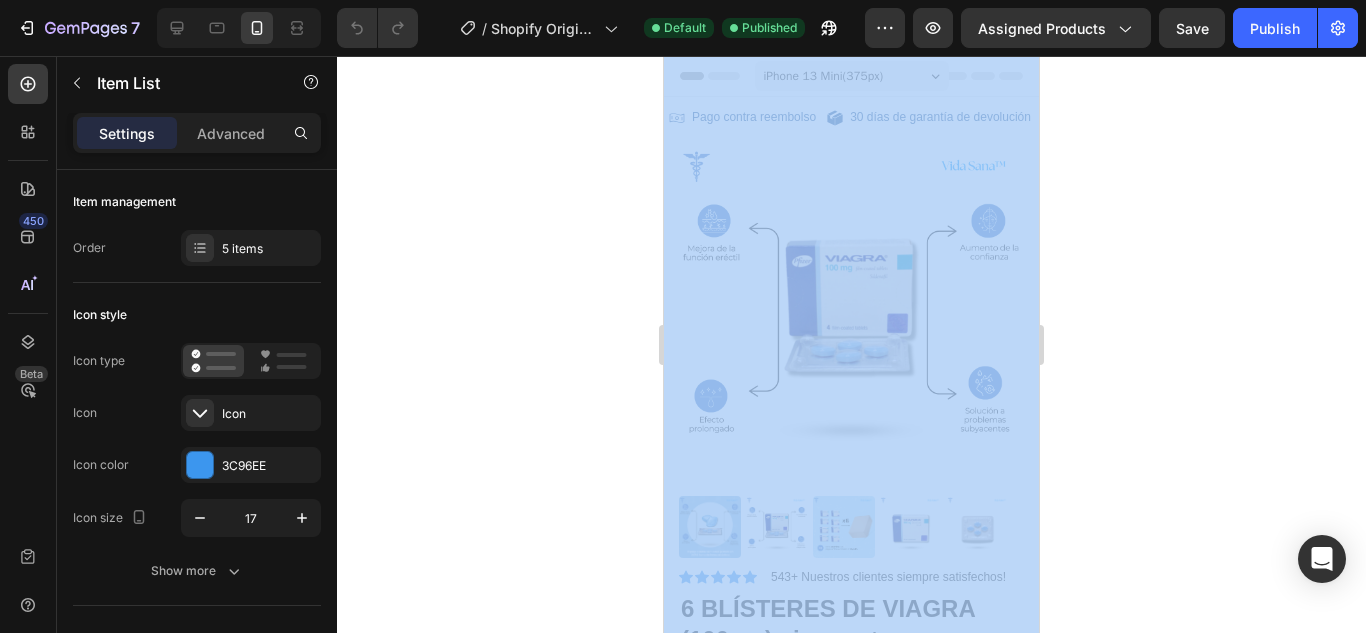 drag, startPoint x: 1263, startPoint y: 163, endPoint x: 1038, endPoint y: 191, distance: 226.73553 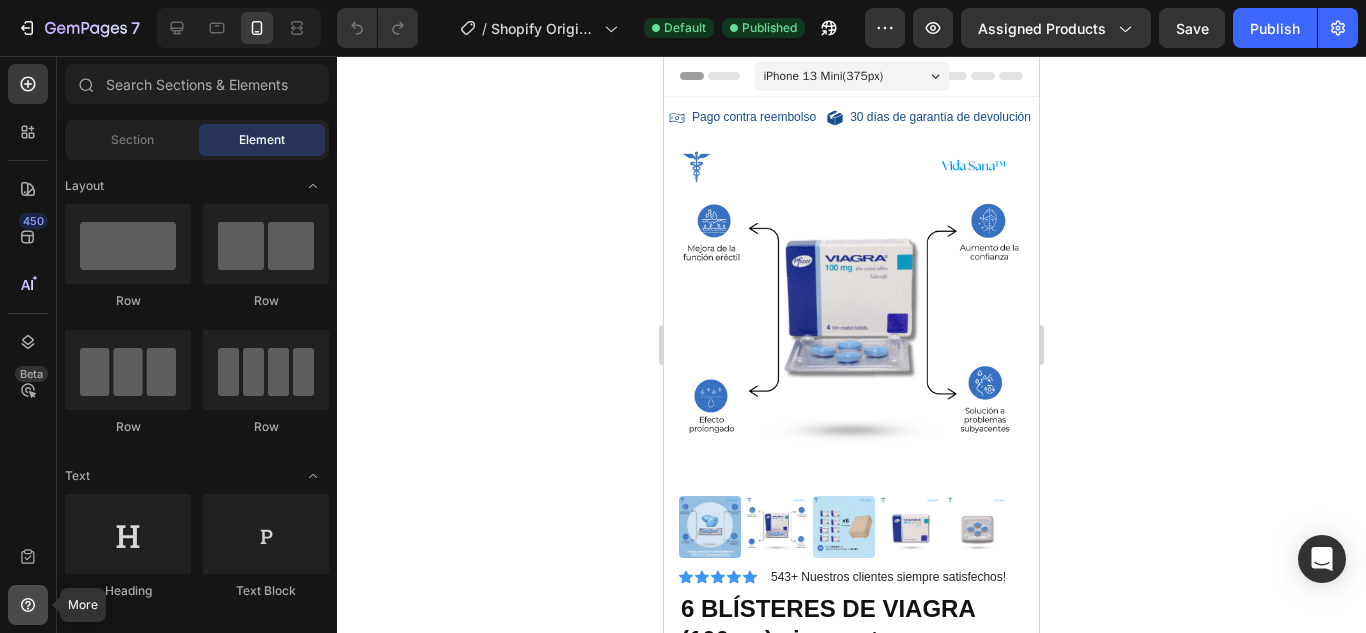 click 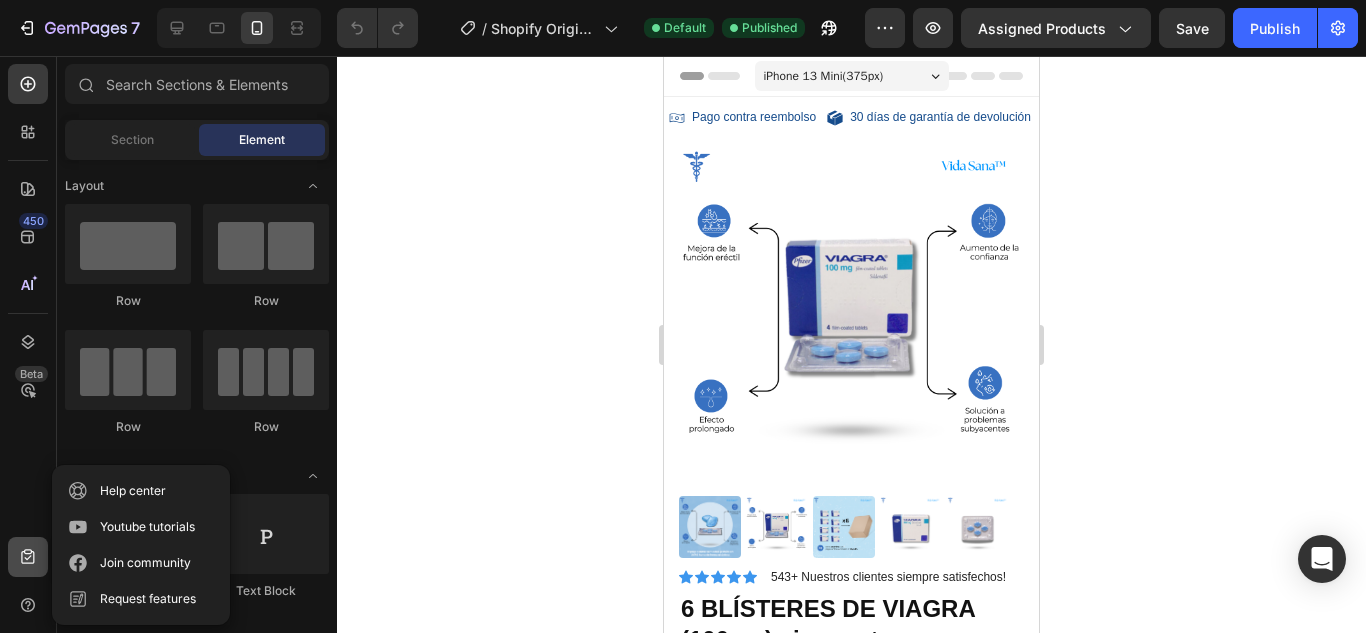 click 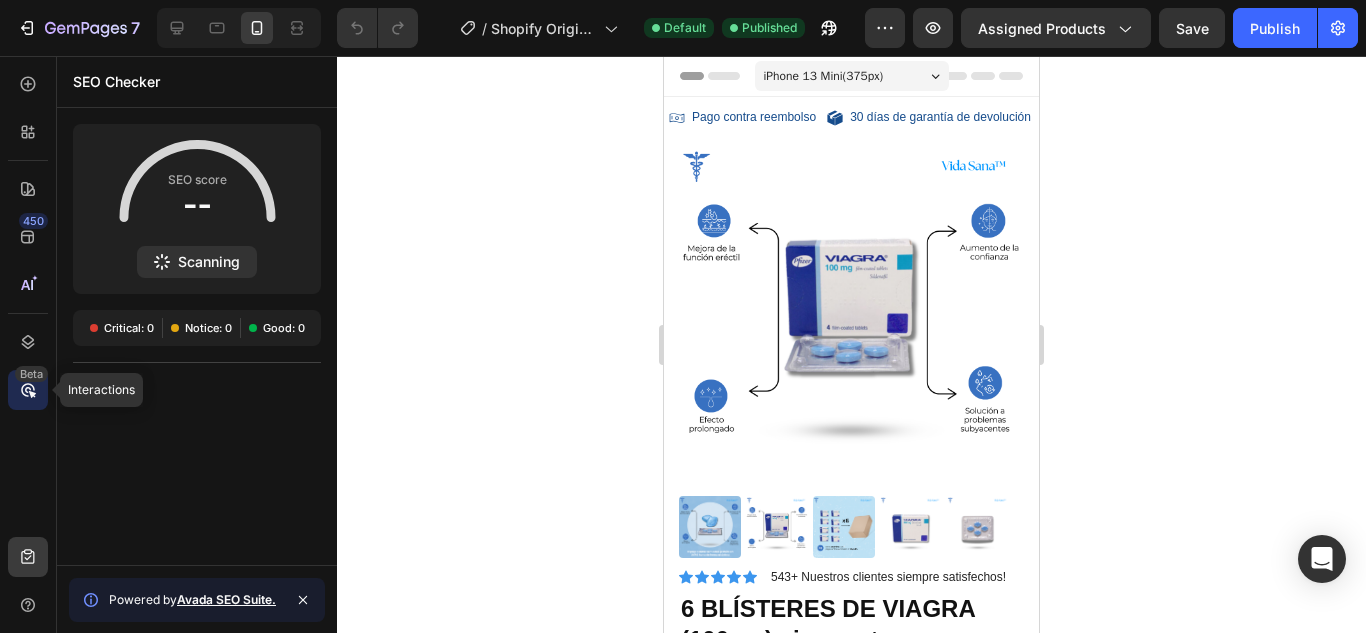 click on "Beta" 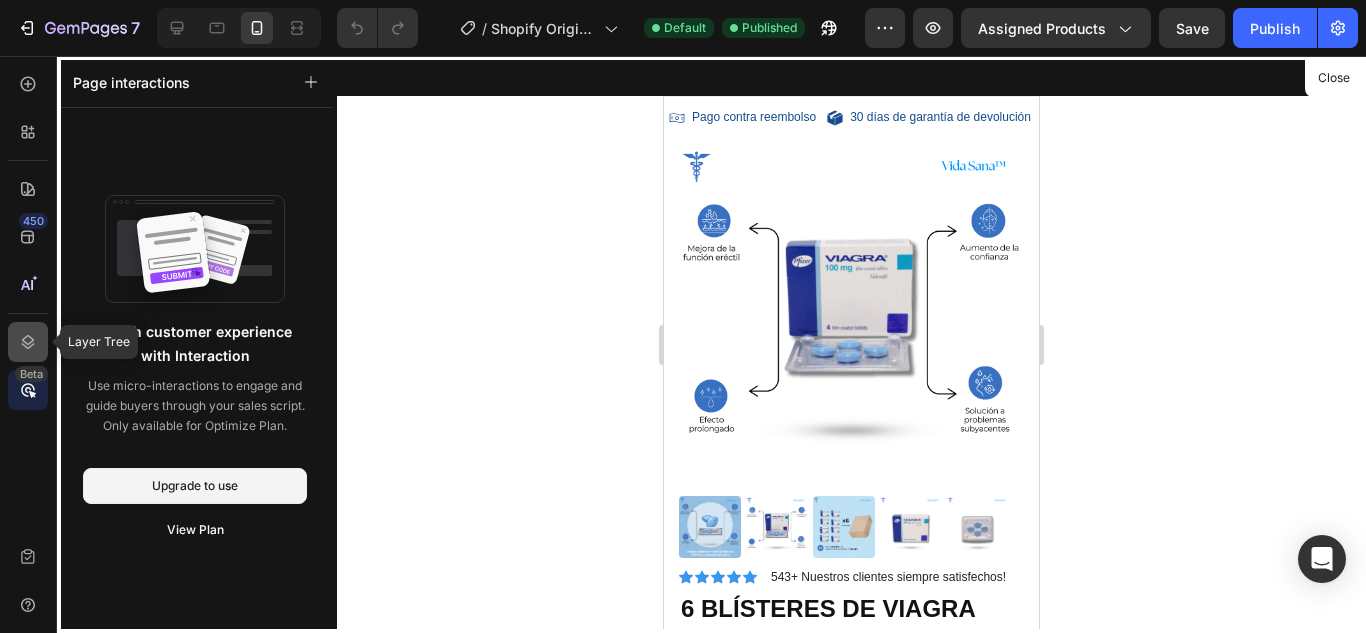 click 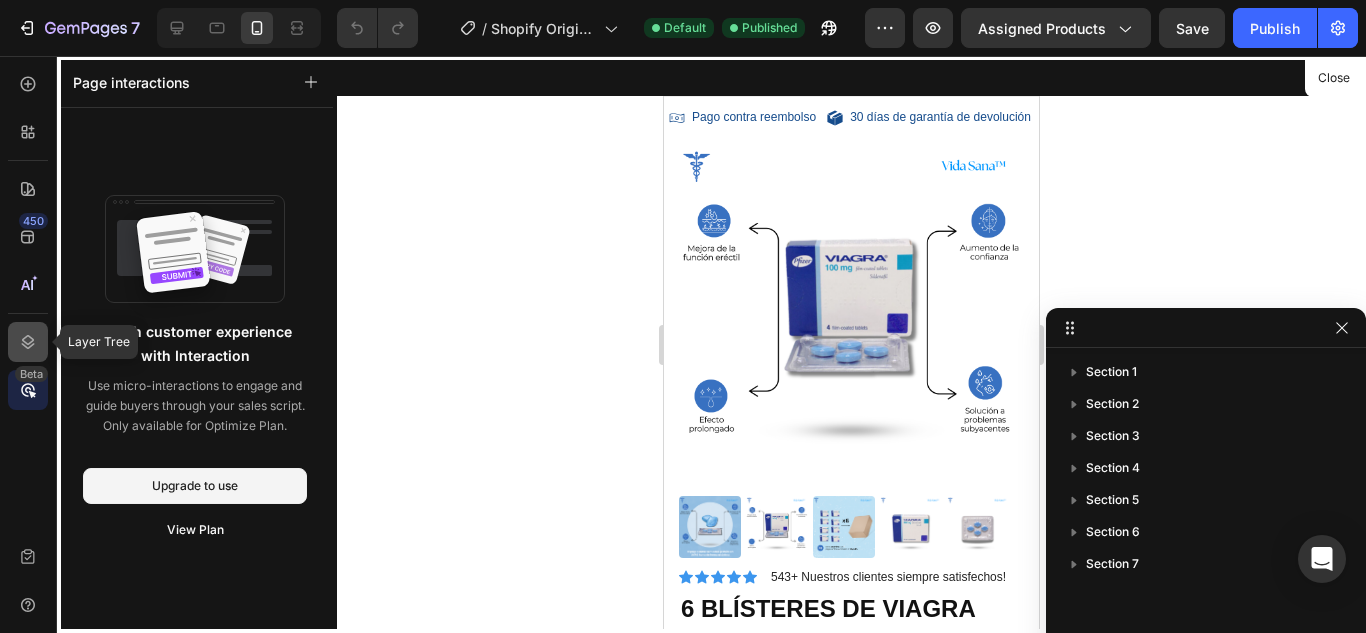 click 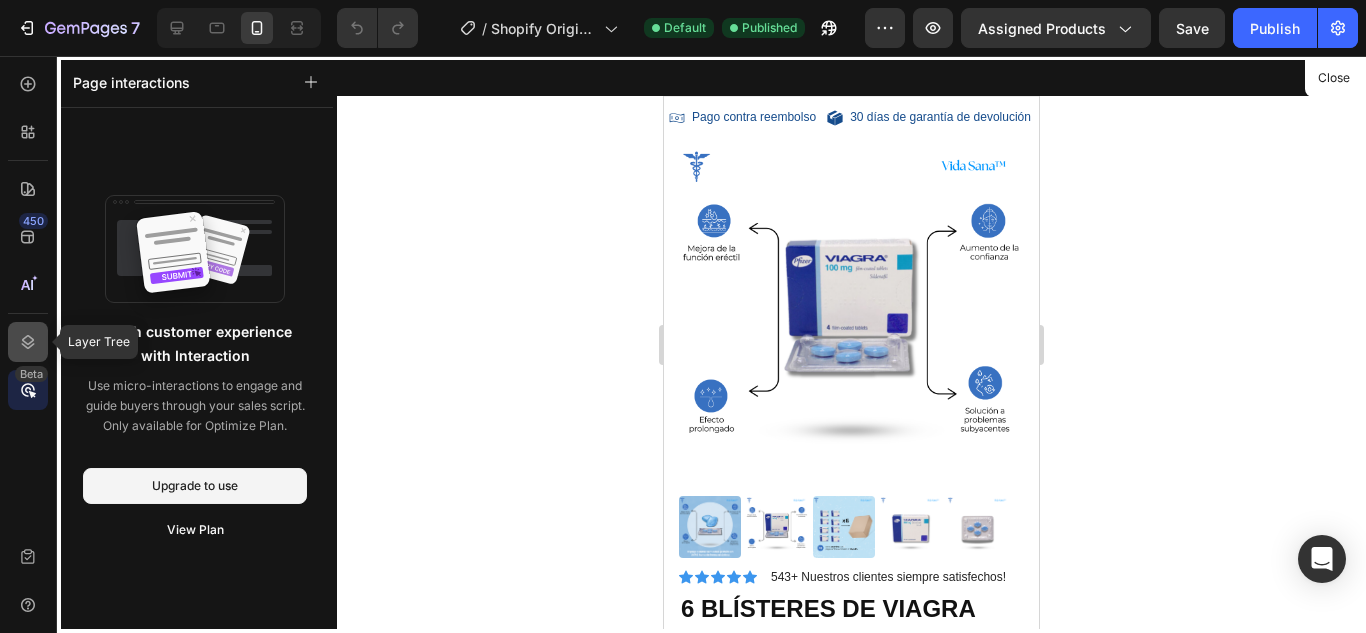 click 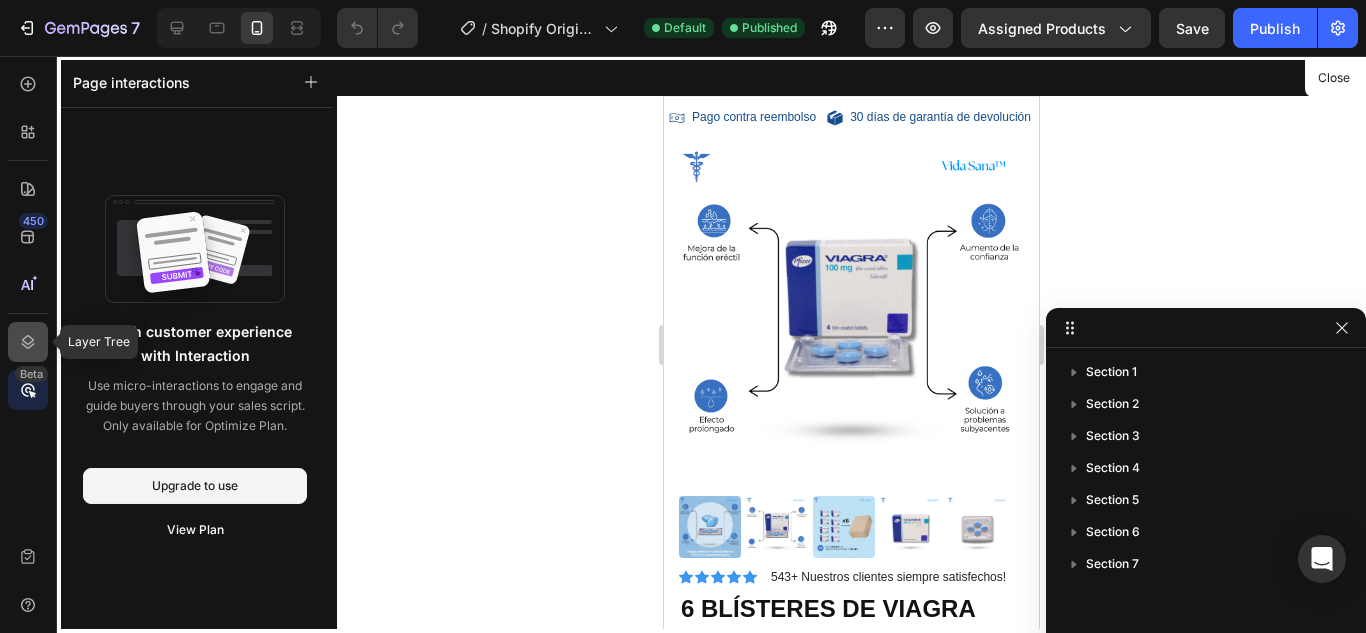 click 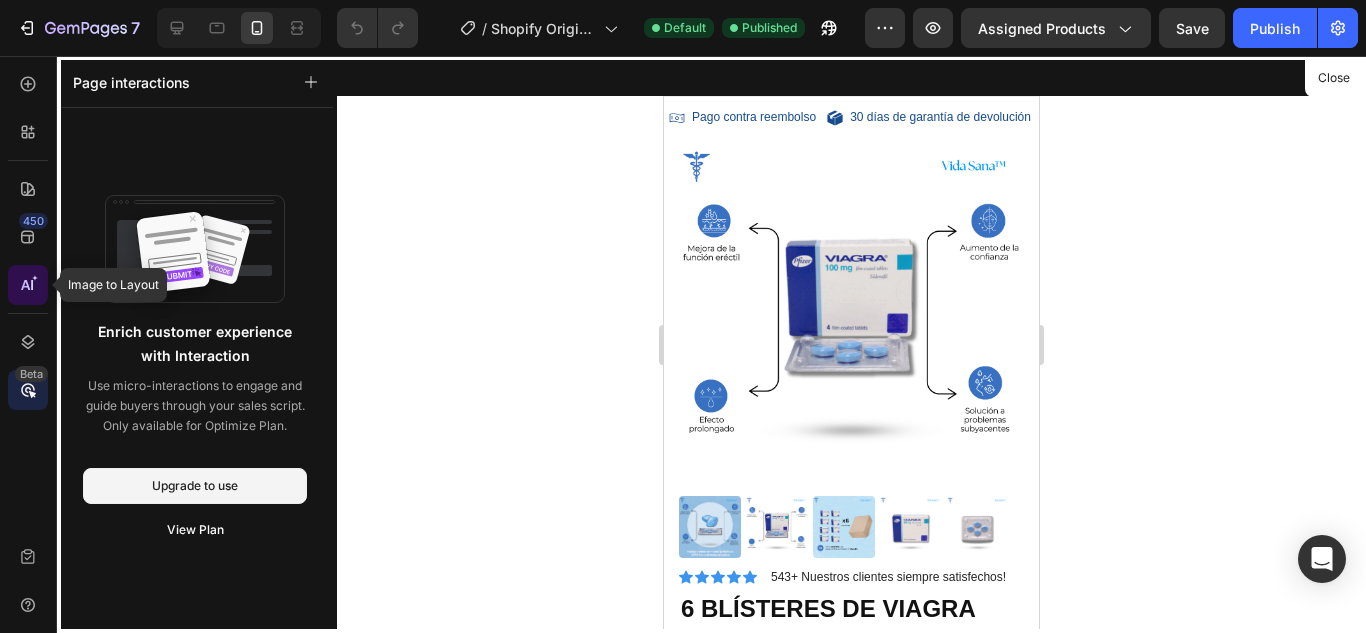 click 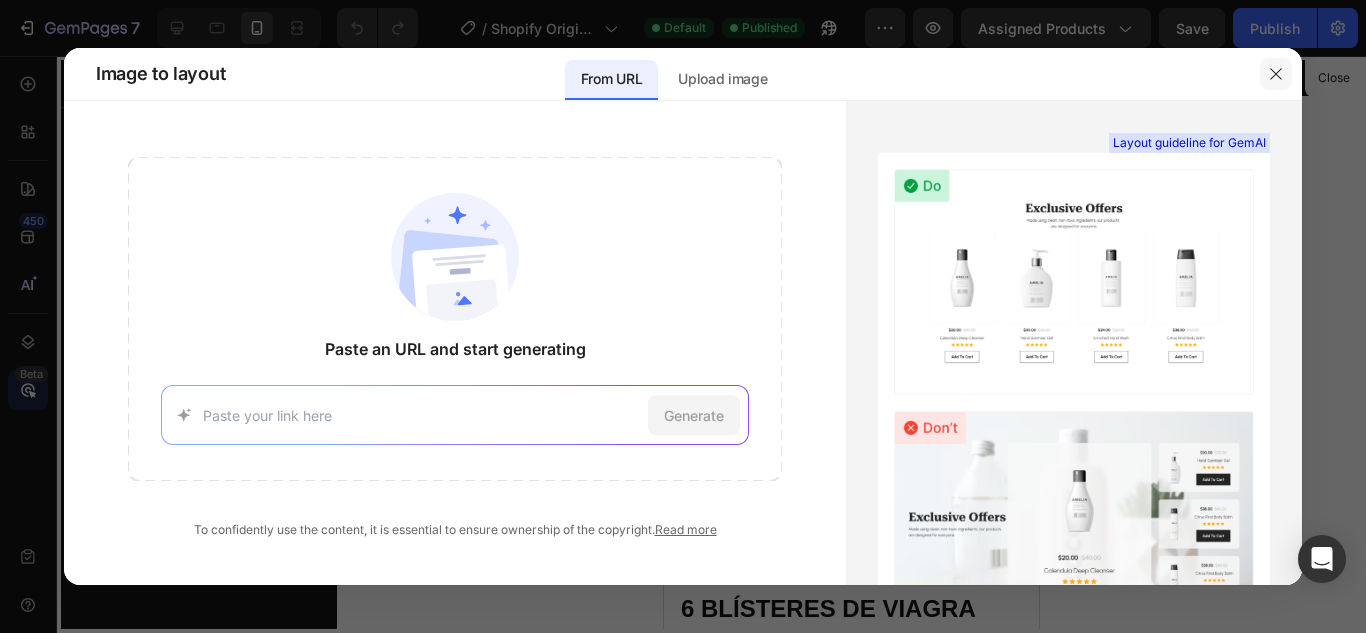 click 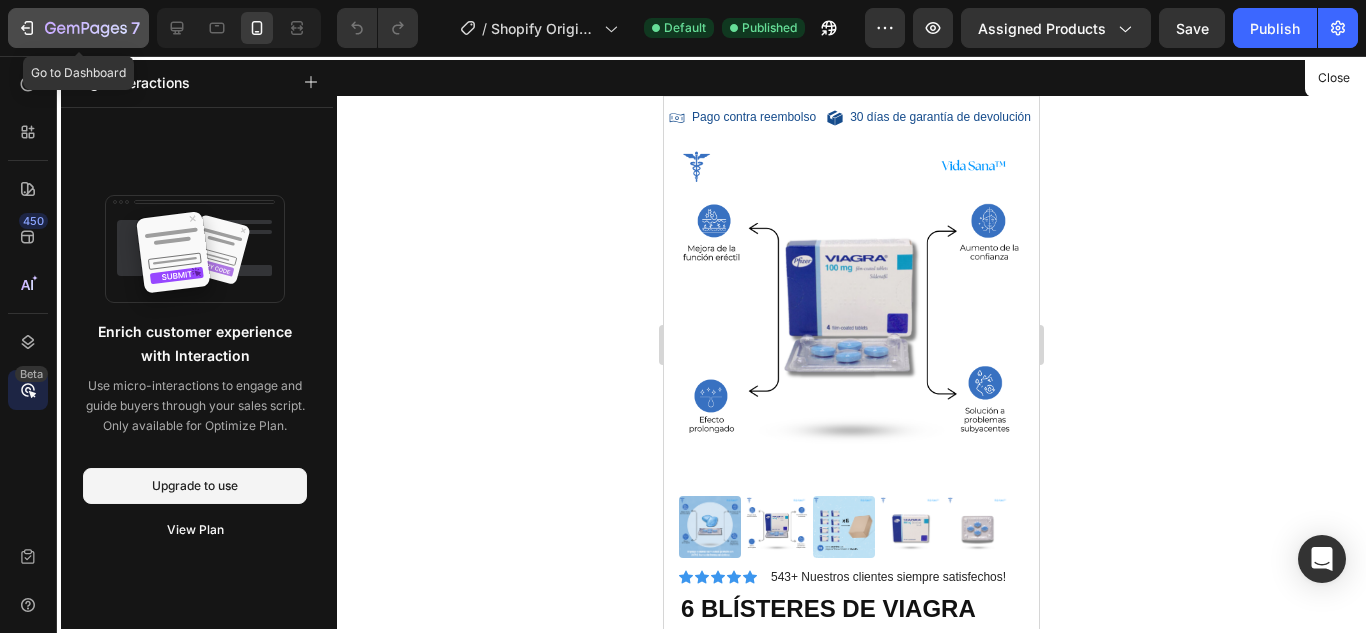 click 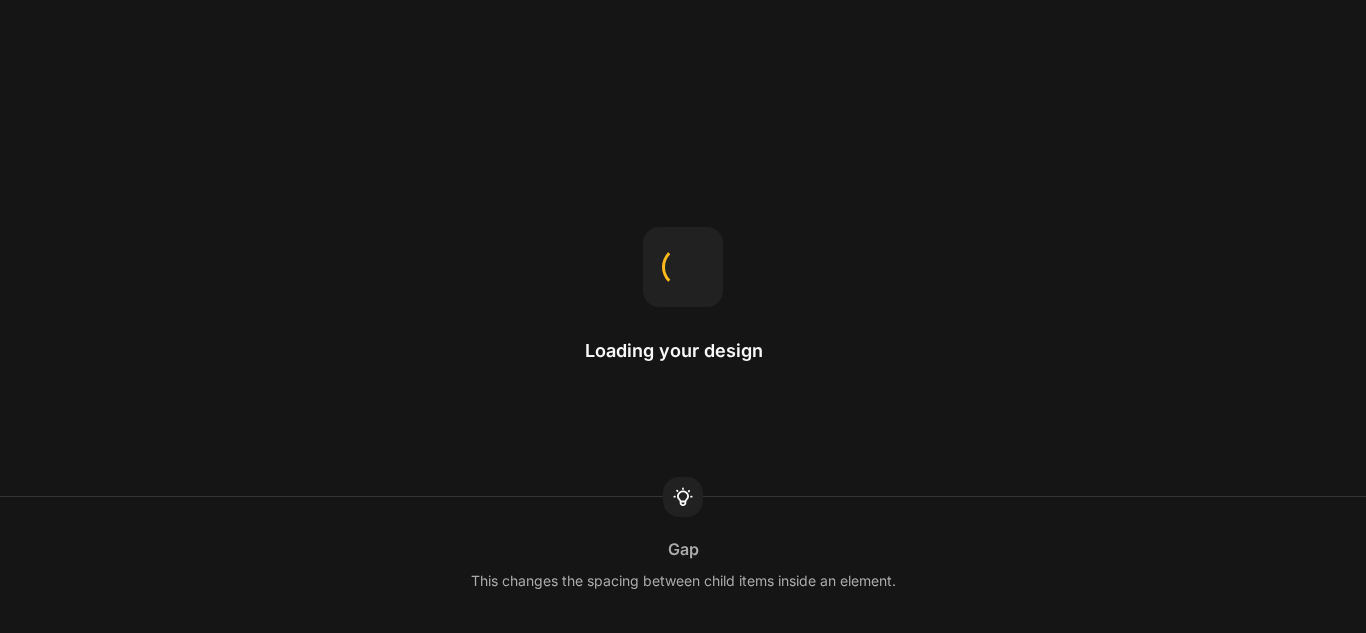 scroll, scrollTop: 0, scrollLeft: 0, axis: both 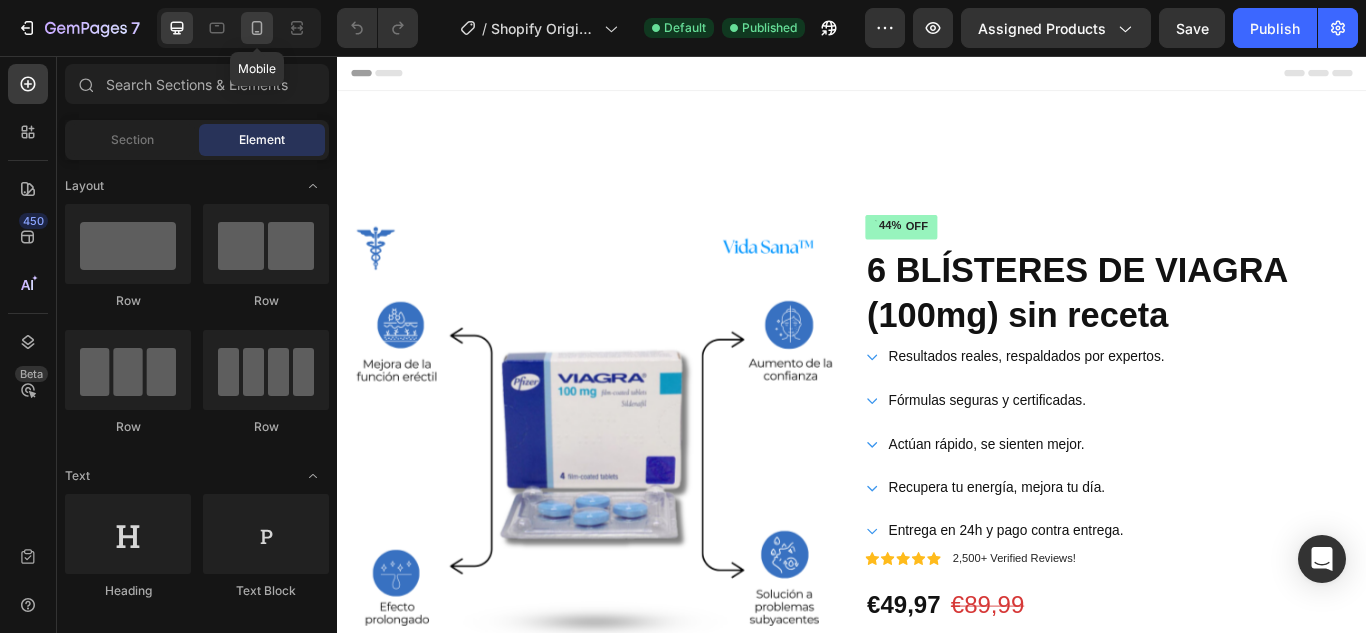 click 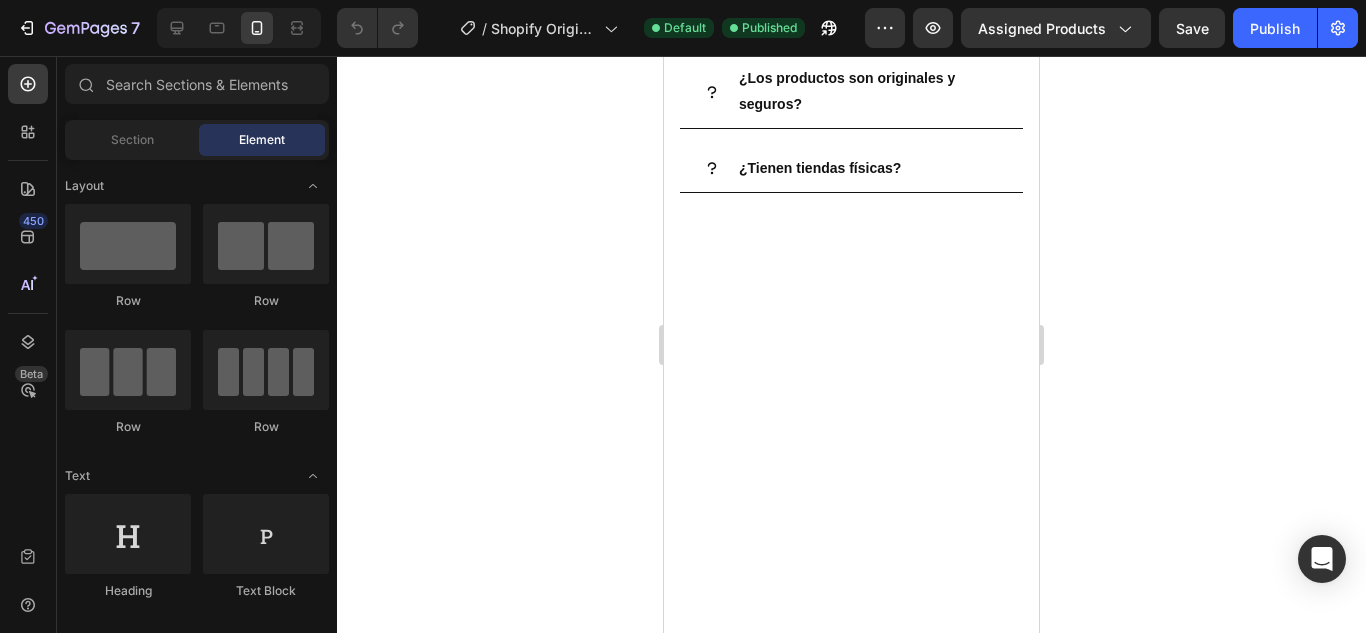 scroll, scrollTop: 0, scrollLeft: 0, axis: both 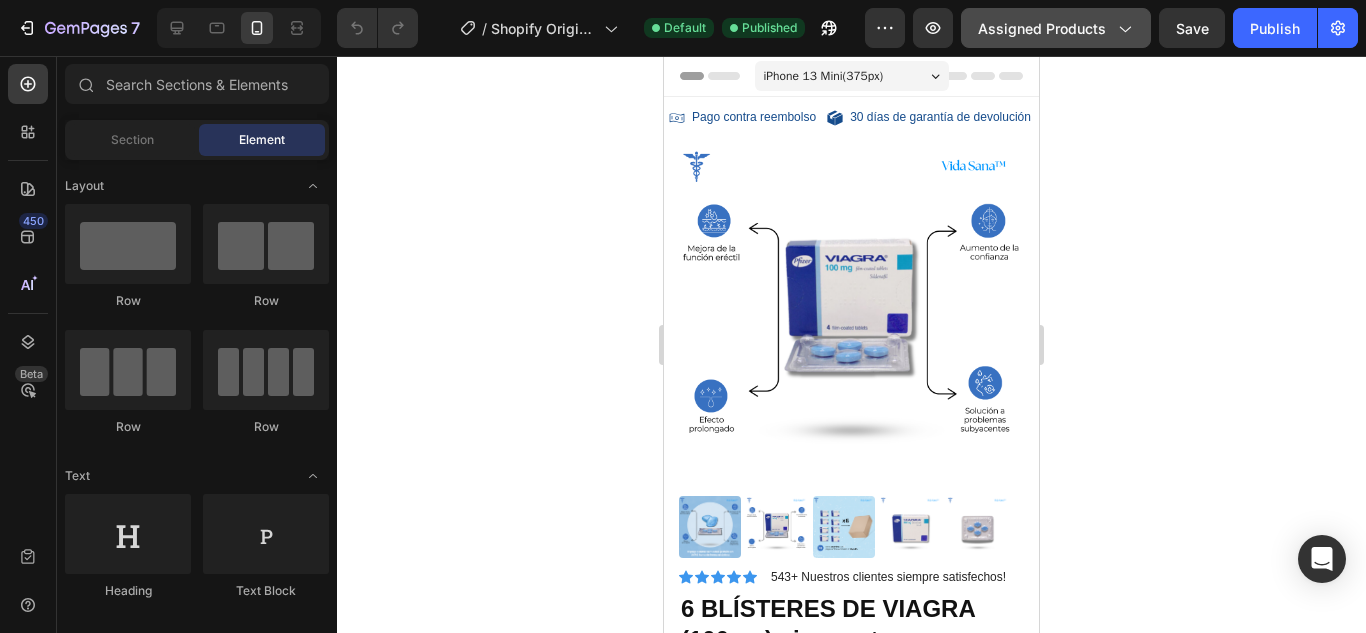 click on "Assigned Products" 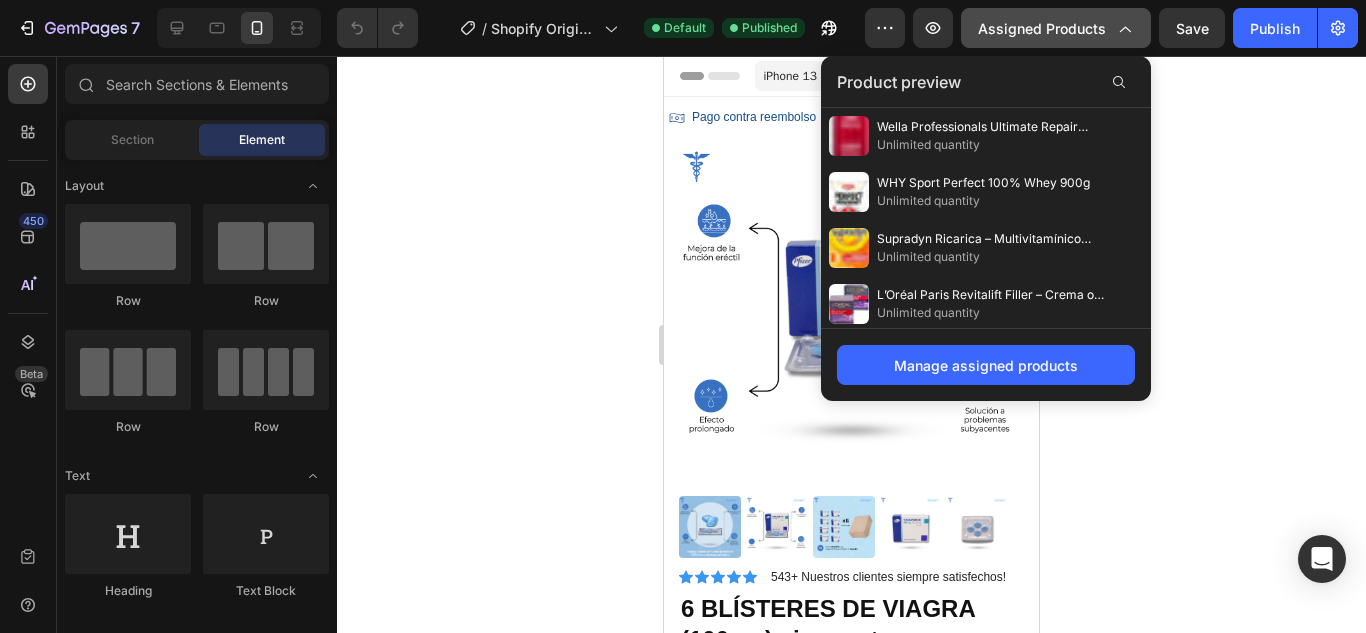 click on "Assigned Products" 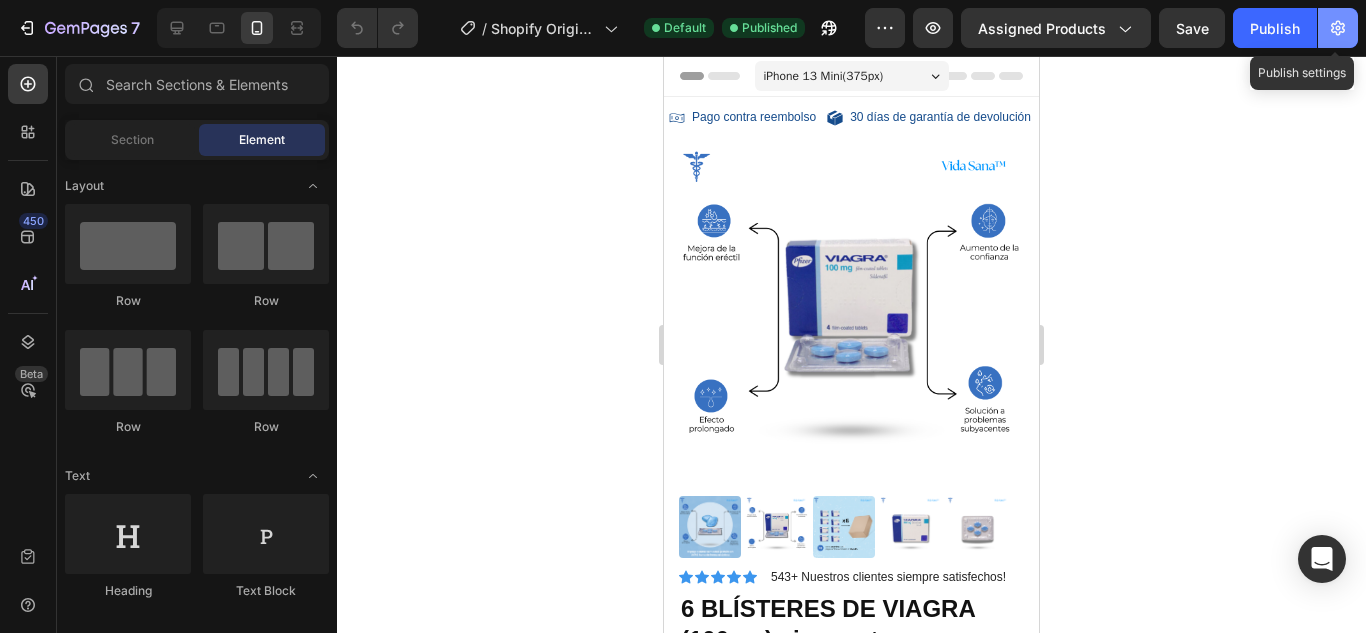 click 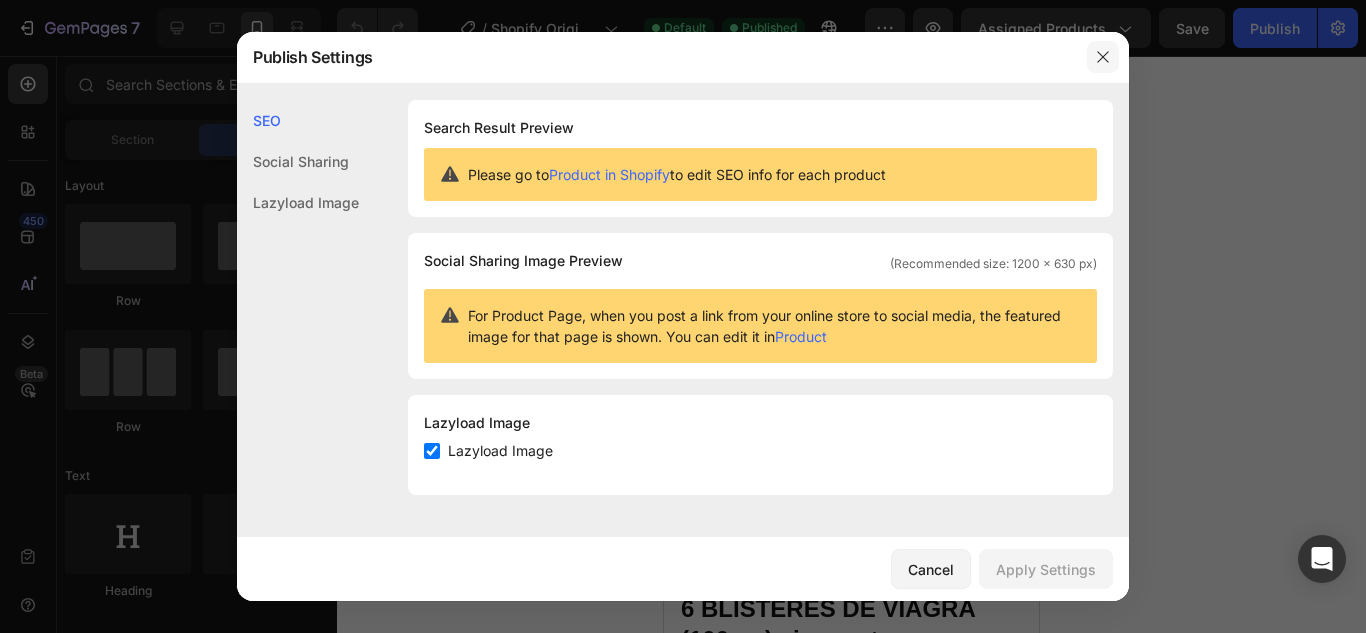 click 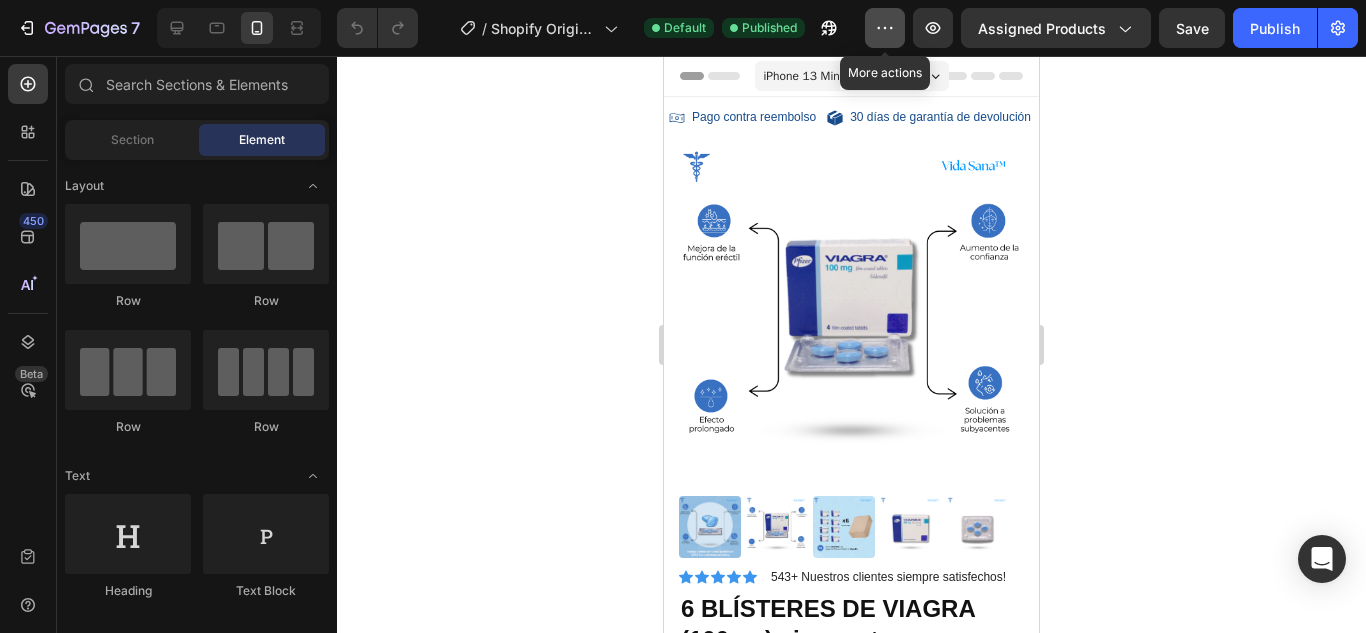 click 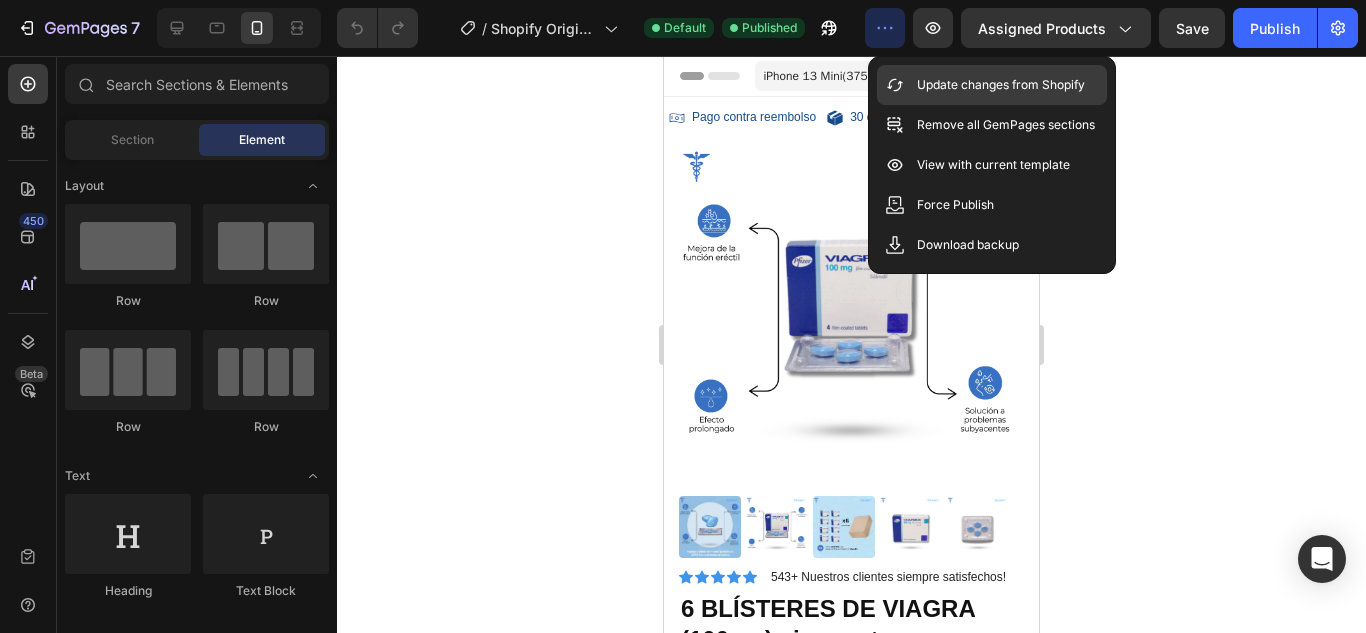 click on "Update changes from Shopify" at bounding box center (1001, 85) 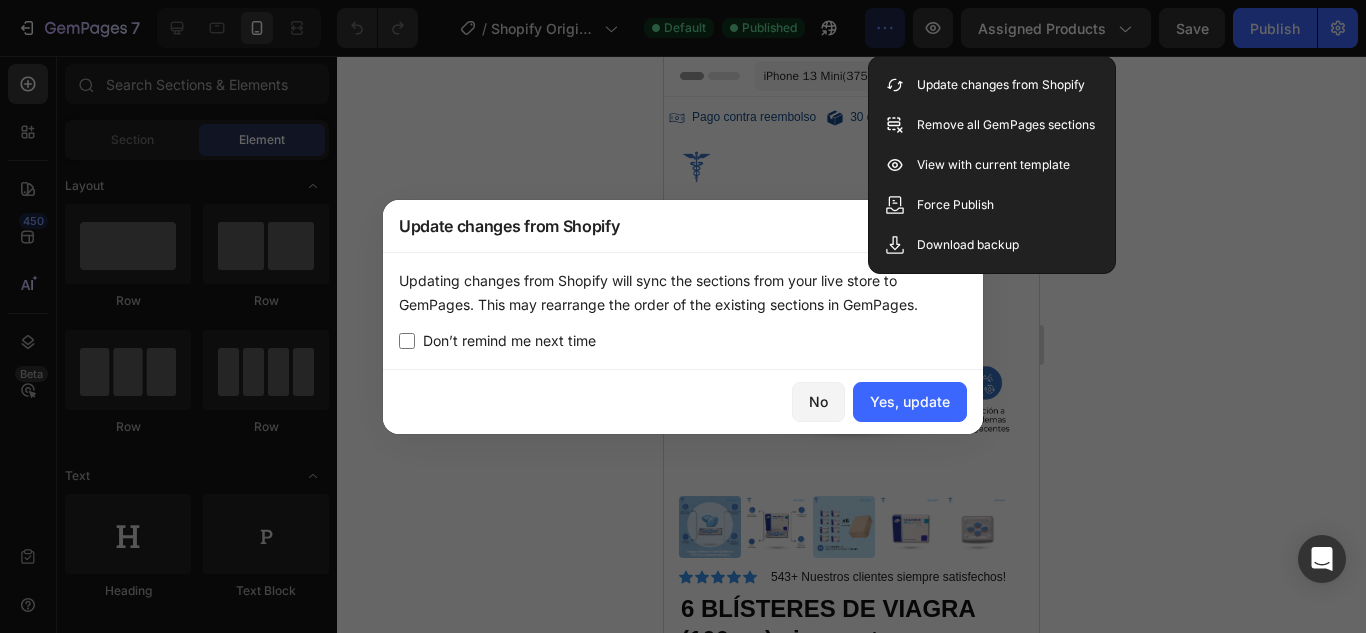 click at bounding box center [683, 316] 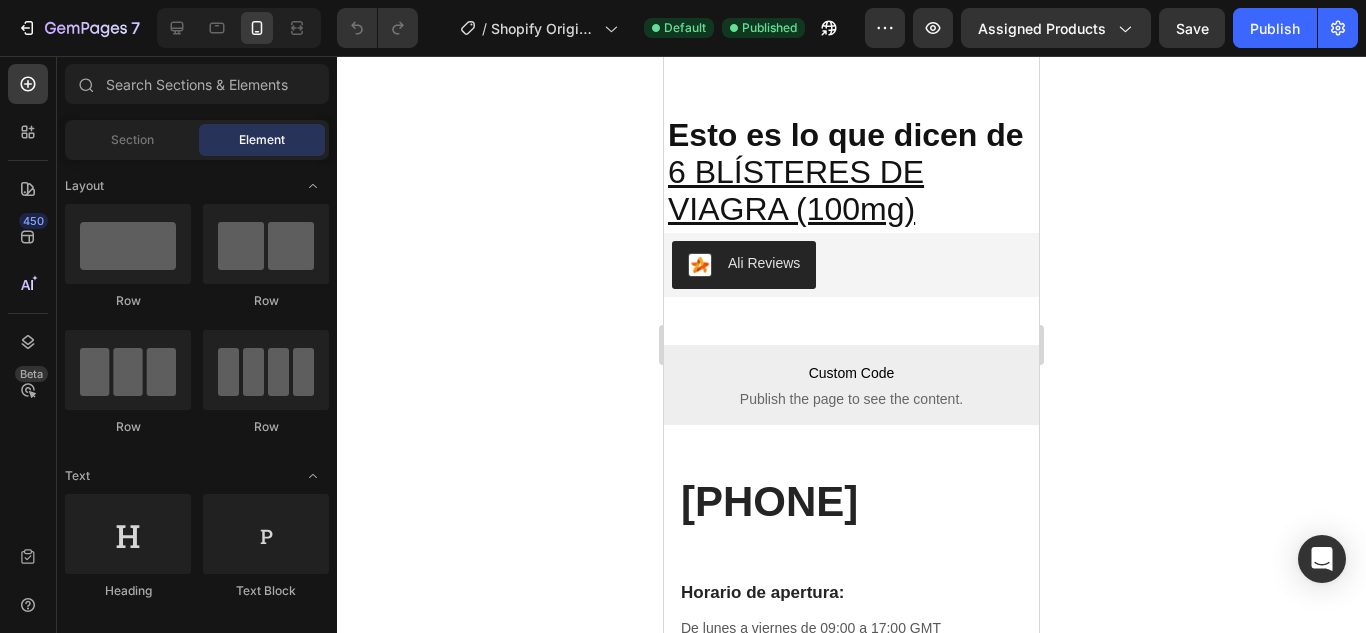 scroll, scrollTop: 0, scrollLeft: 0, axis: both 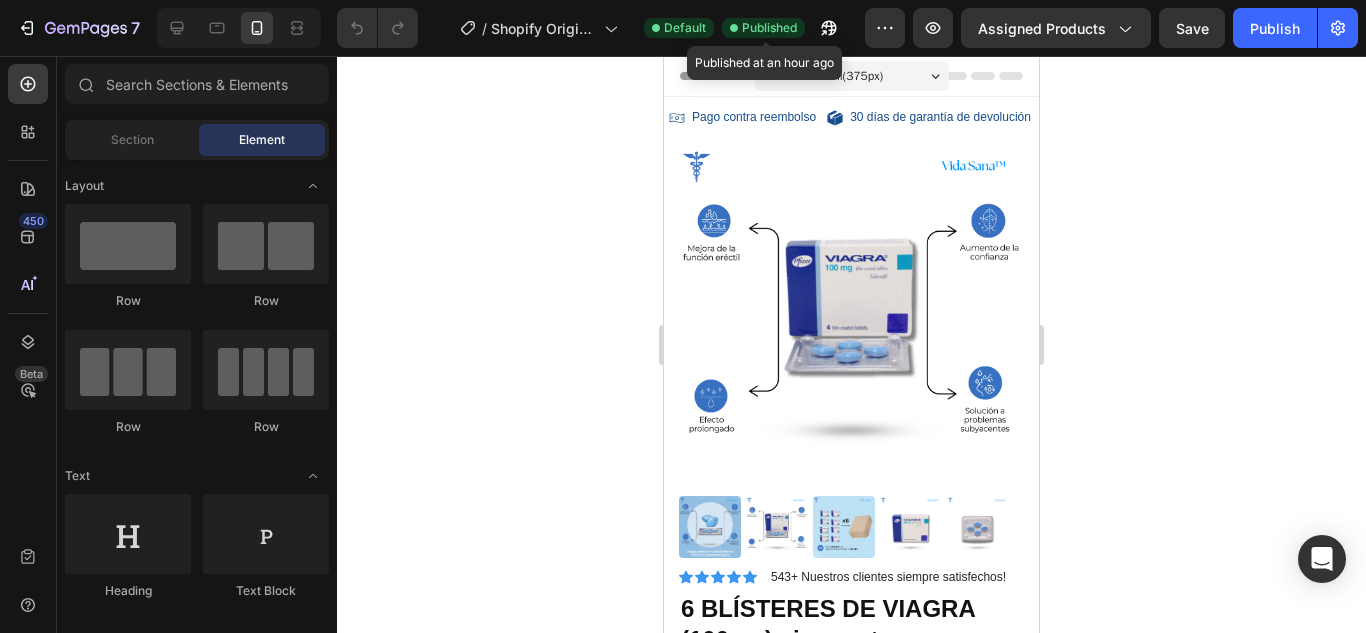 click on "Published" at bounding box center (769, 28) 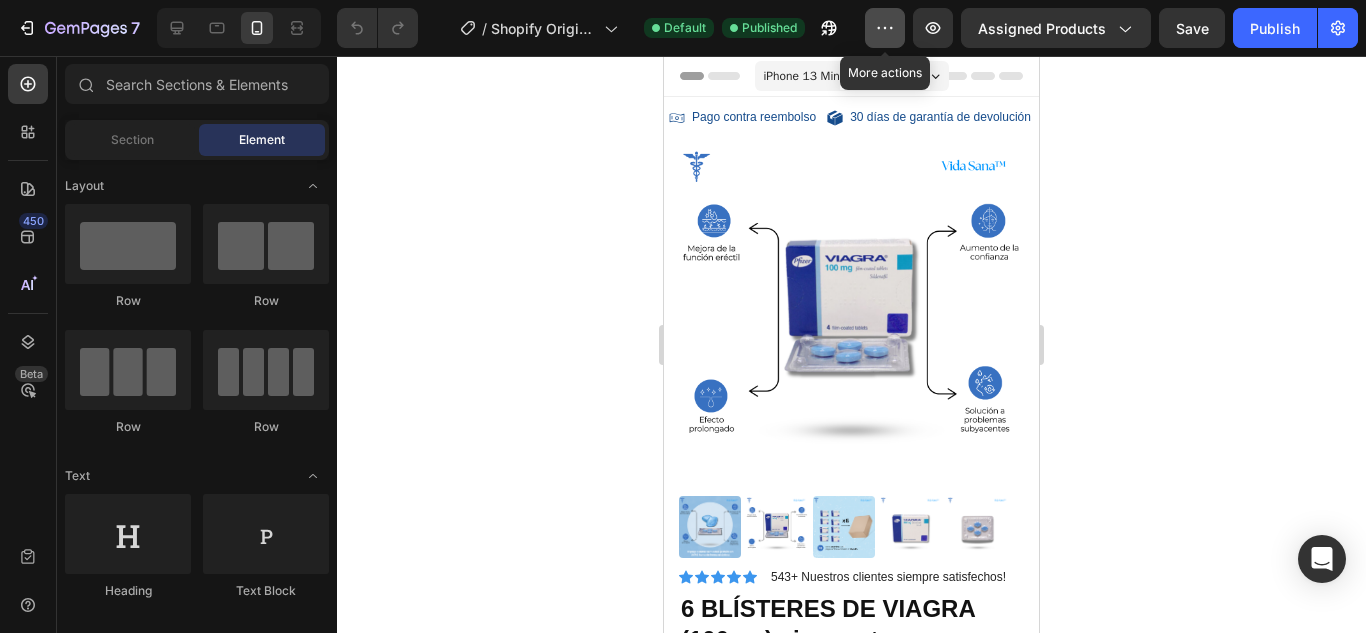 click 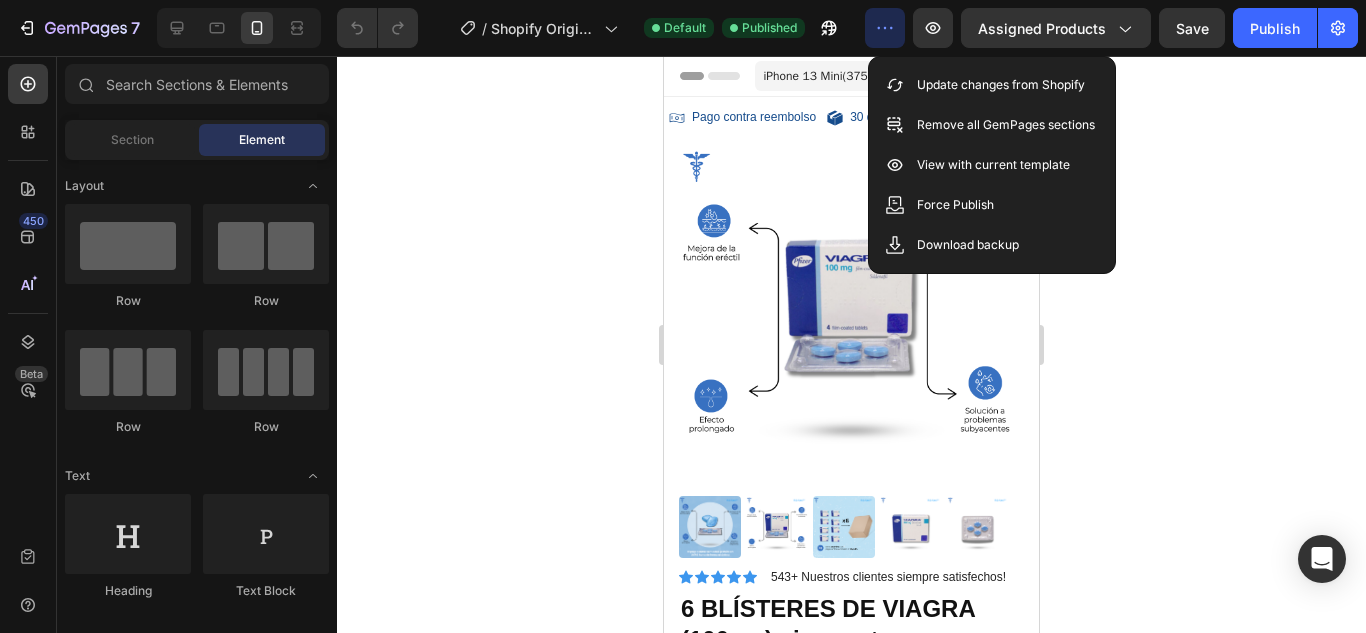 drag, startPoint x: 944, startPoint y: 127, endPoint x: 1144, endPoint y: 179, distance: 206.64946 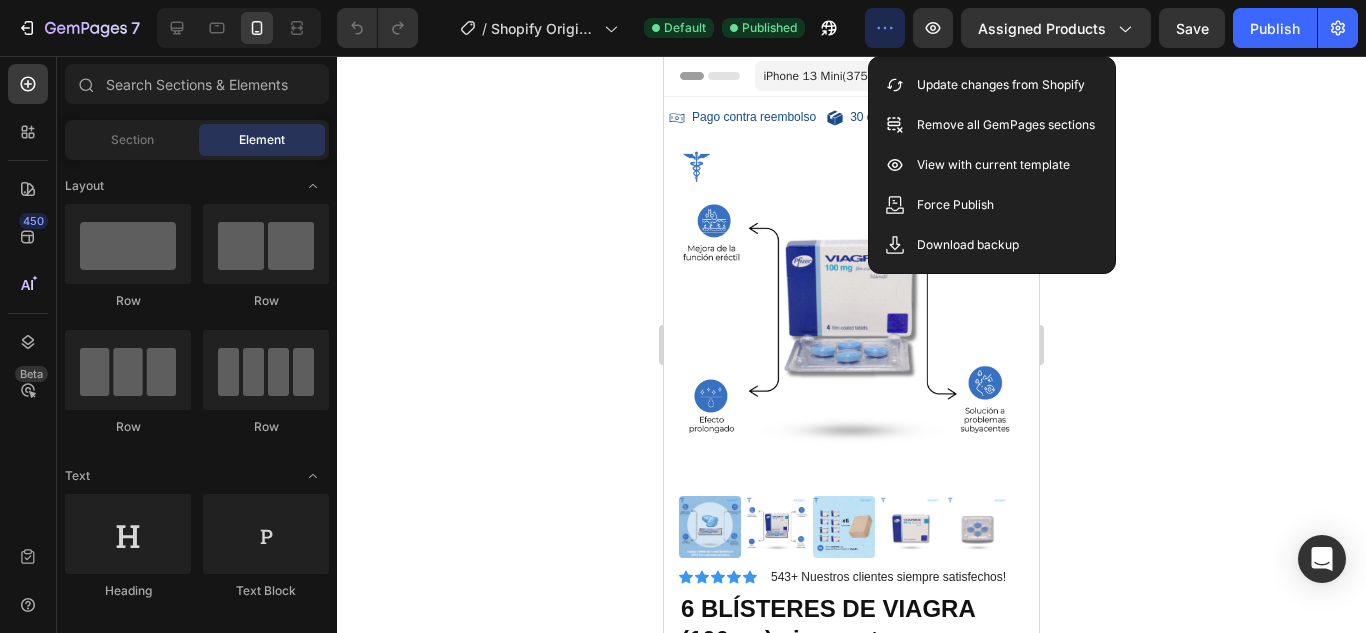 click 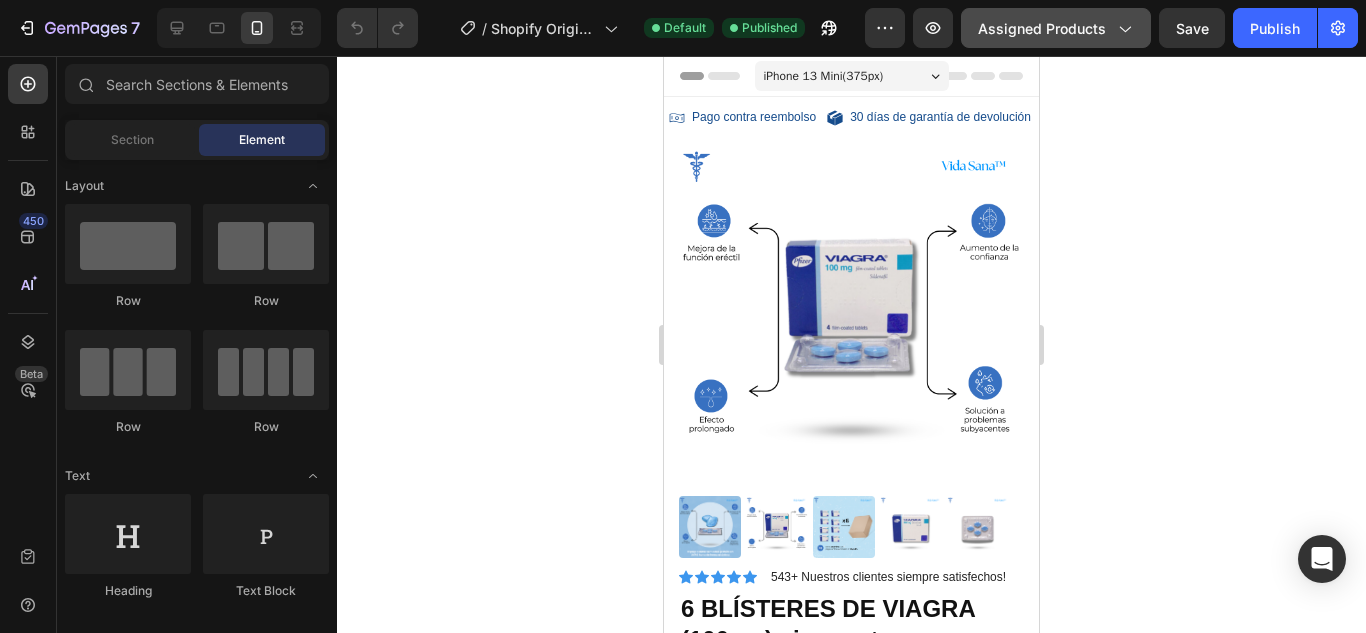 click on "Assigned Products" 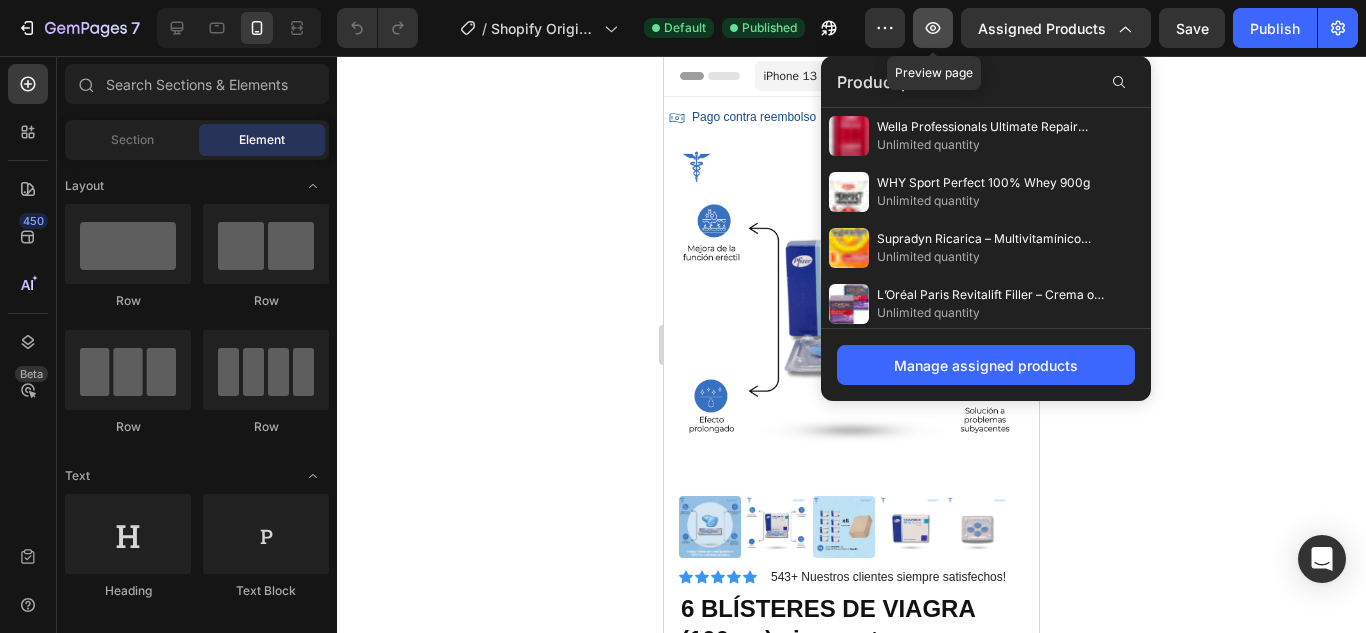 click 